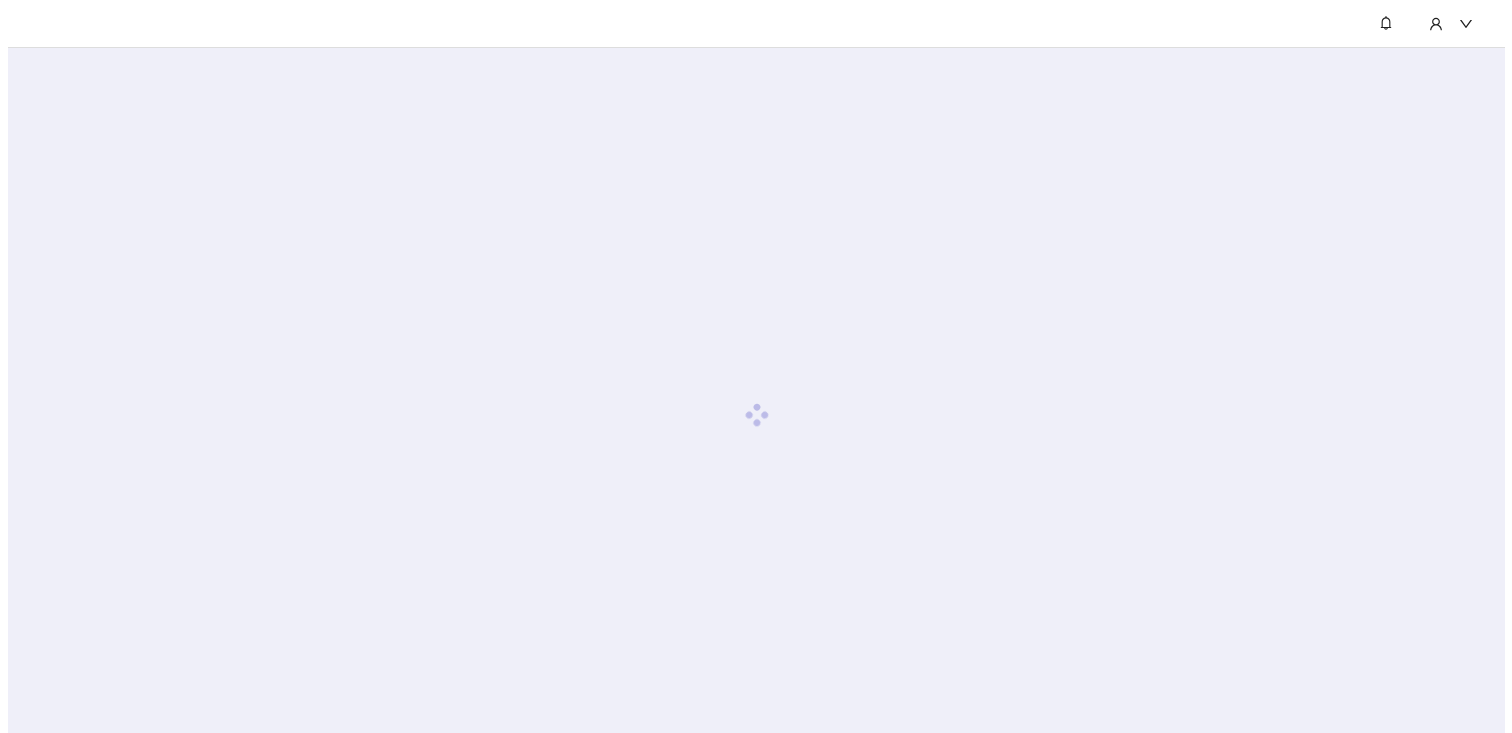 scroll, scrollTop: 0, scrollLeft: 0, axis: both 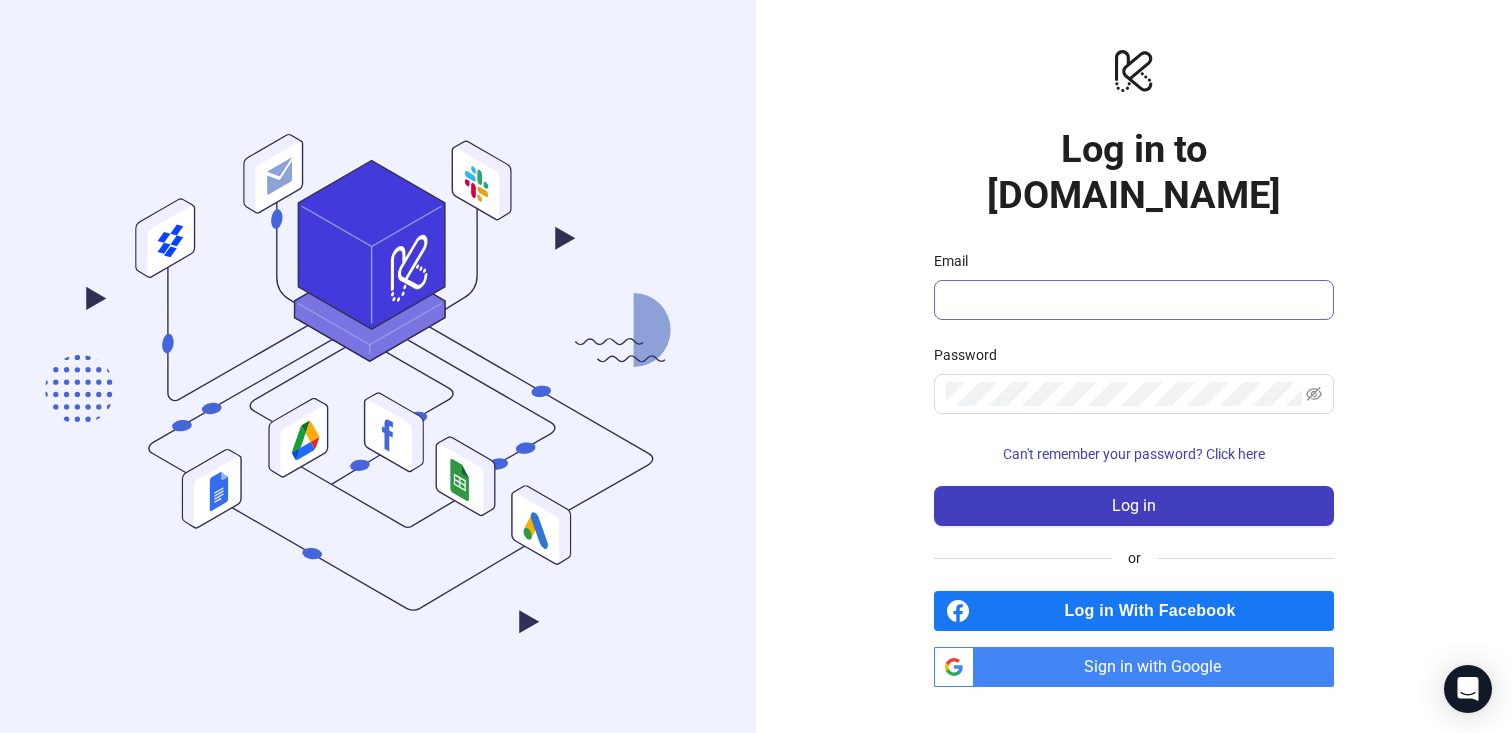 click at bounding box center [1134, 300] 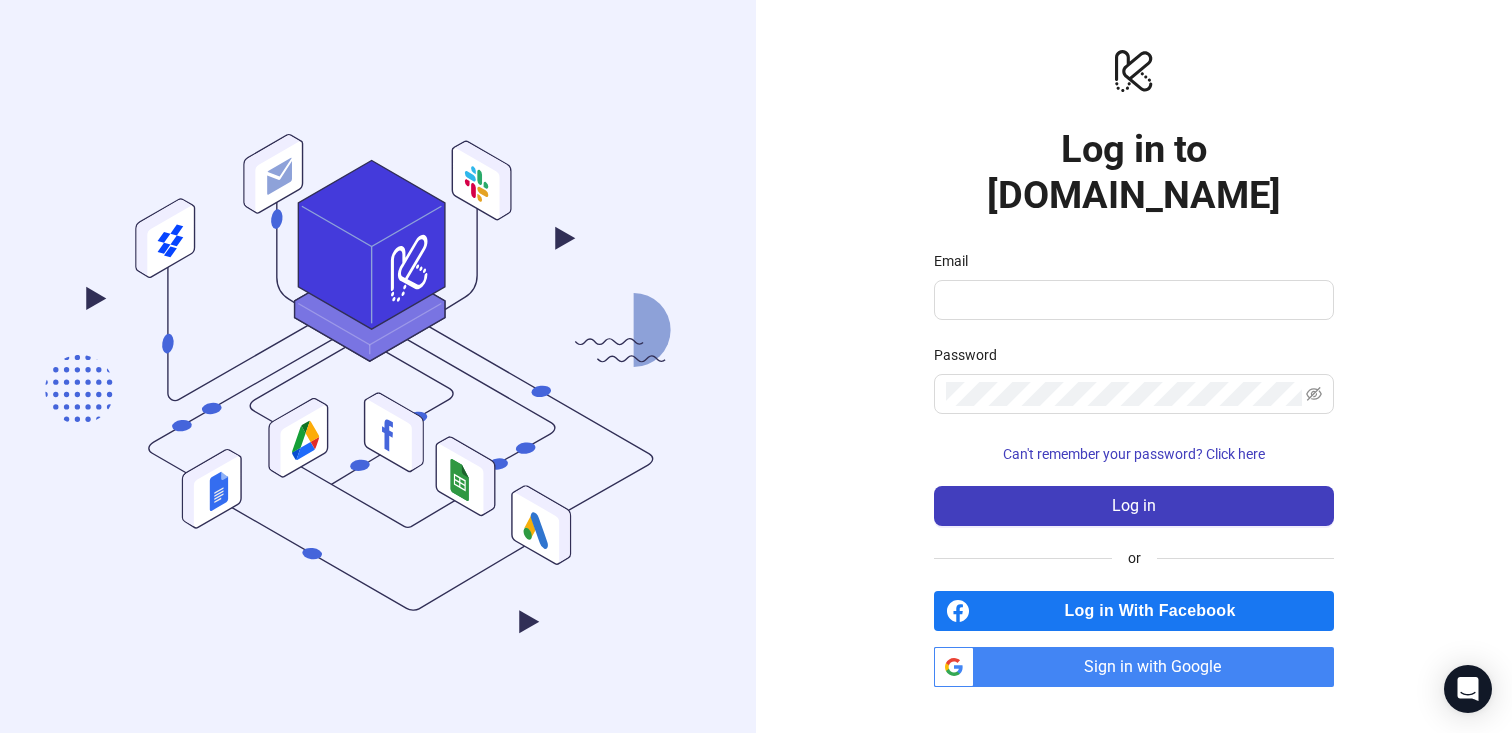 click on "Sign in with Google" at bounding box center (1158, 667) 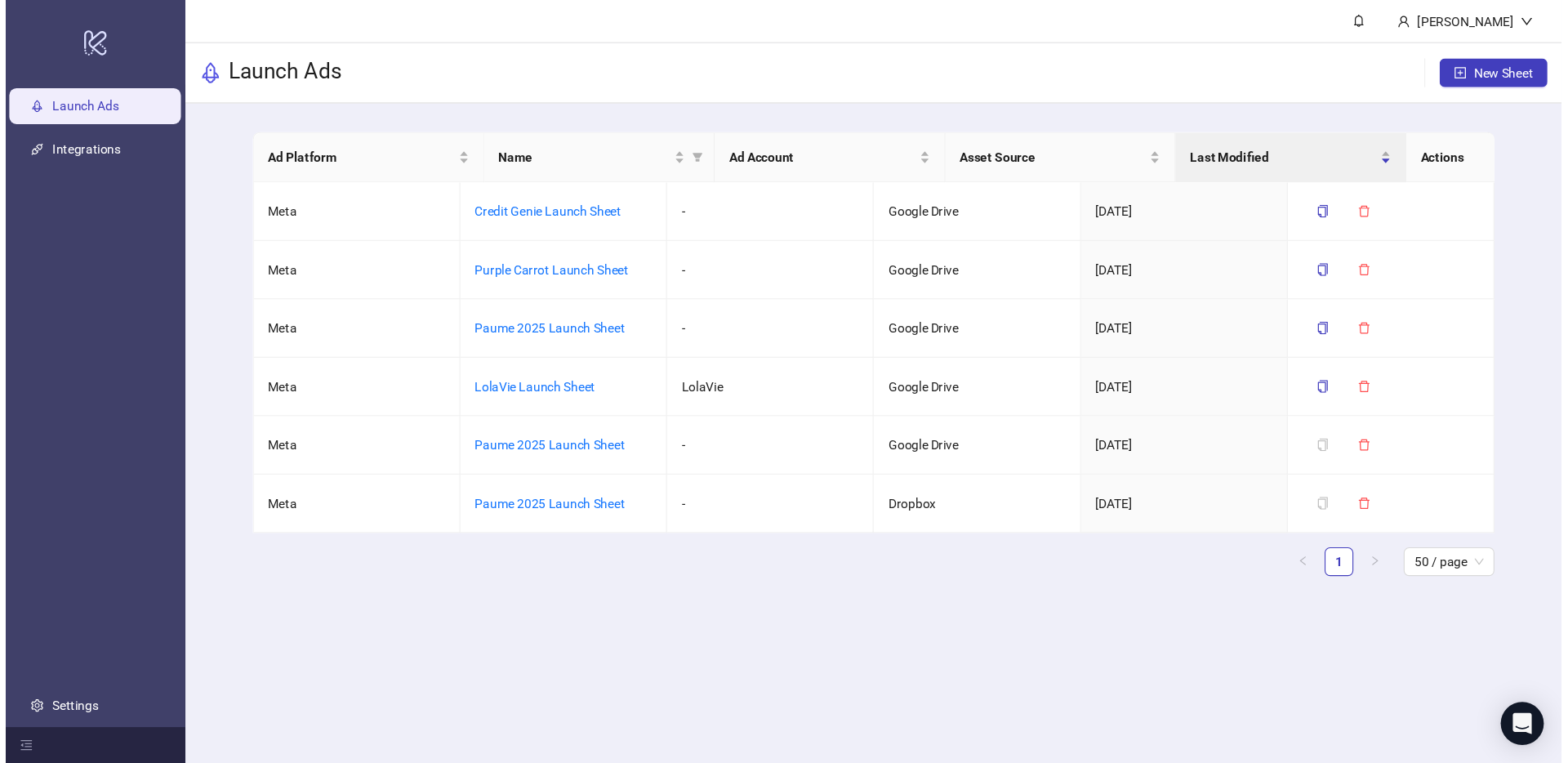 scroll, scrollTop: 0, scrollLeft: 0, axis: both 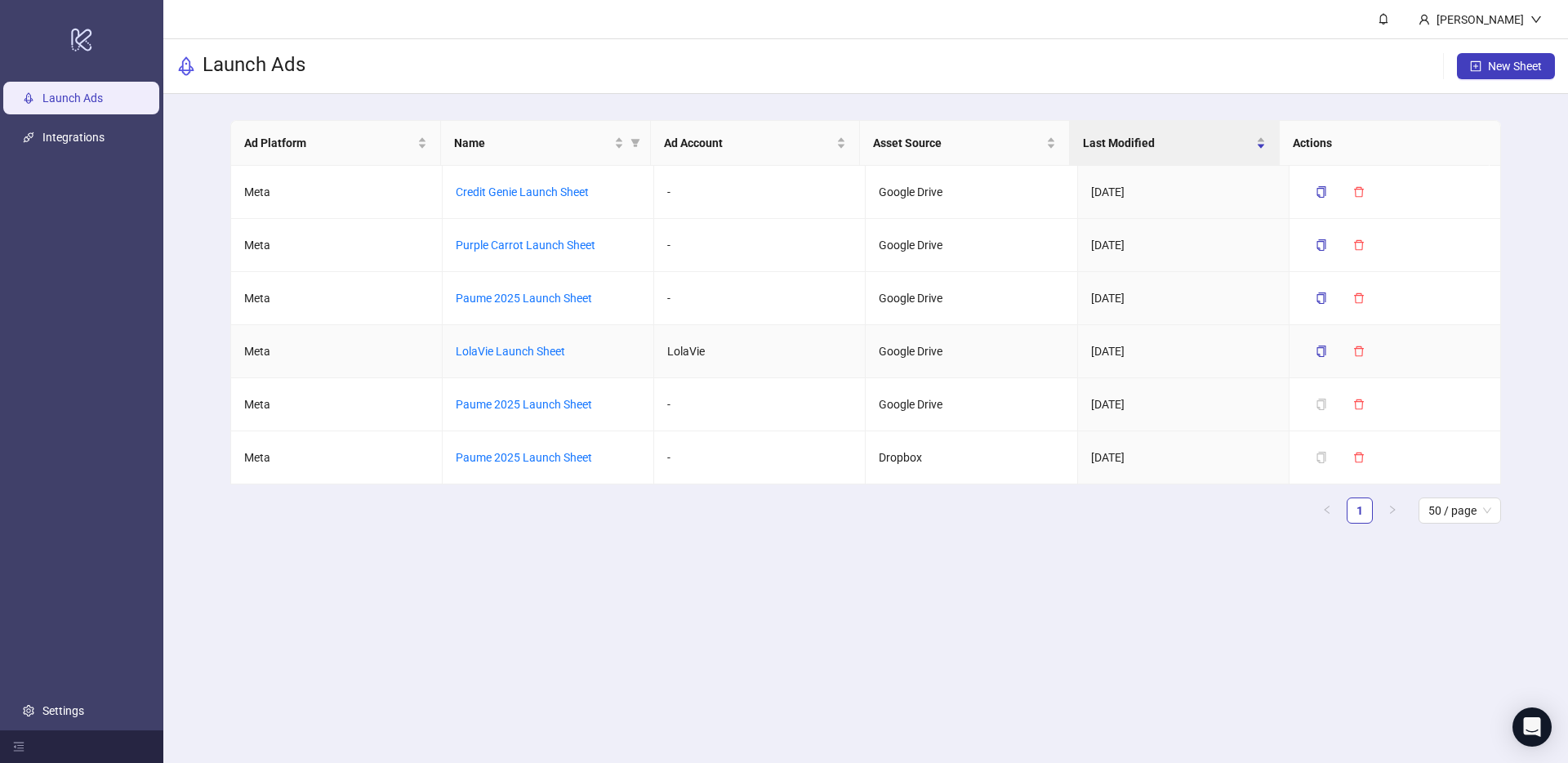 click on "LolaVie Launch Sheet" at bounding box center [510, 351] 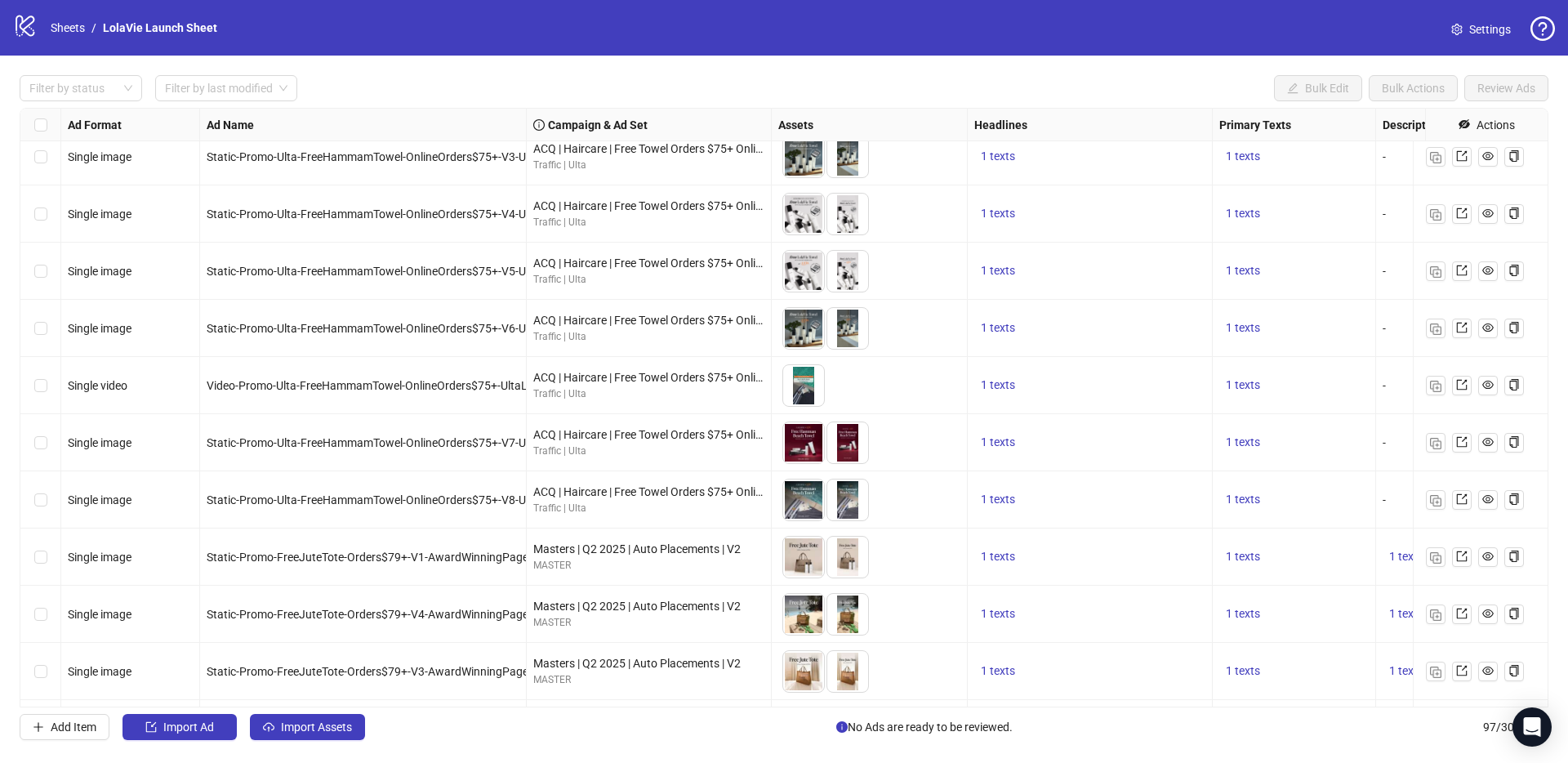 scroll, scrollTop: 4994, scrollLeft: 0, axis: vertical 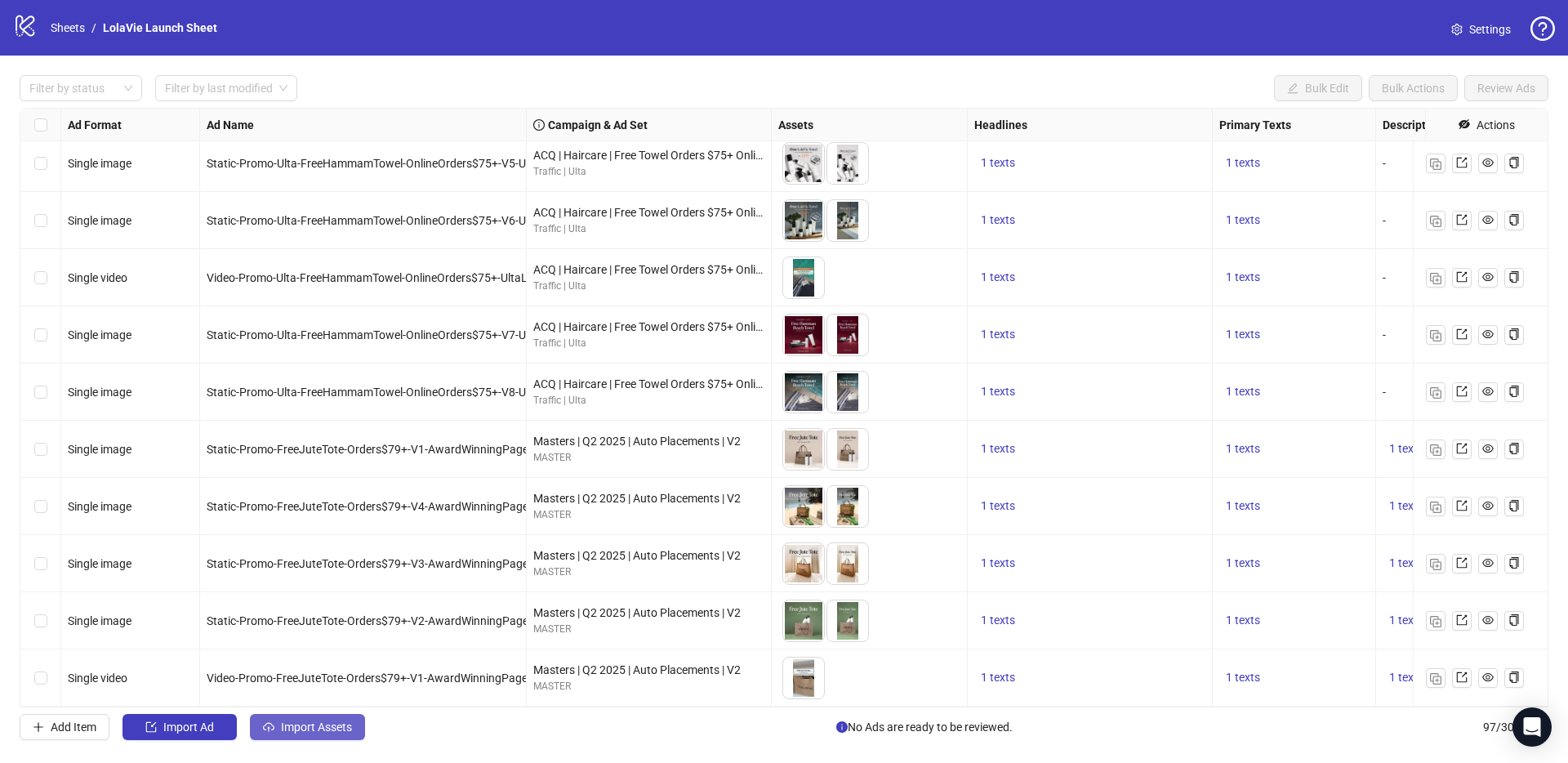 click on "Import Assets" at bounding box center (316, 727) 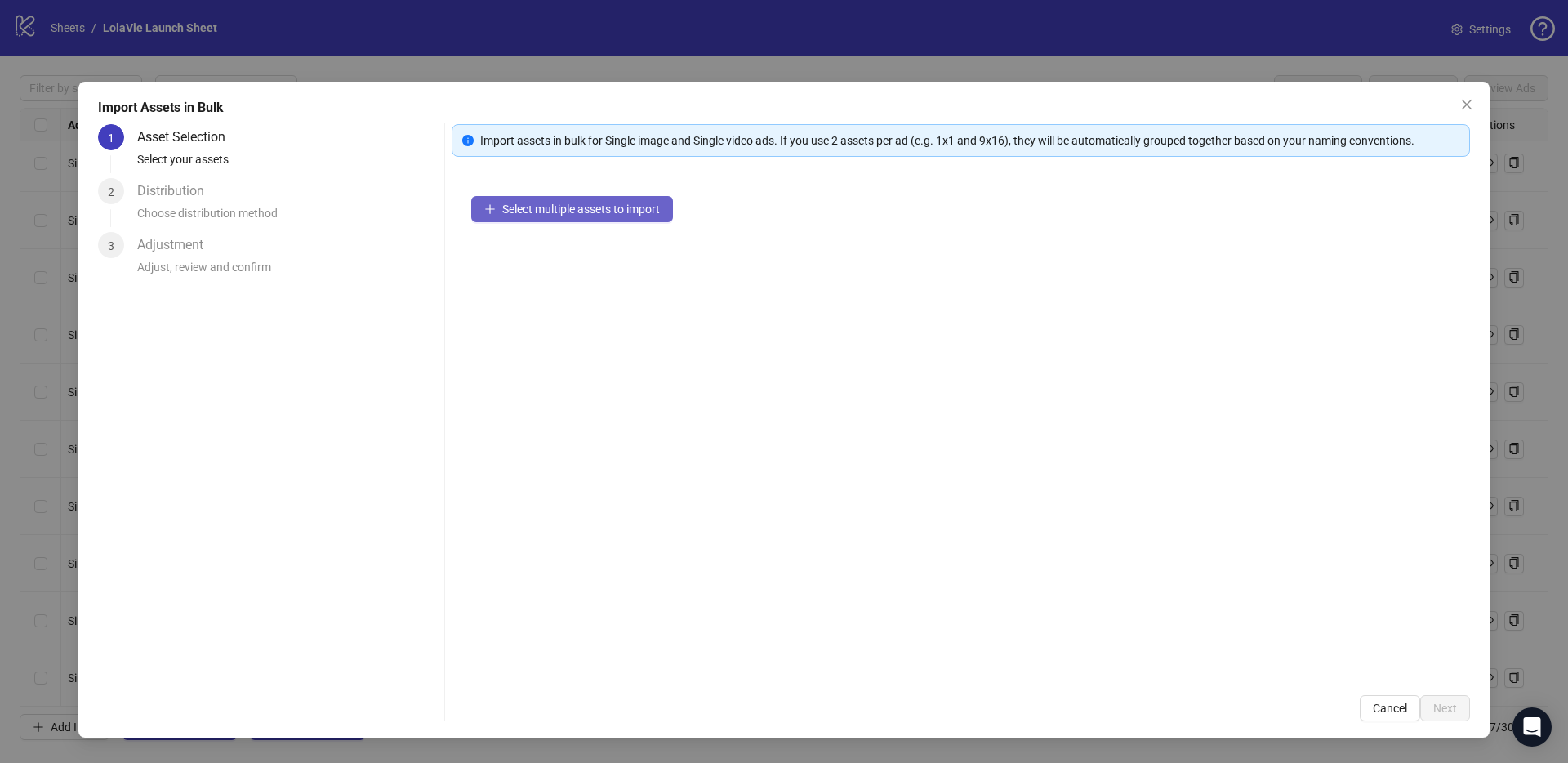 click on "Select multiple assets to import" at bounding box center (581, 209) 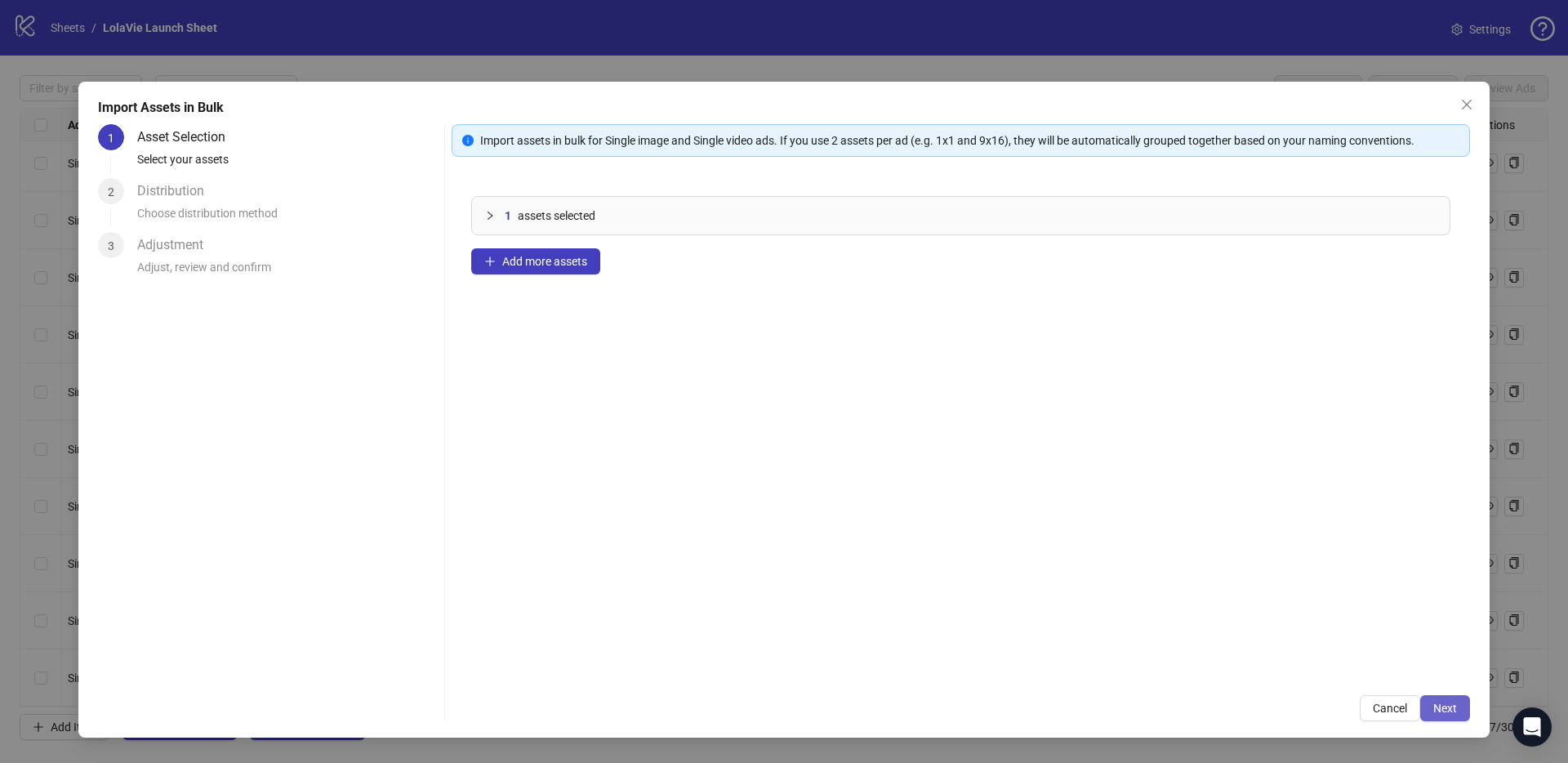 click on "Next" at bounding box center (1445, 708) 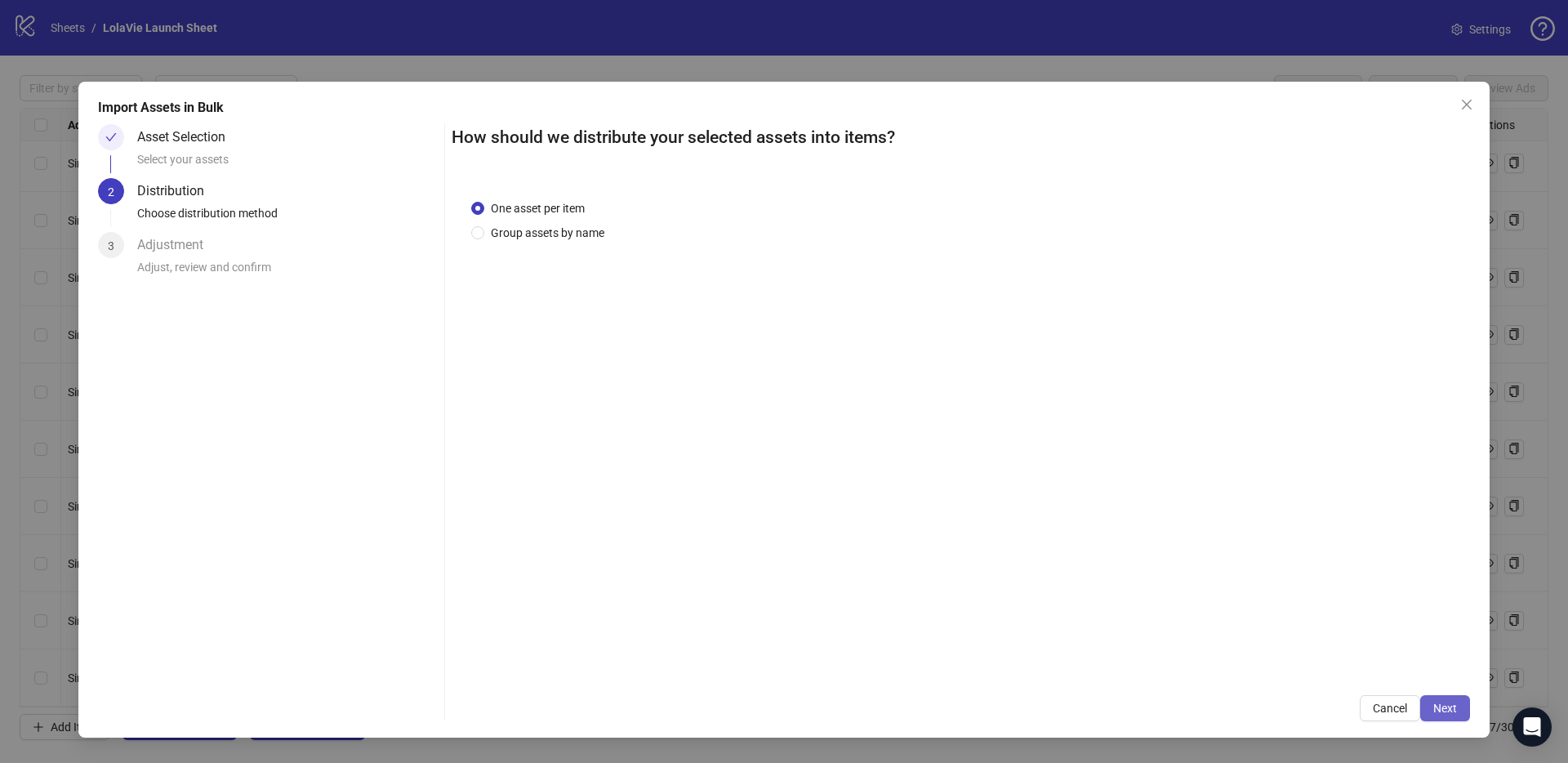 click on "Next" at bounding box center [1445, 708] 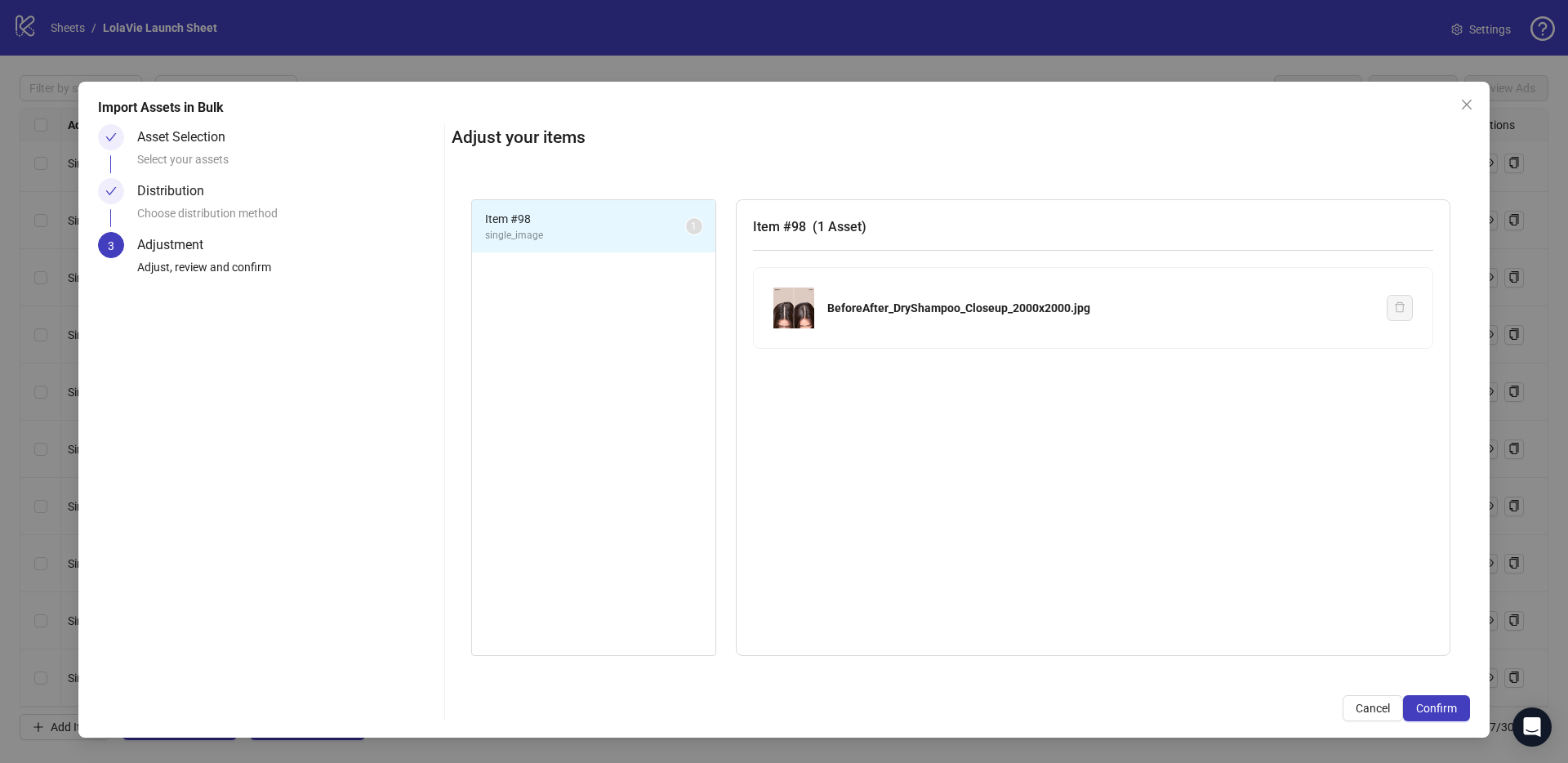 click on "Confirm" at bounding box center (1437, 708) 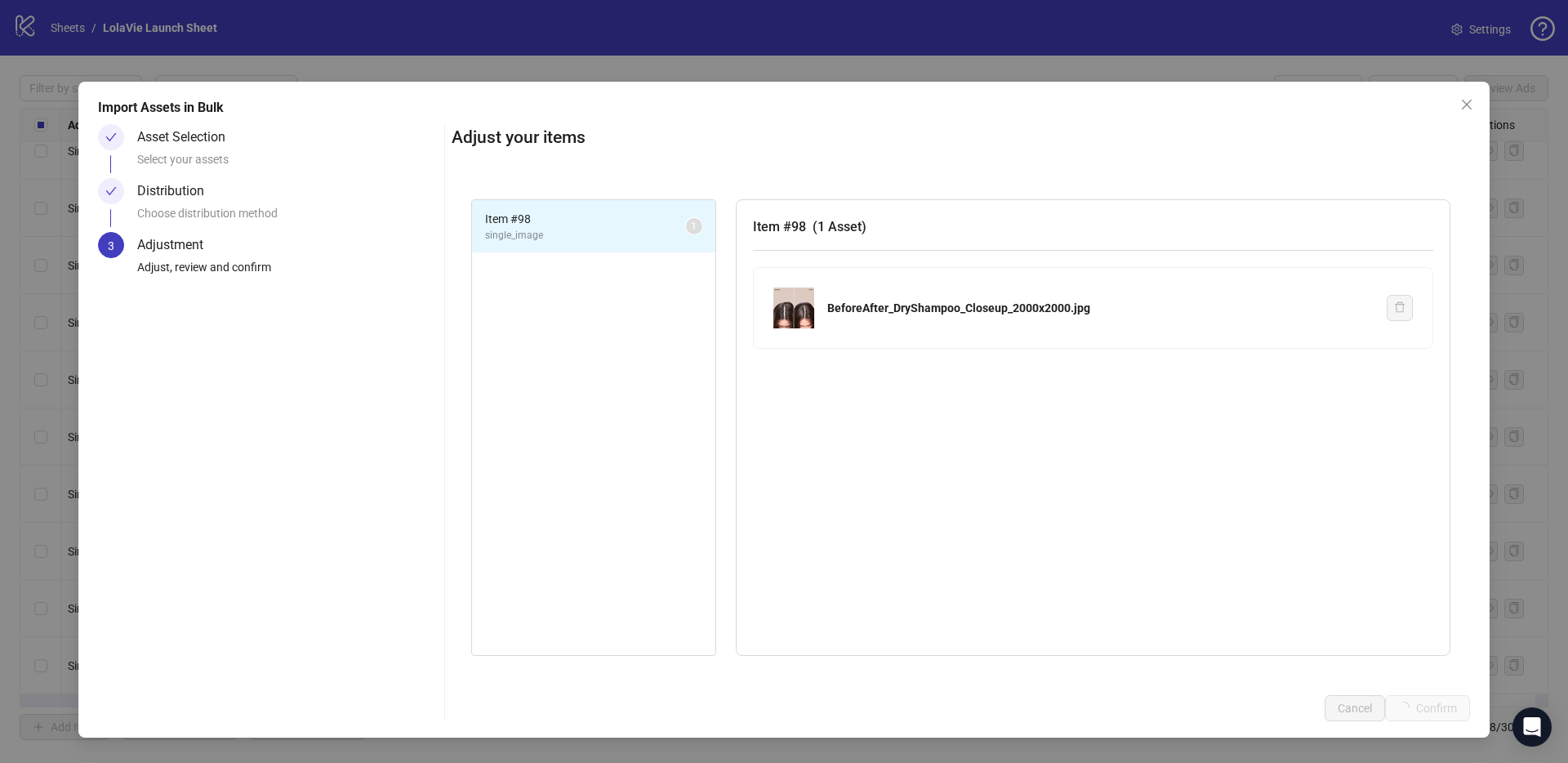 scroll, scrollTop: 5051, scrollLeft: 0, axis: vertical 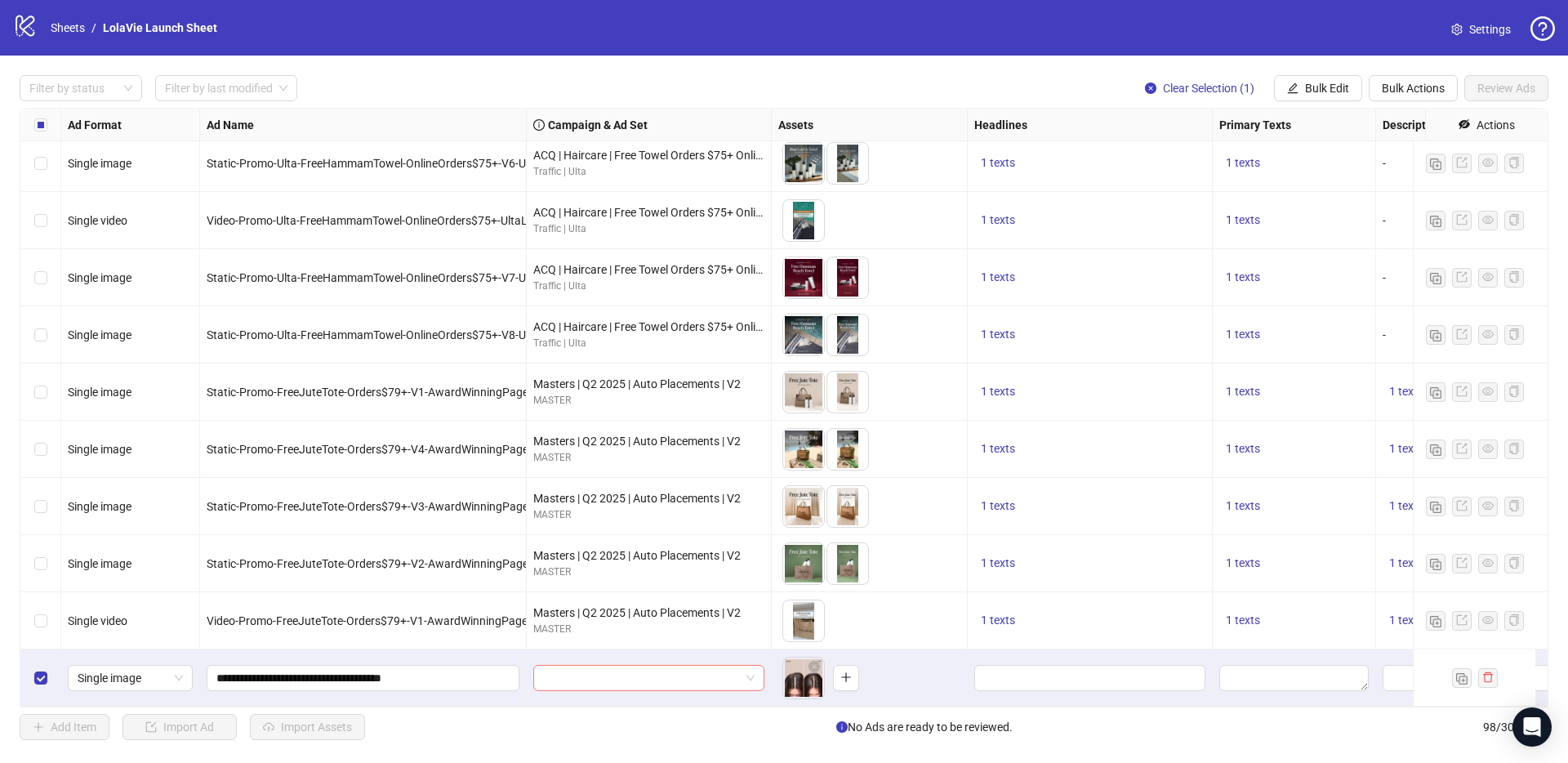 click at bounding box center [641, 678] 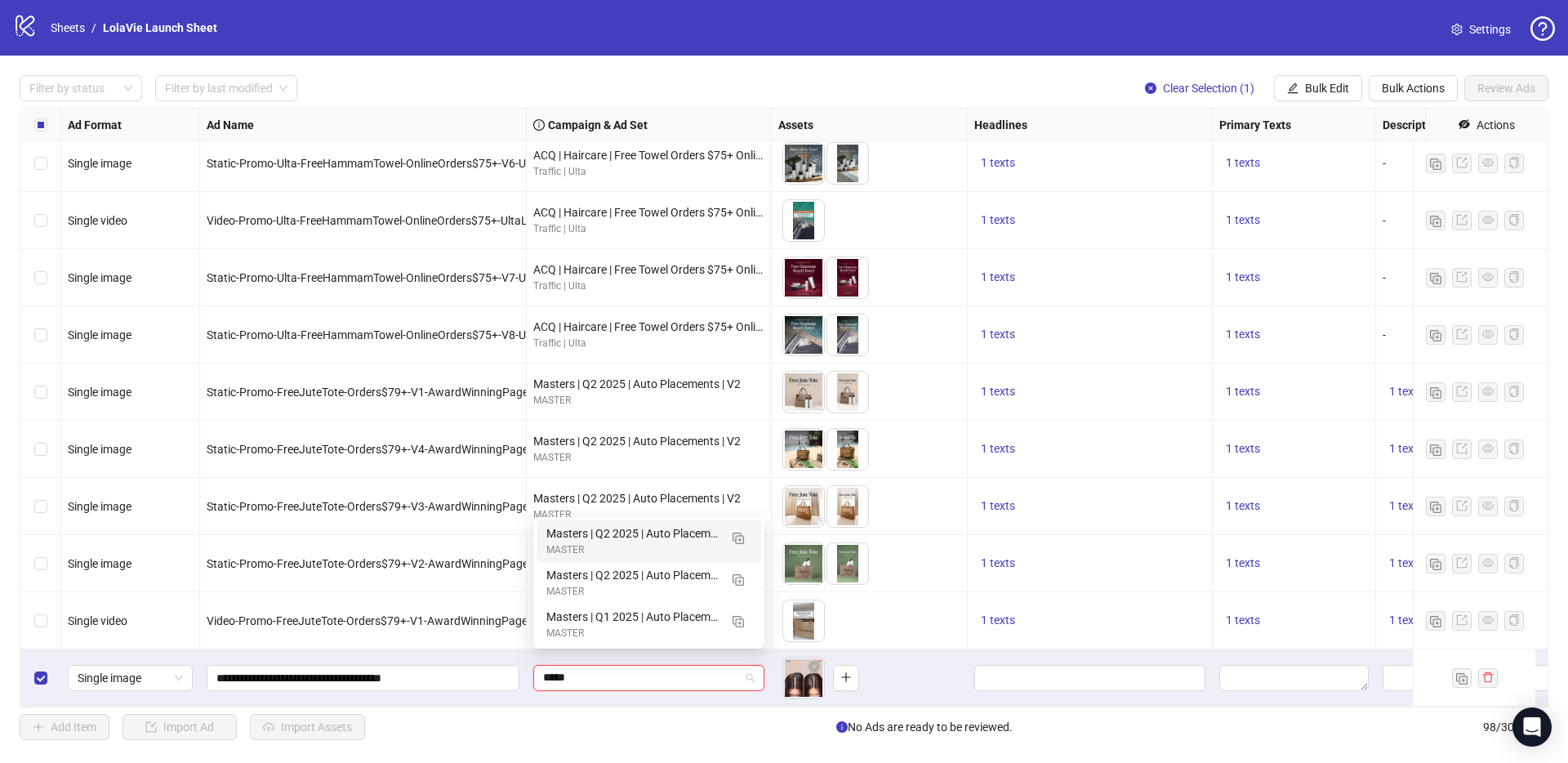 type on "******" 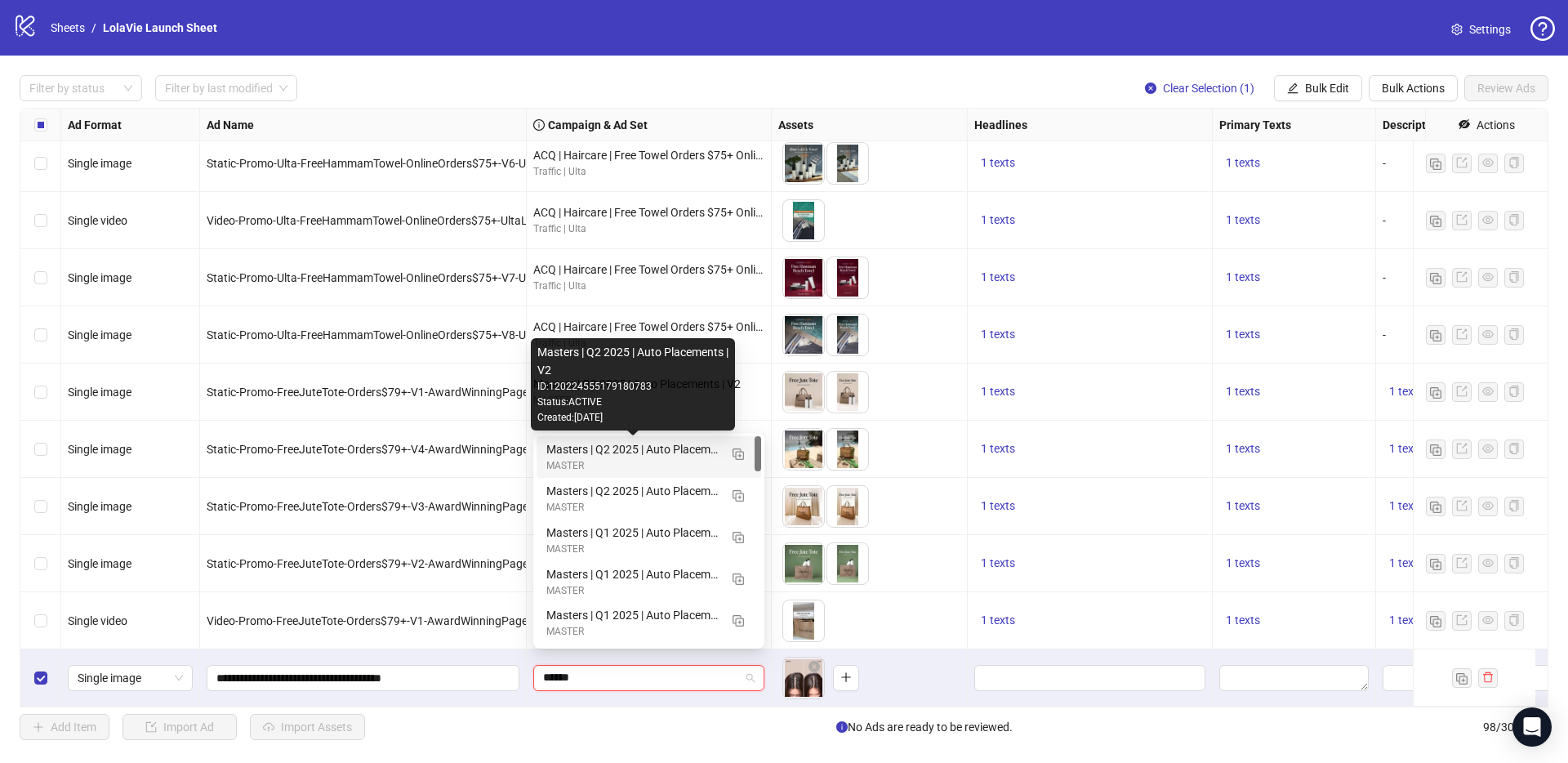 click on "Masters | Q2 2025 | Auto Placements | V2" at bounding box center (632, 449) 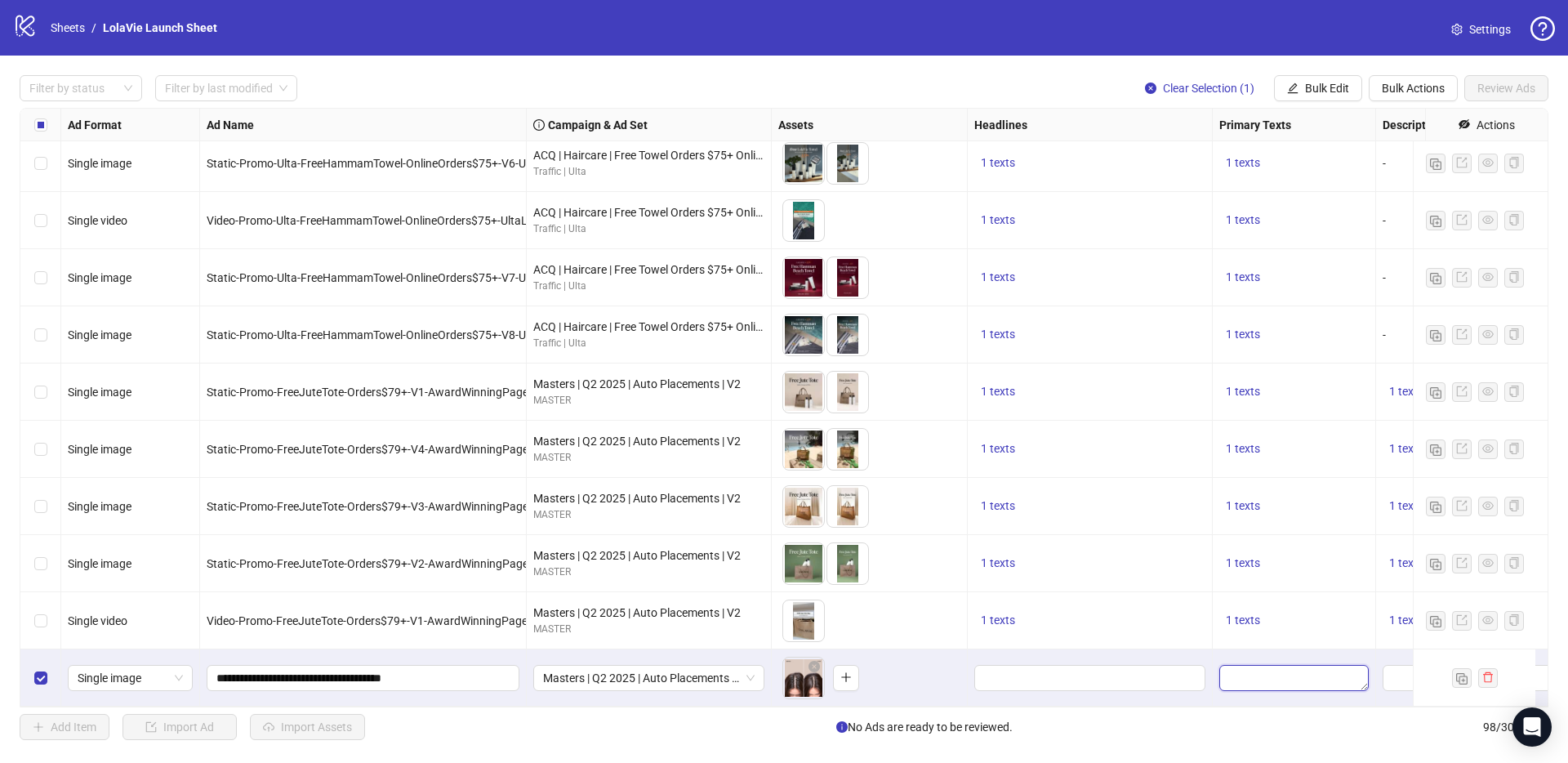 click at bounding box center [1294, 678] 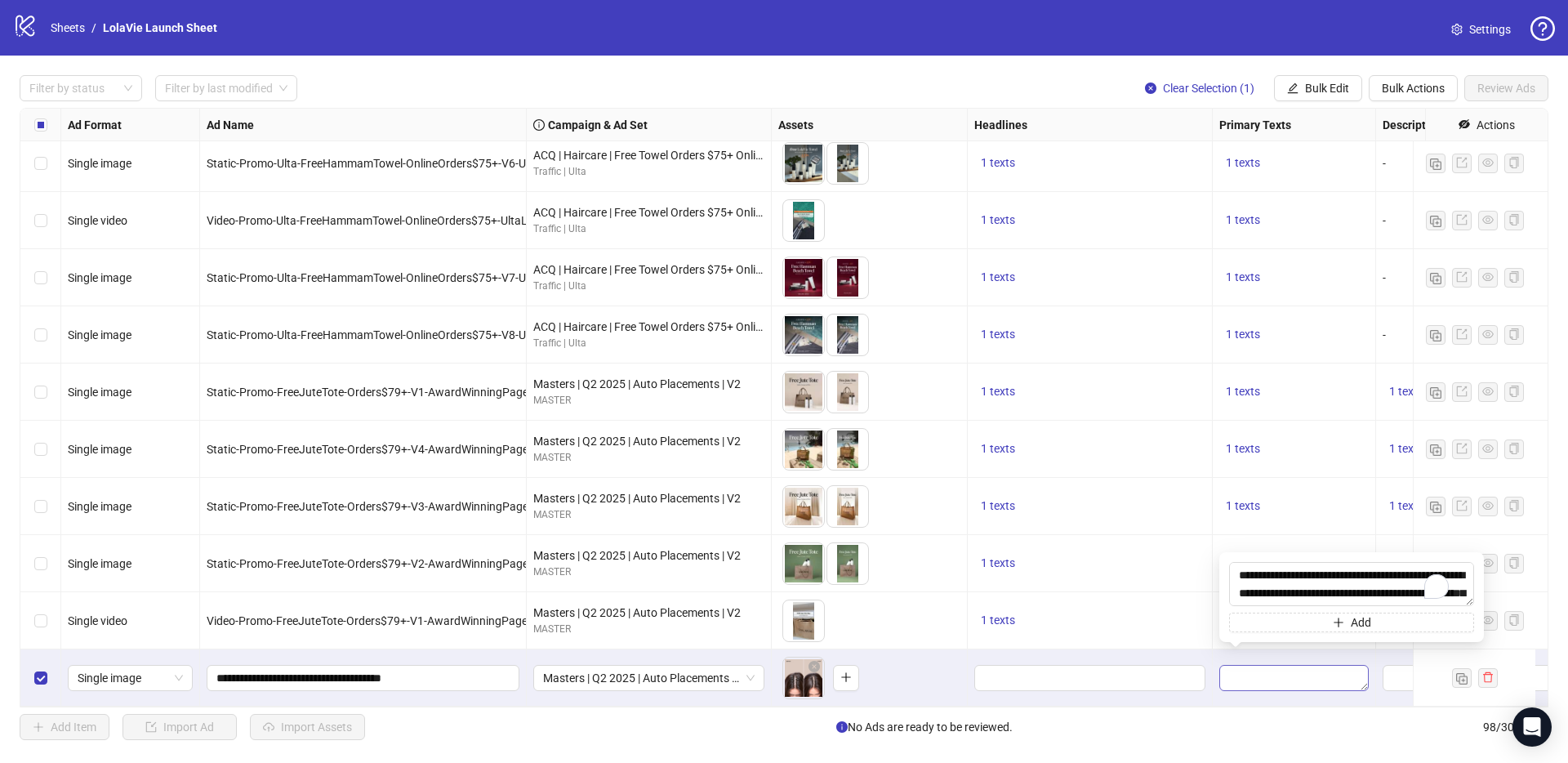 scroll, scrollTop: 66, scrollLeft: 0, axis: vertical 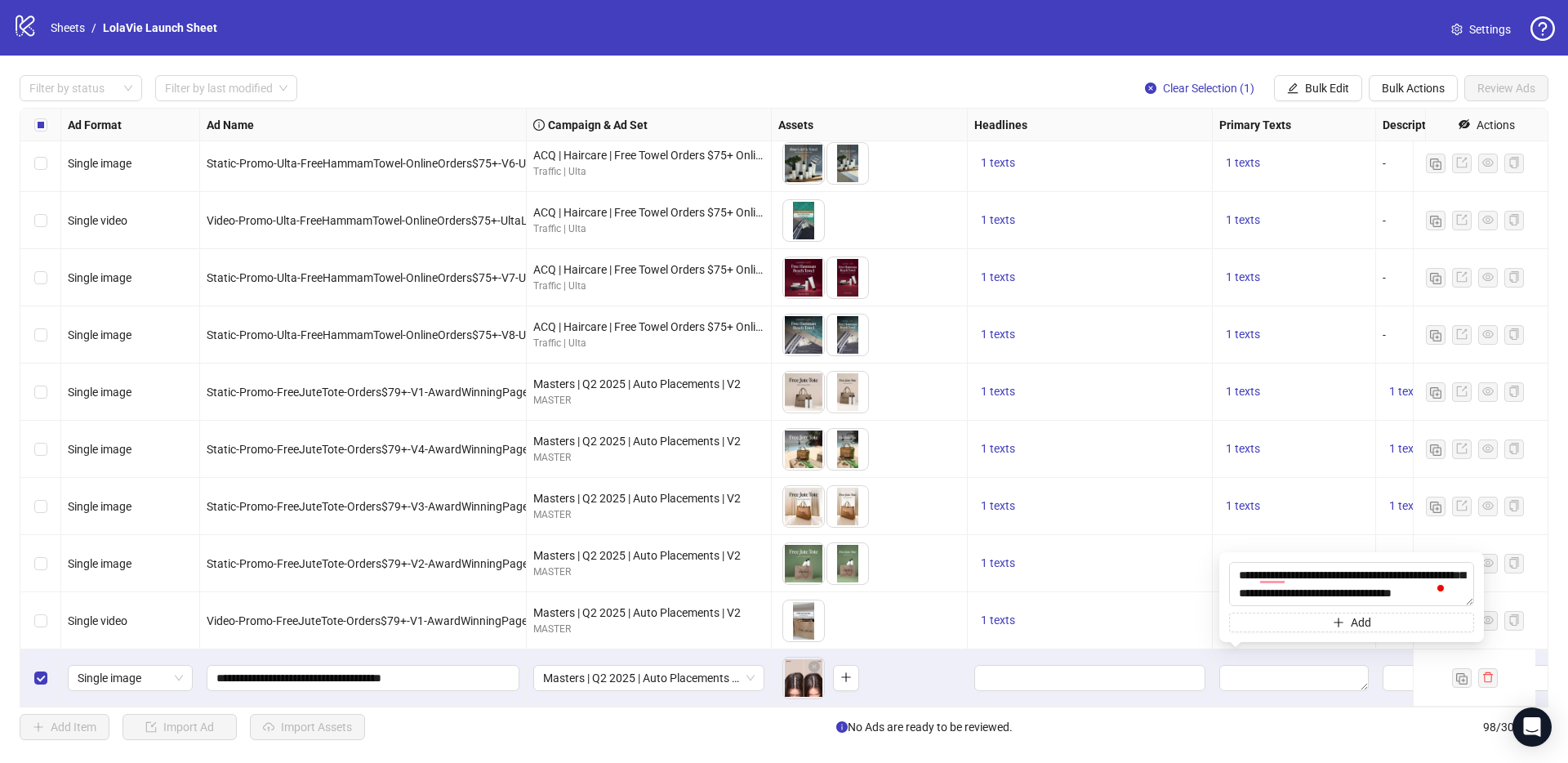 type on "**********" 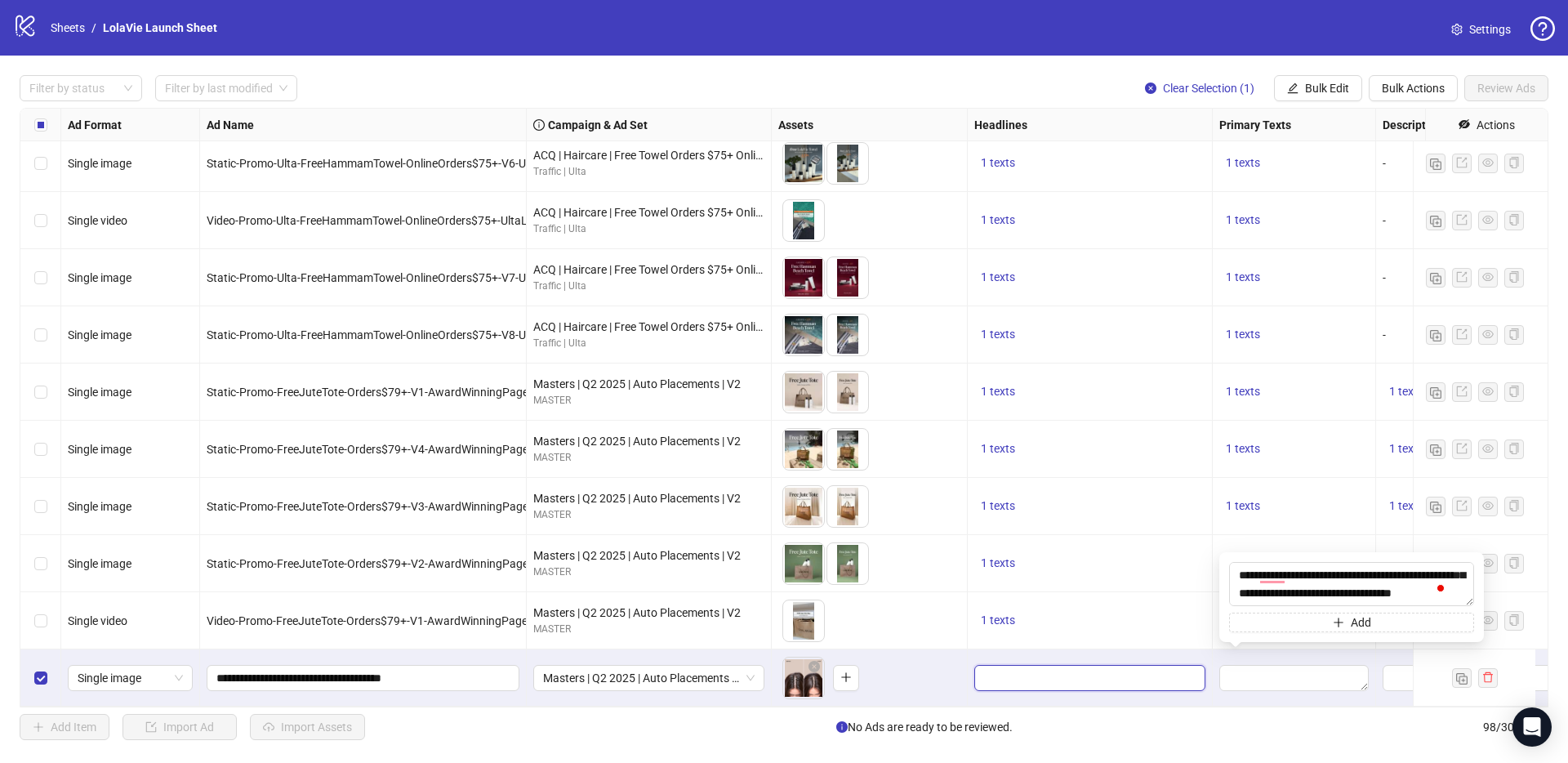 click at bounding box center [1088, 678] 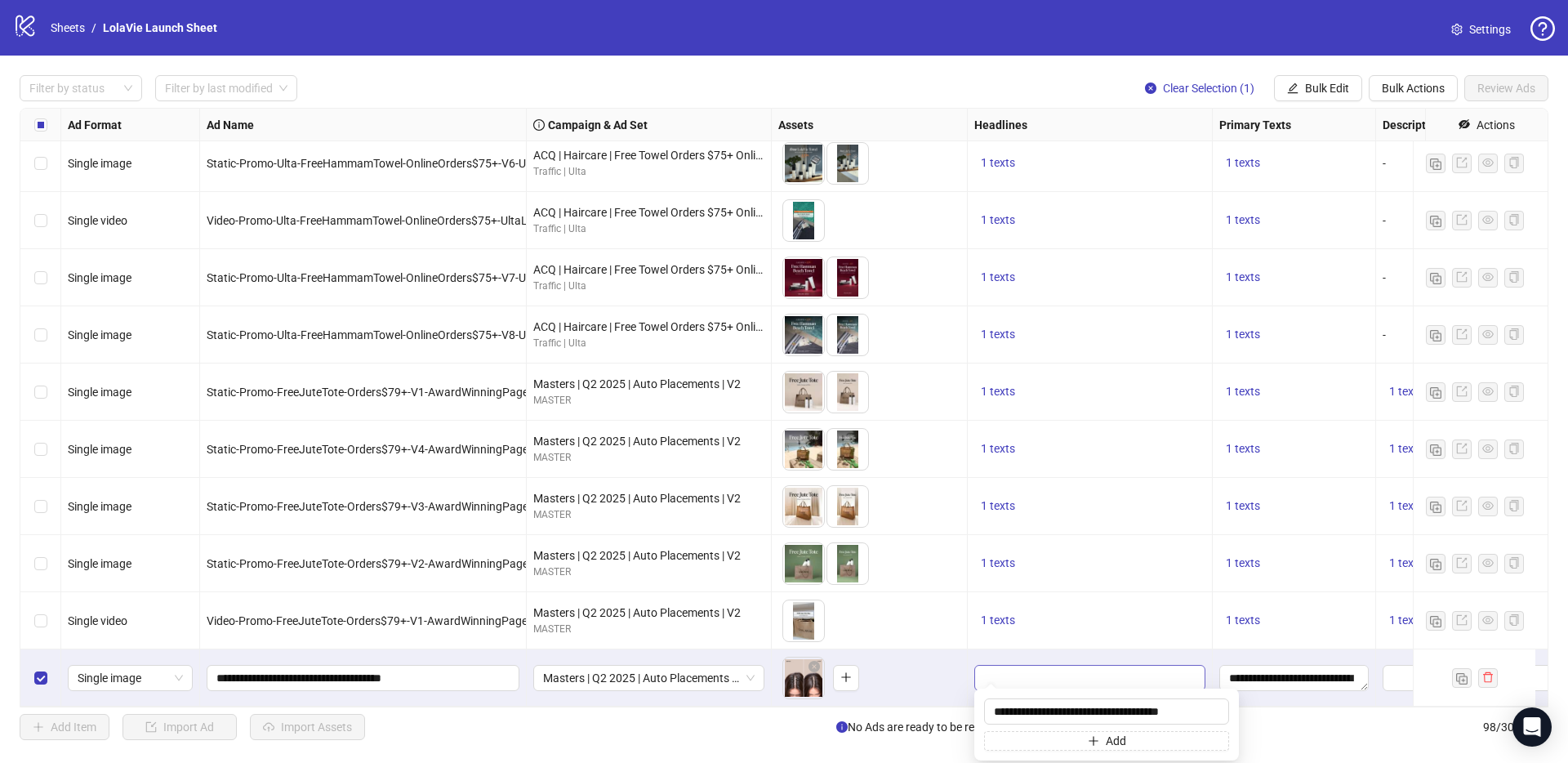 scroll, scrollTop: 0, scrollLeft: 0, axis: both 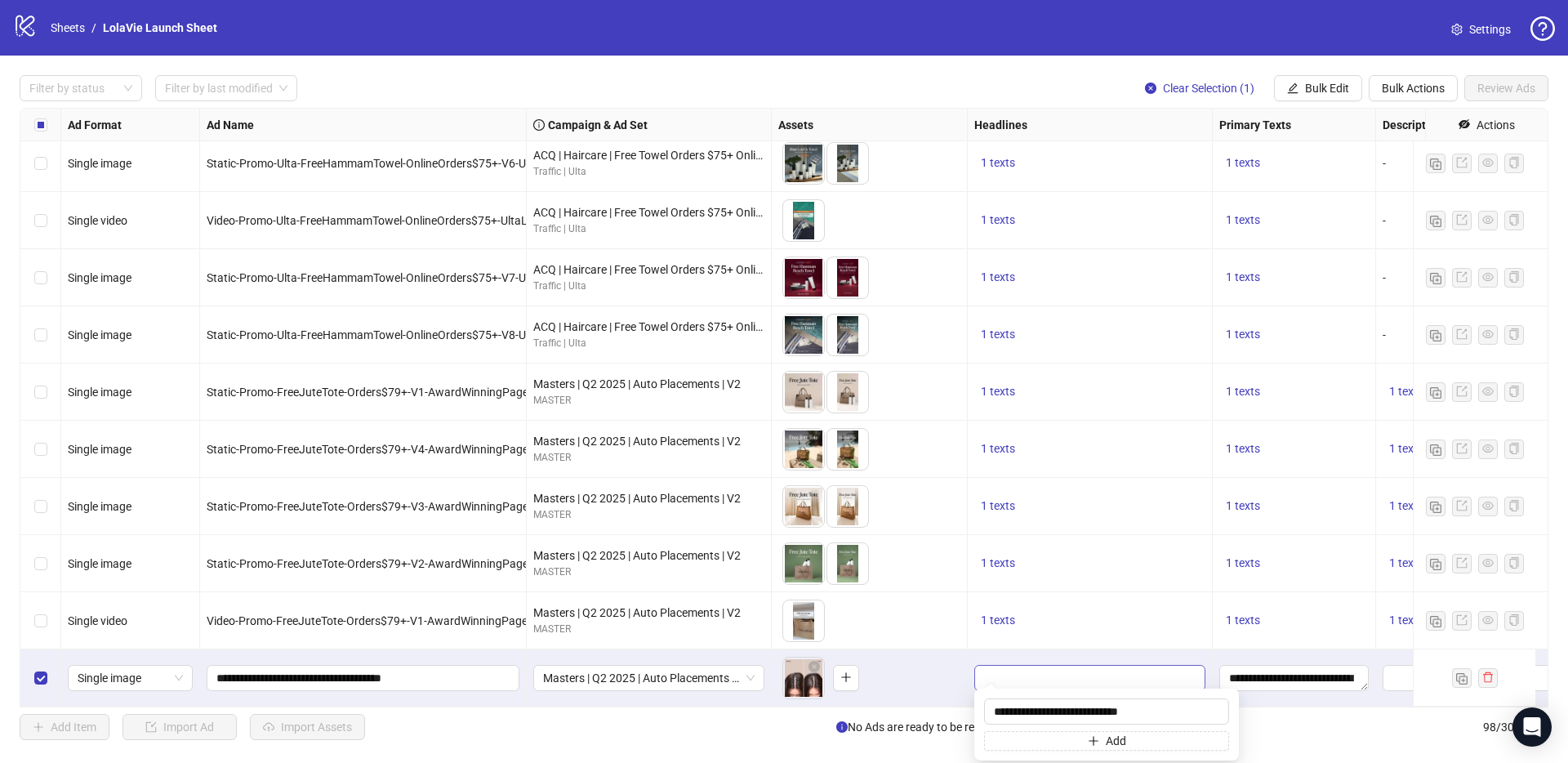 type on "**********" 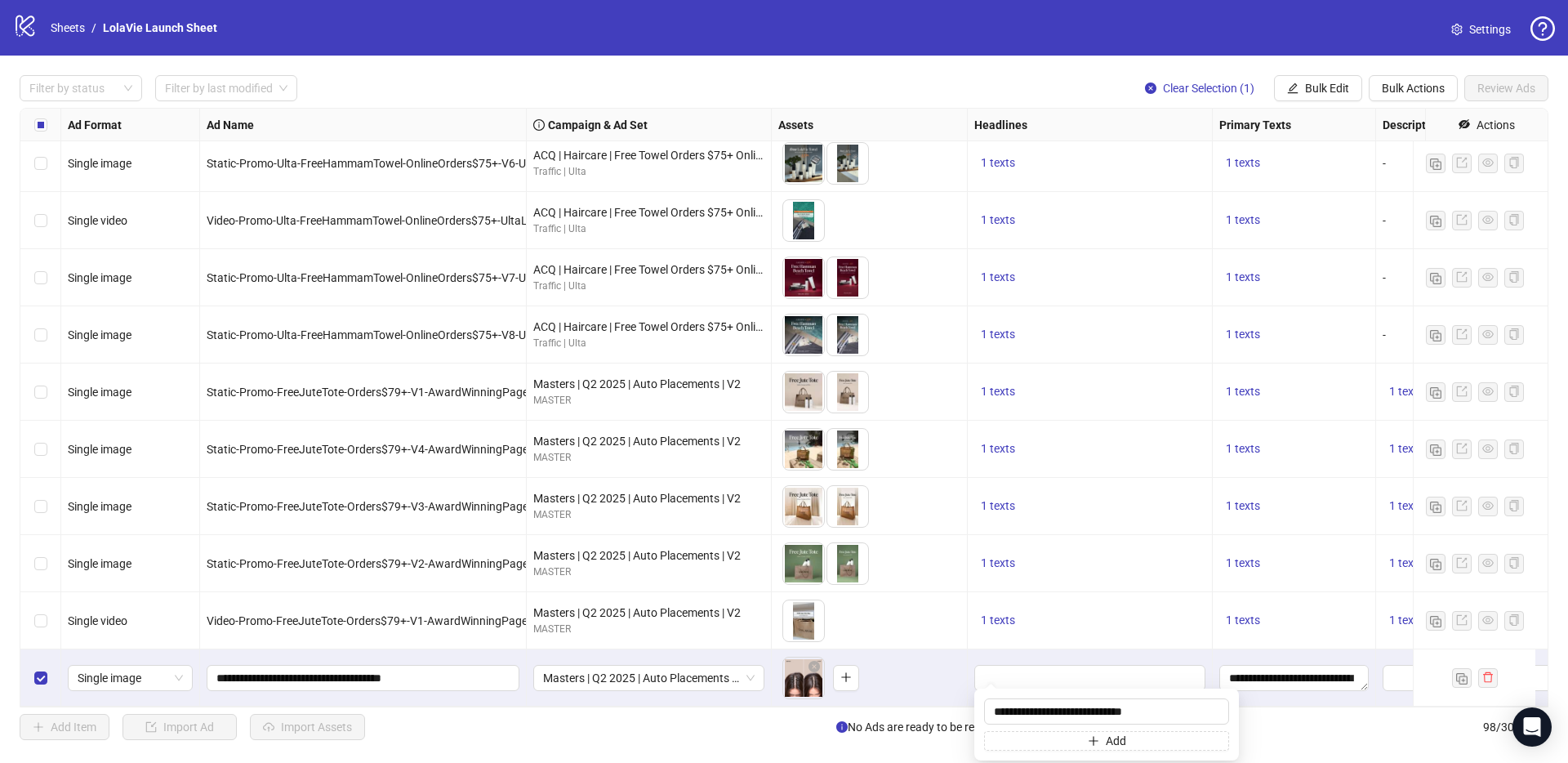 click on "**********" at bounding box center (1294, 678) 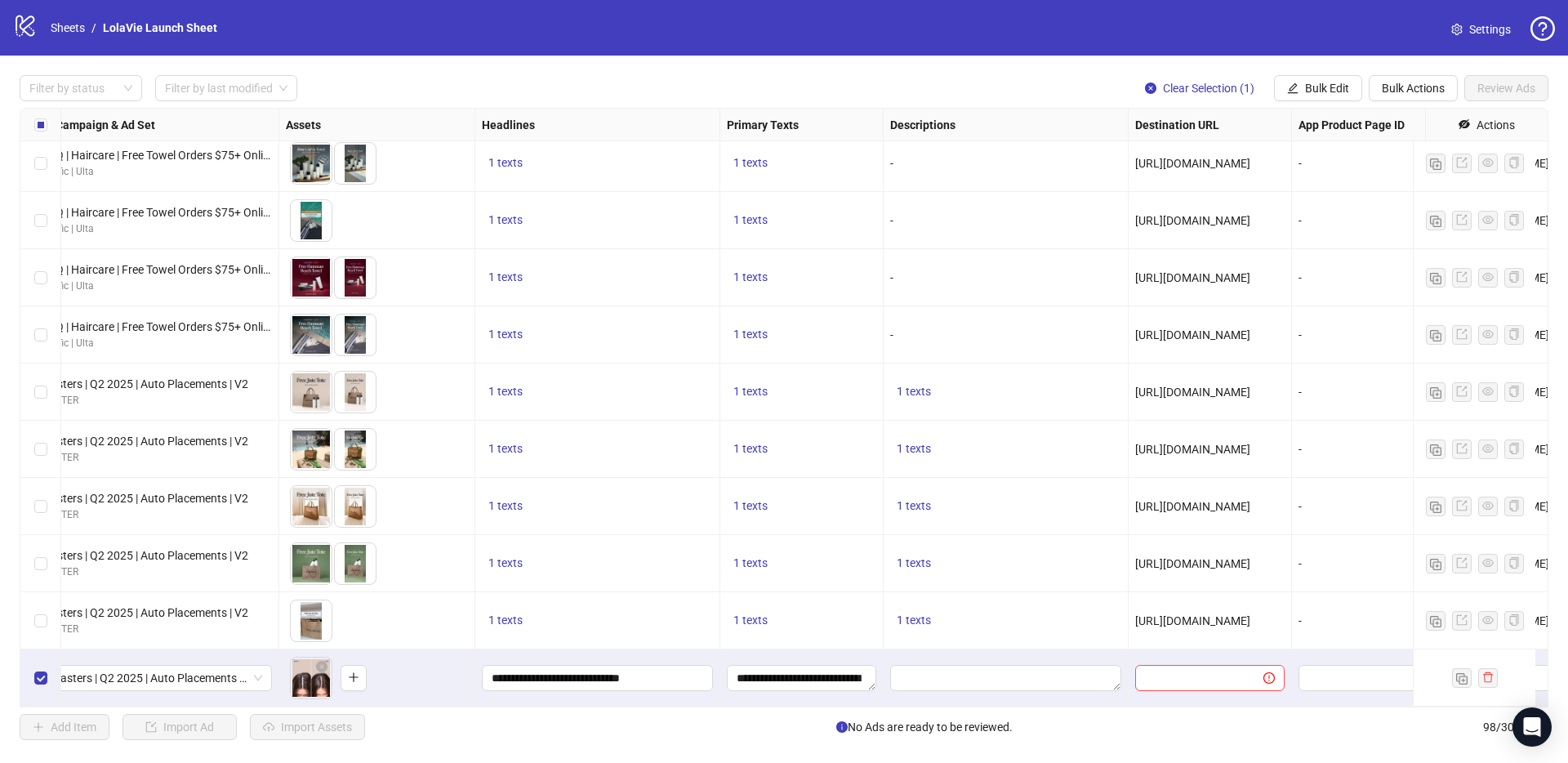 scroll, scrollTop: 5051, scrollLeft: 598, axis: both 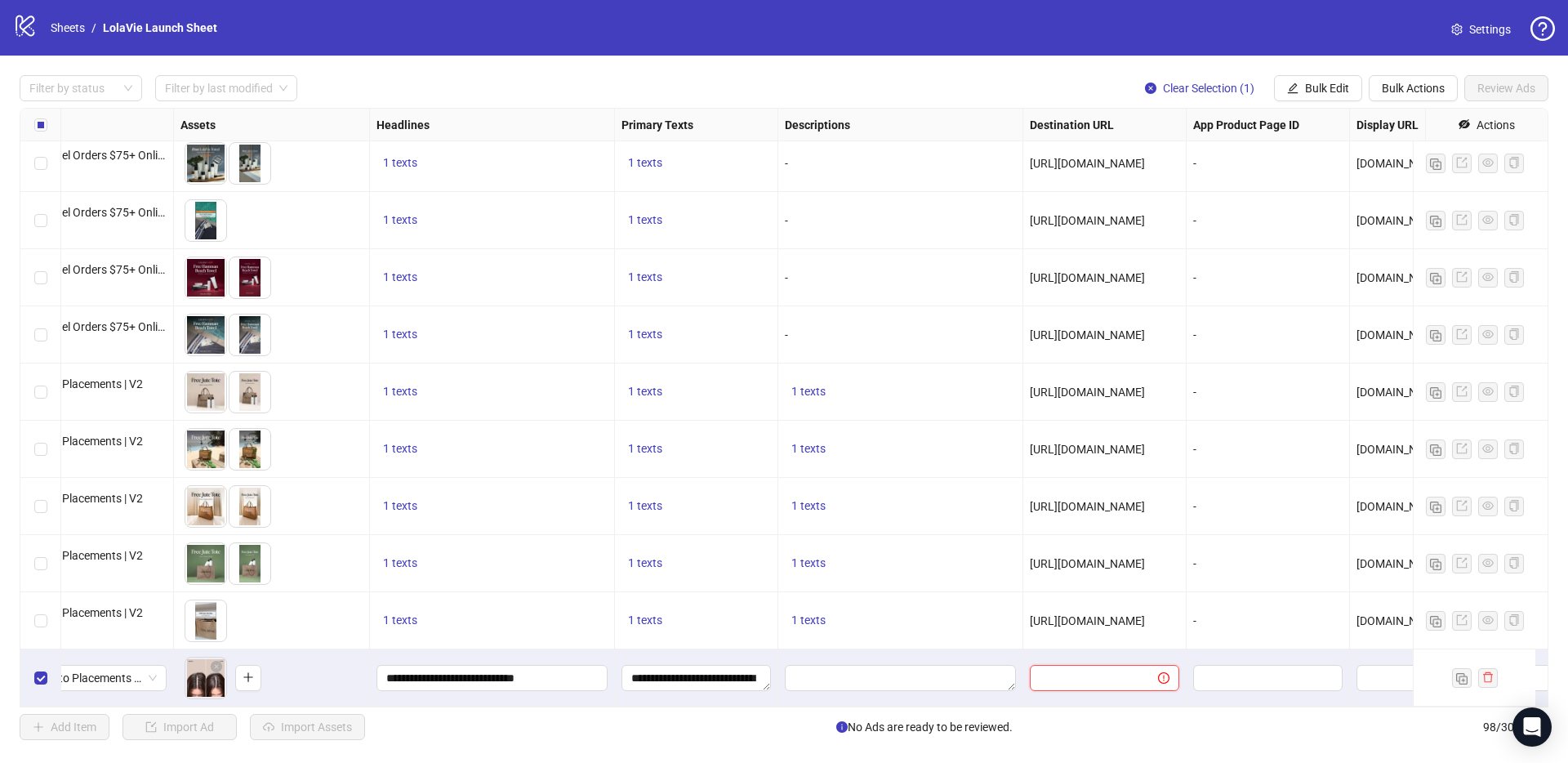 click at bounding box center (1087, 678) 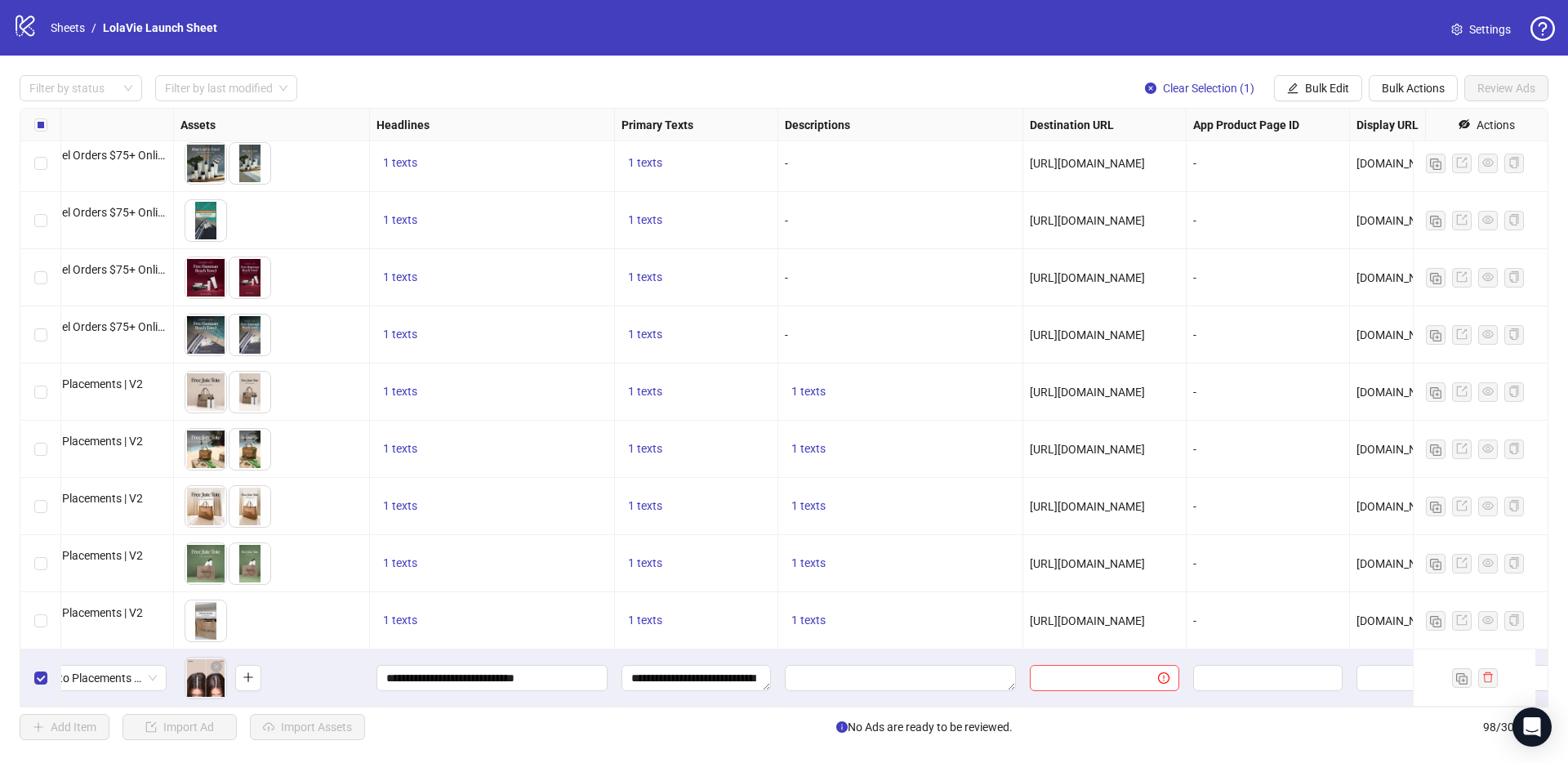 drag, startPoint x: 1155, startPoint y: 609, endPoint x: 932, endPoint y: 589, distance: 223.8951 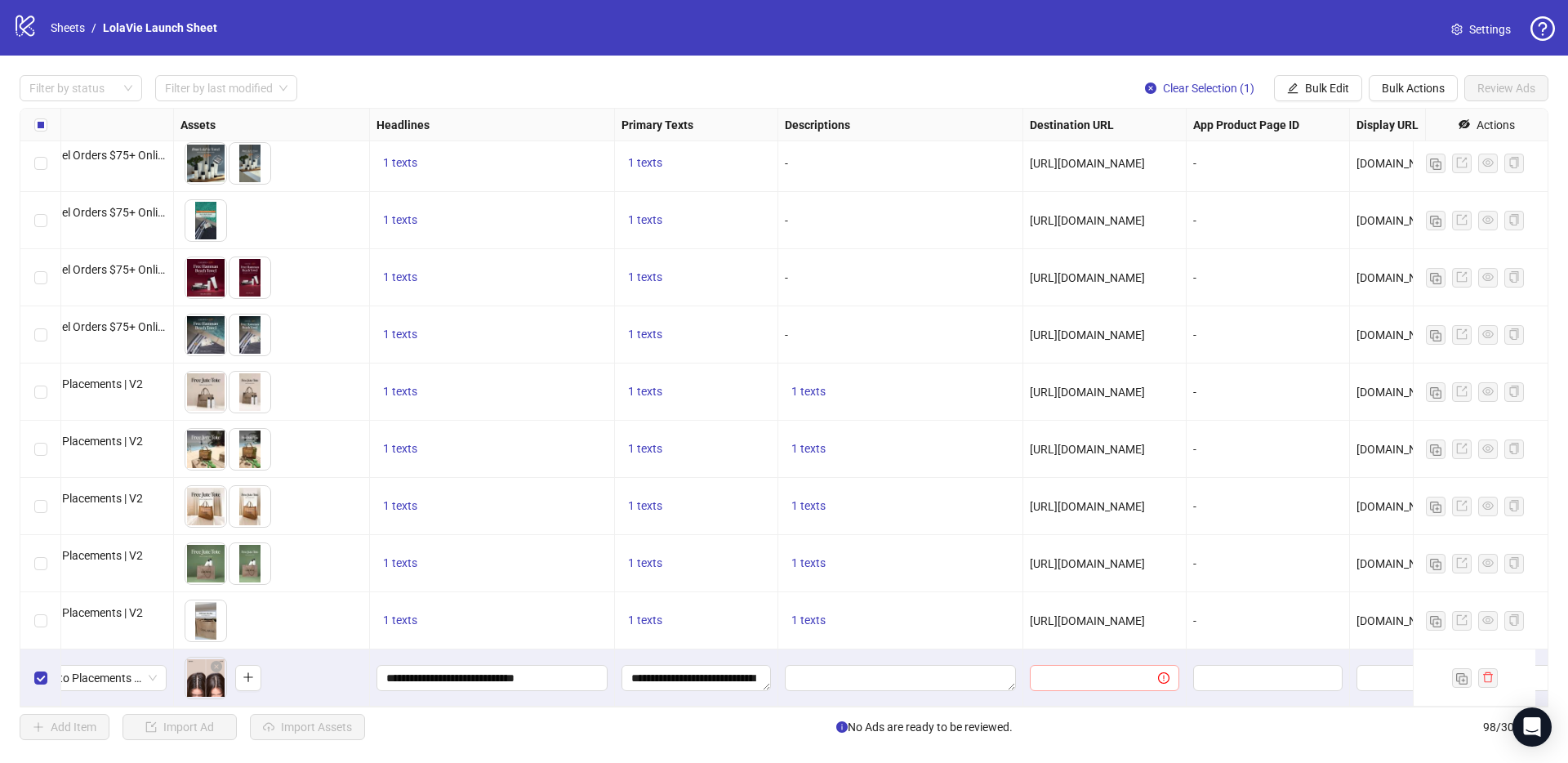 copy on "[URL][DOMAIN_NAME]" 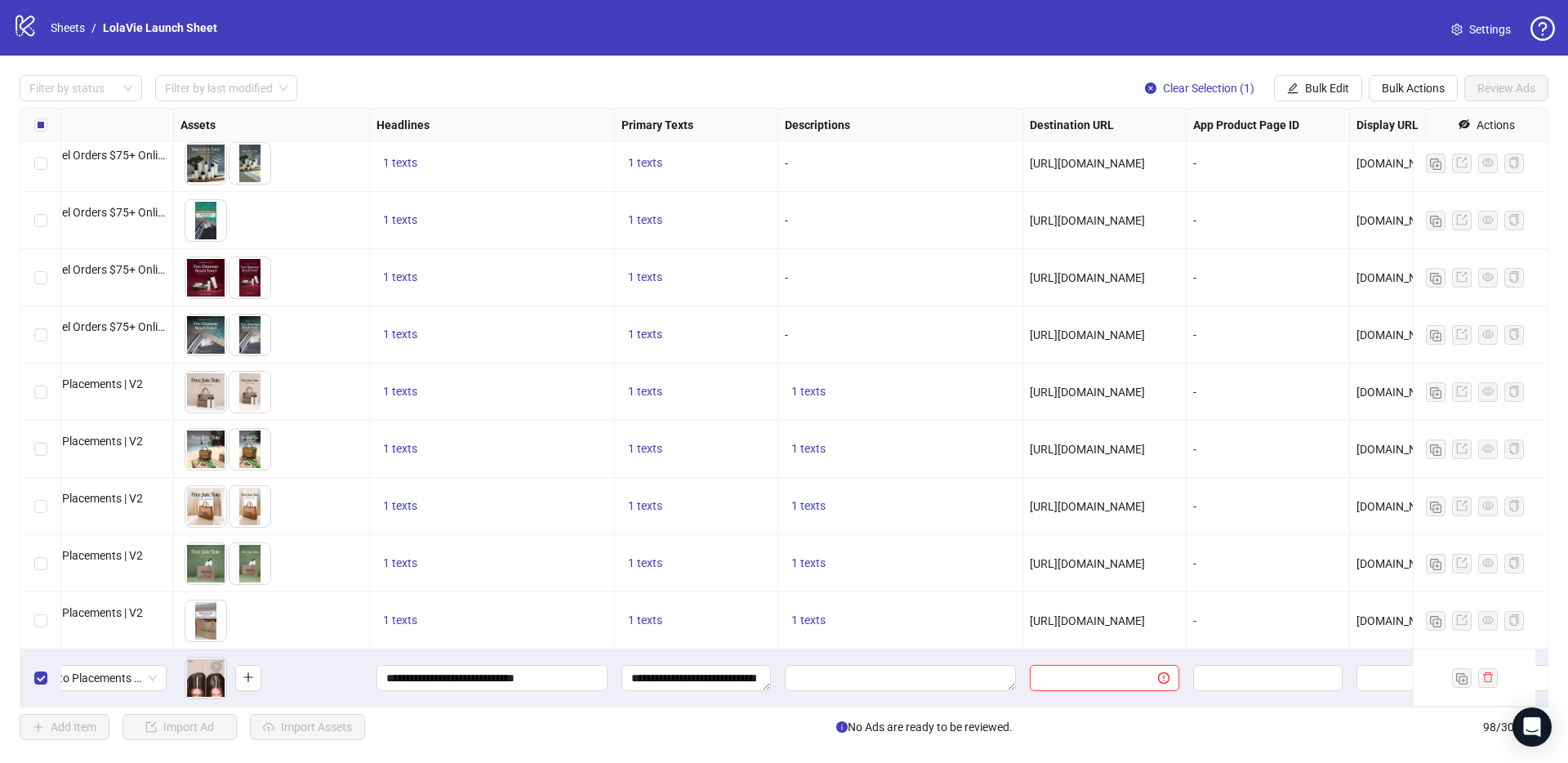 click at bounding box center [1087, 678] 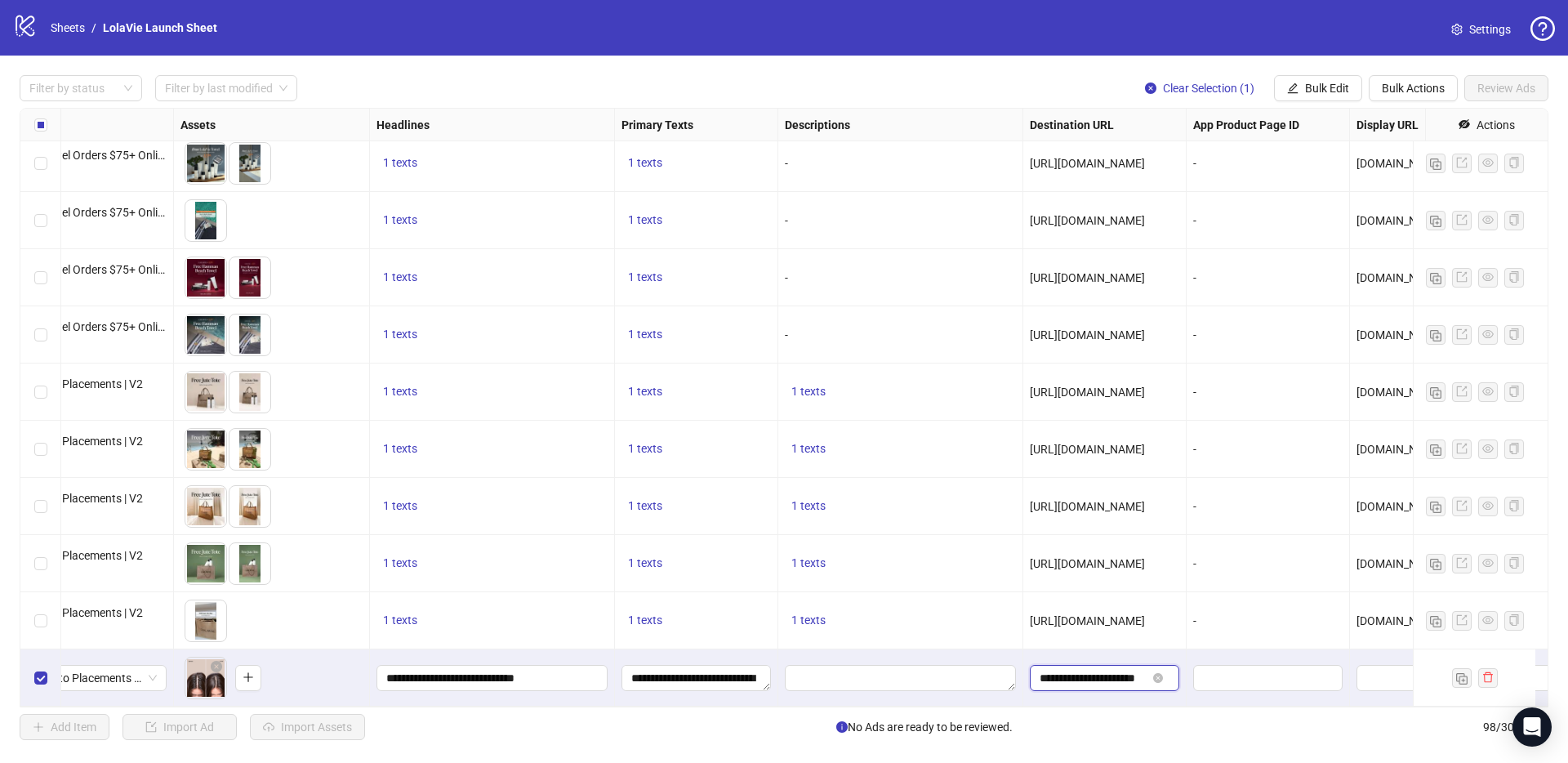 scroll, scrollTop: 0, scrollLeft: 16, axis: horizontal 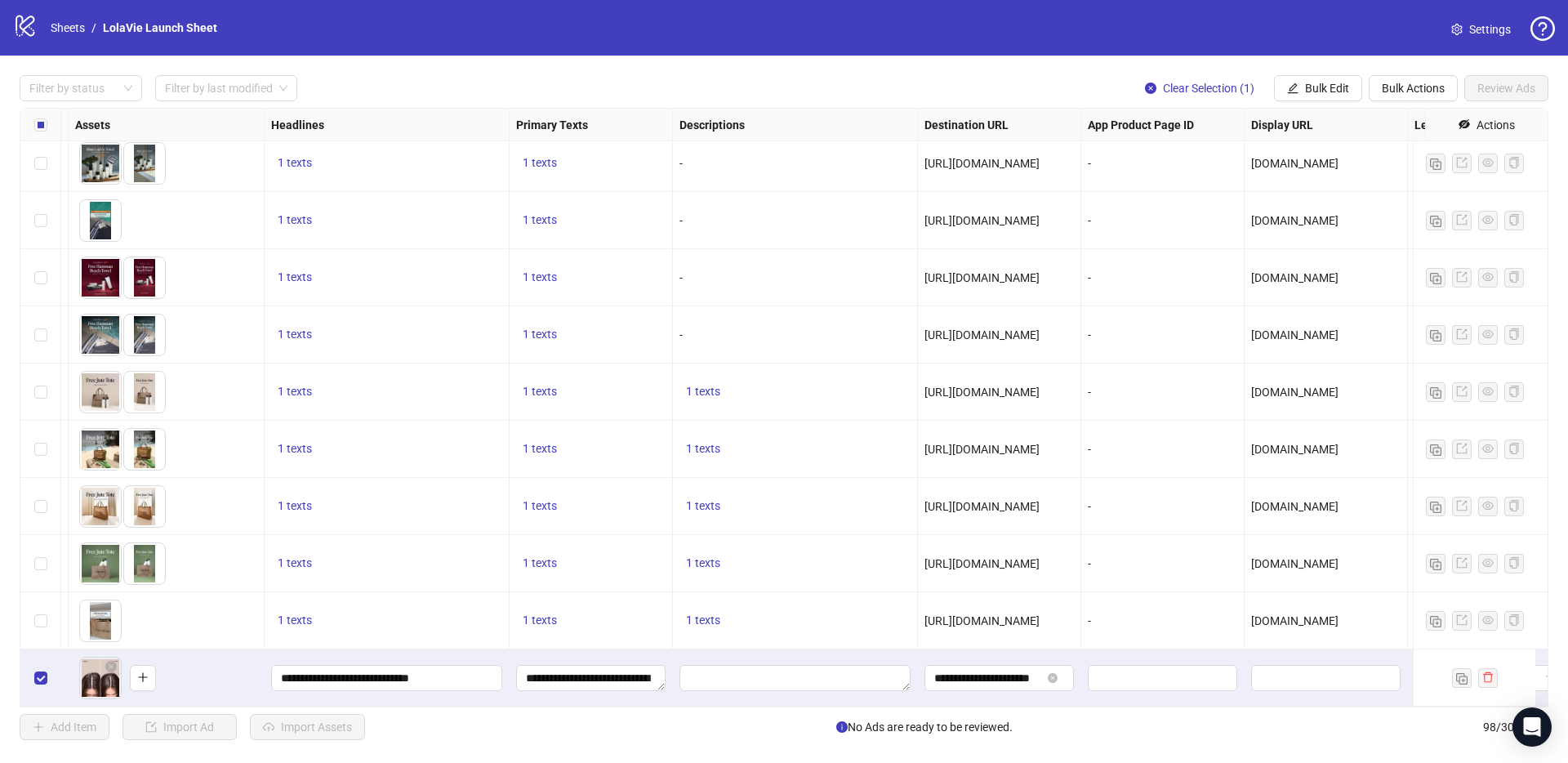 click on "[DOMAIN_NAME]" at bounding box center (1294, 621) 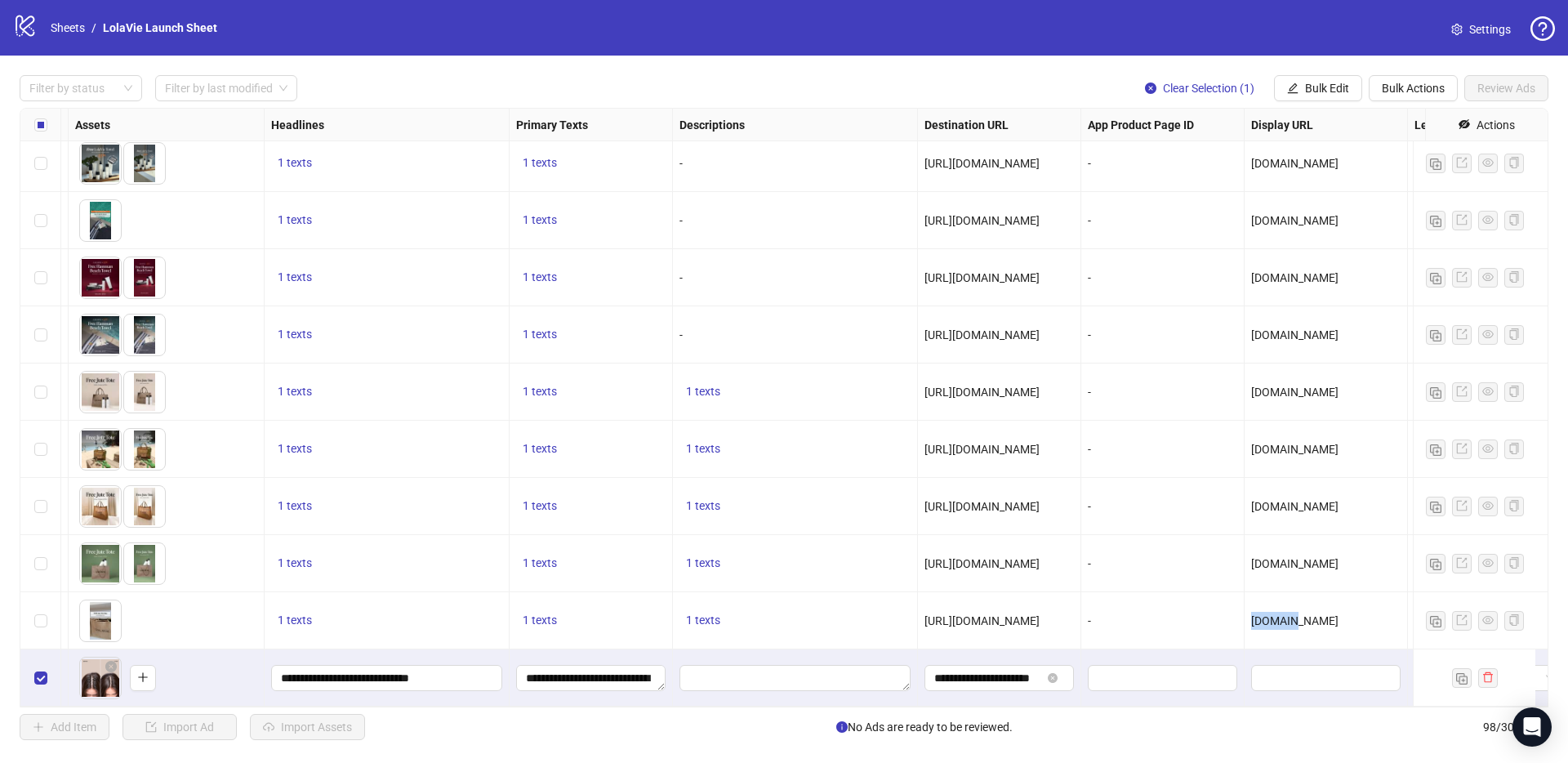 click on "[DOMAIN_NAME]" at bounding box center [1294, 621] 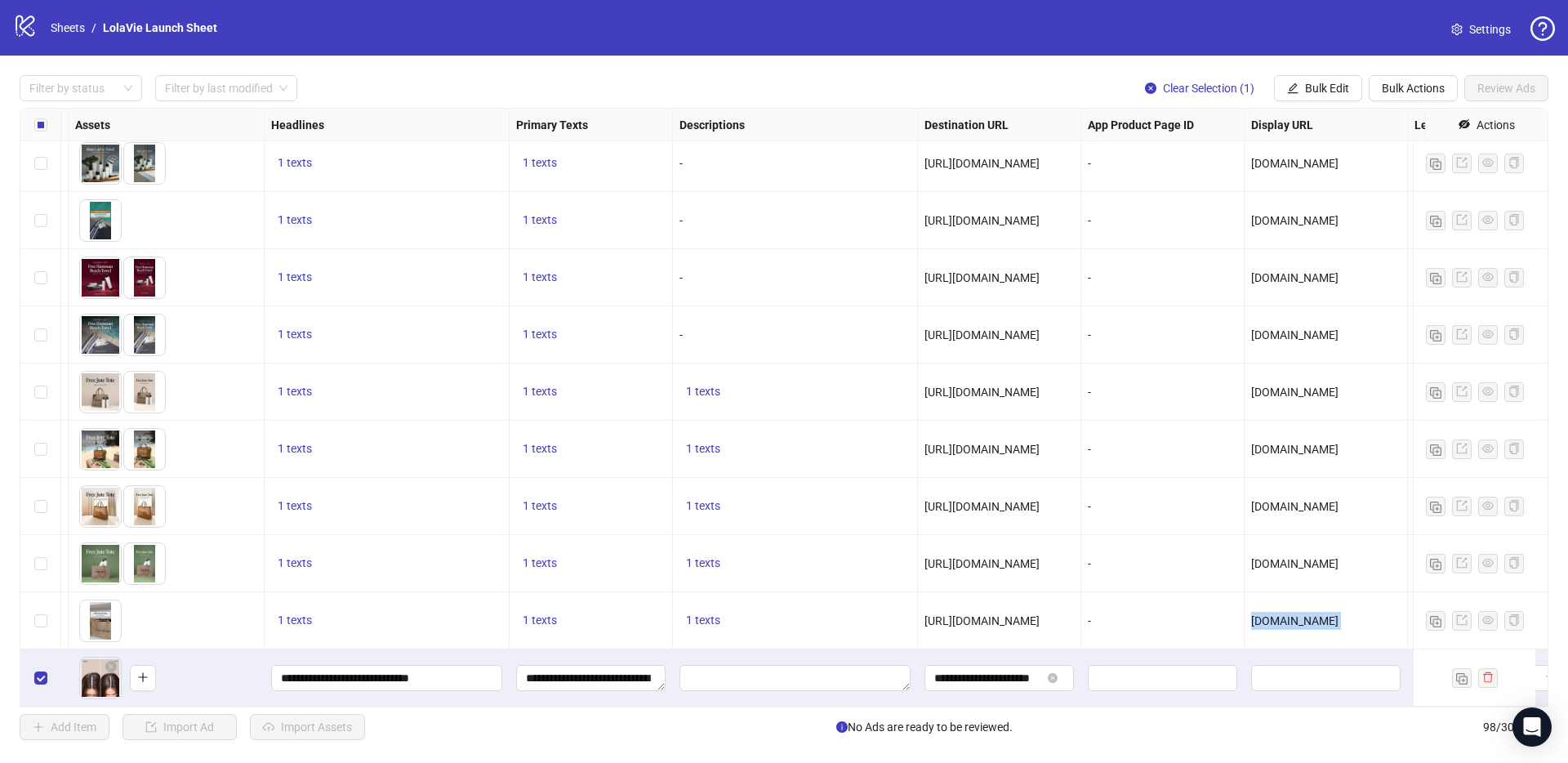 click on "[DOMAIN_NAME]" at bounding box center (1294, 621) 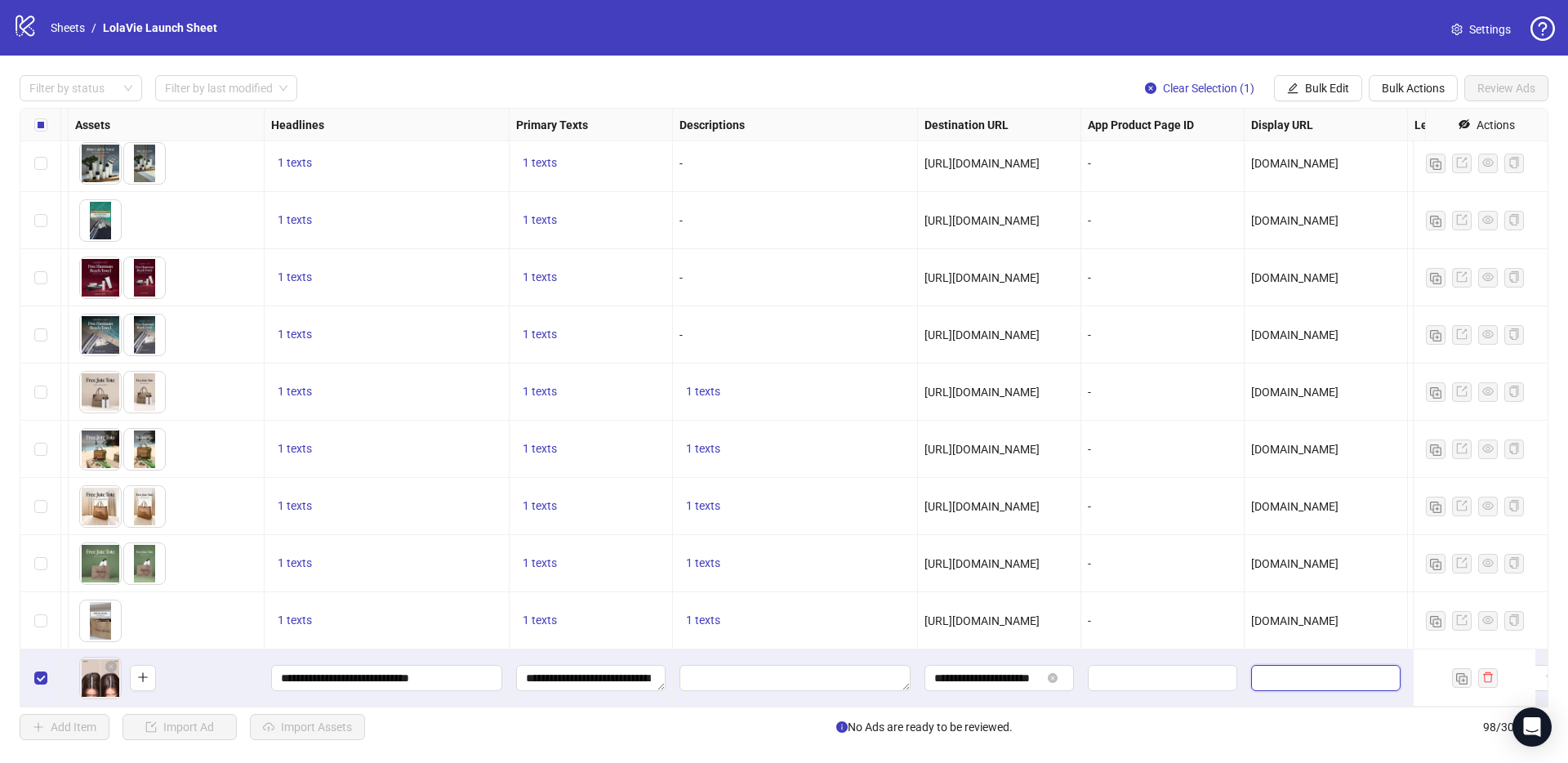 click at bounding box center (1324, 678) 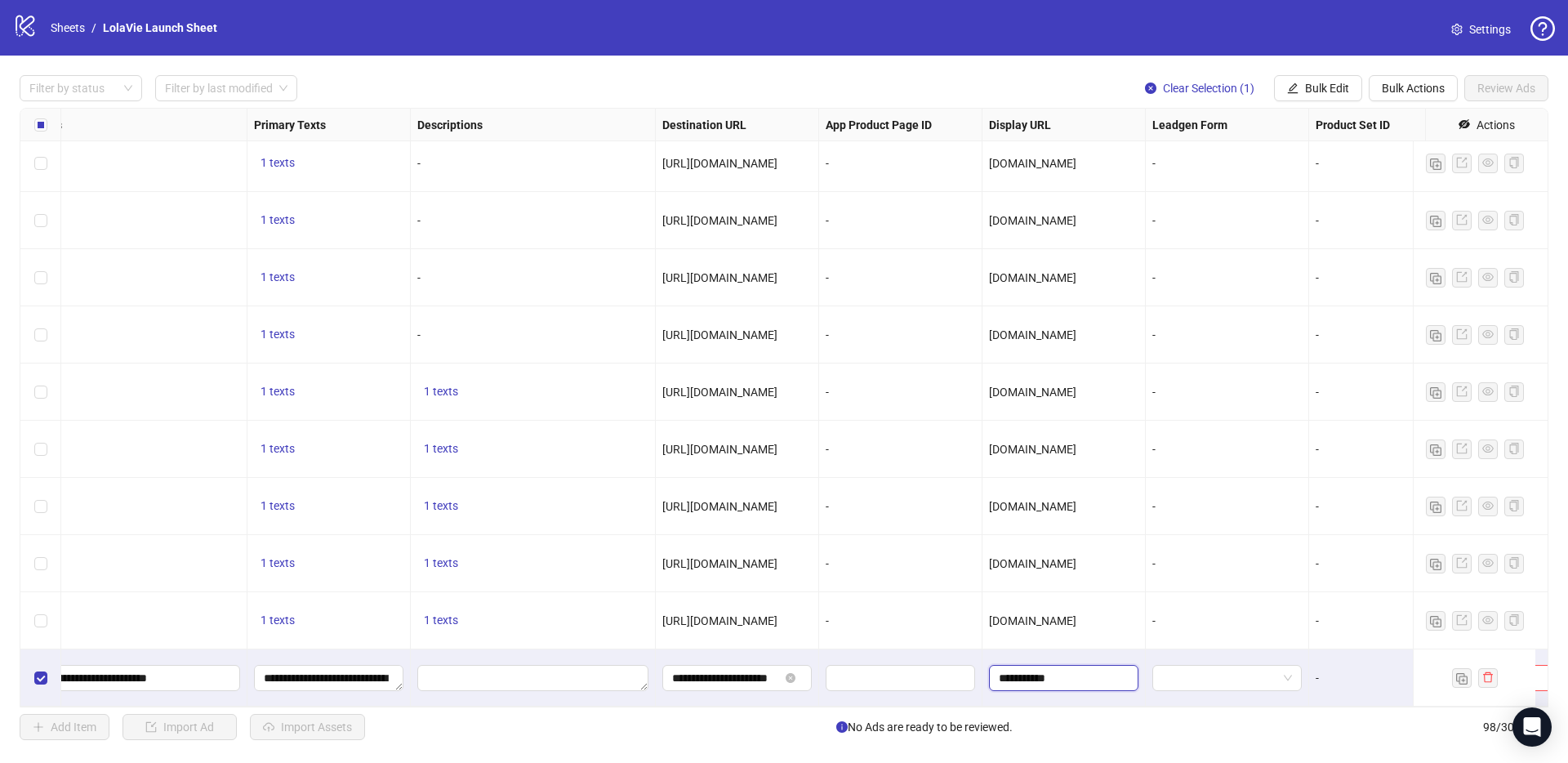 scroll, scrollTop: 5051, scrollLeft: 1156, axis: both 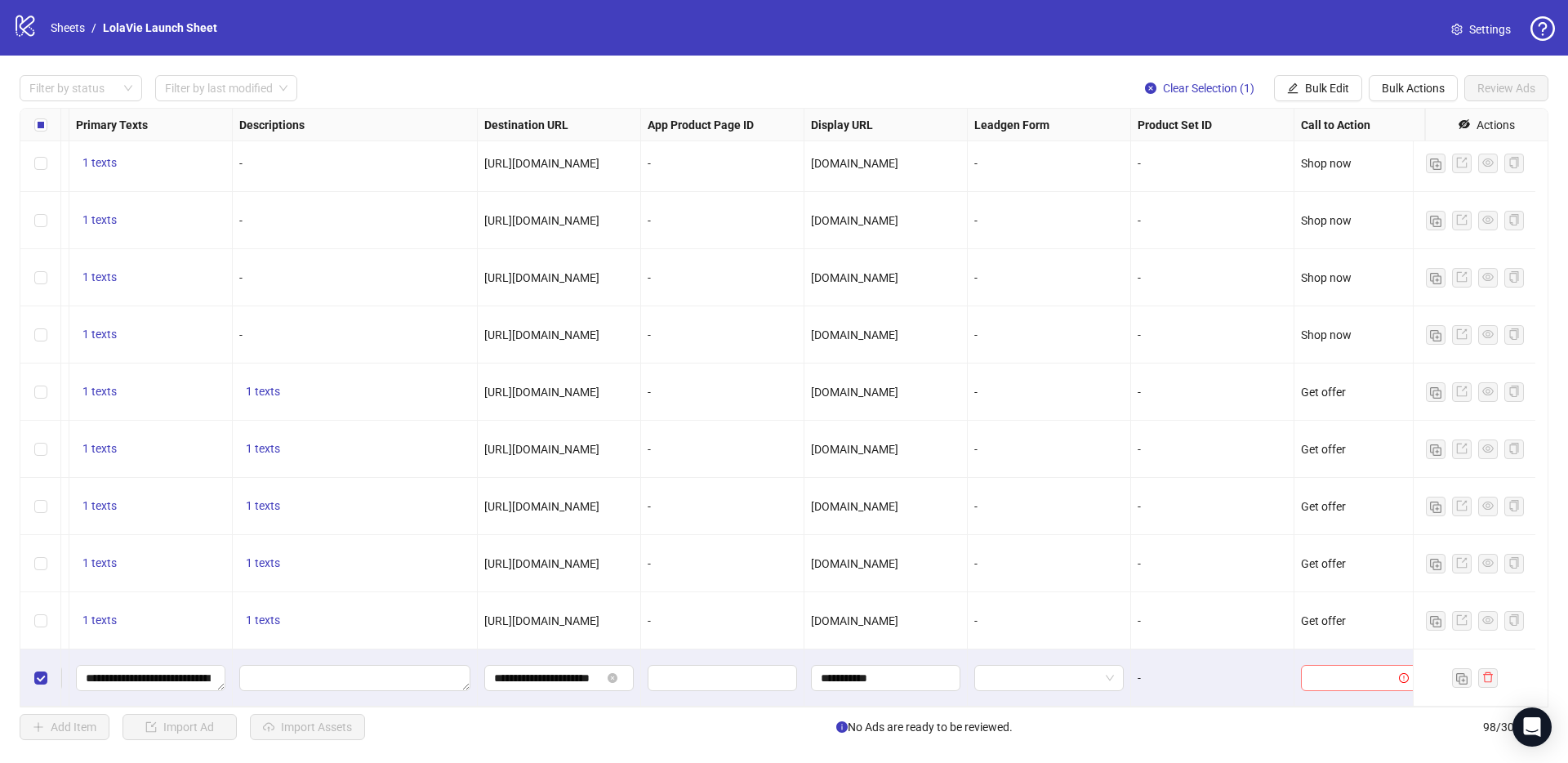 click at bounding box center [1352, 678] 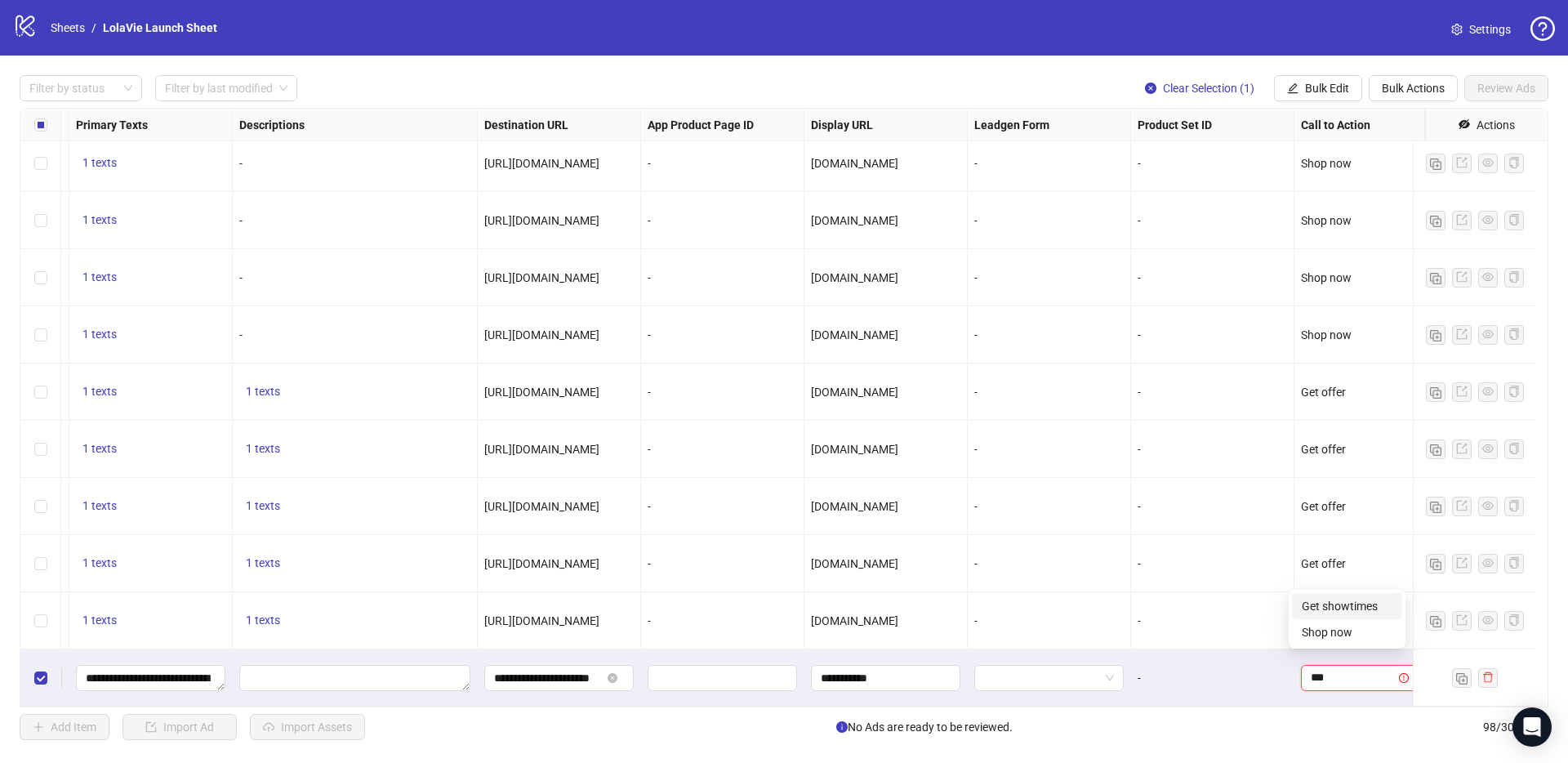 type on "****" 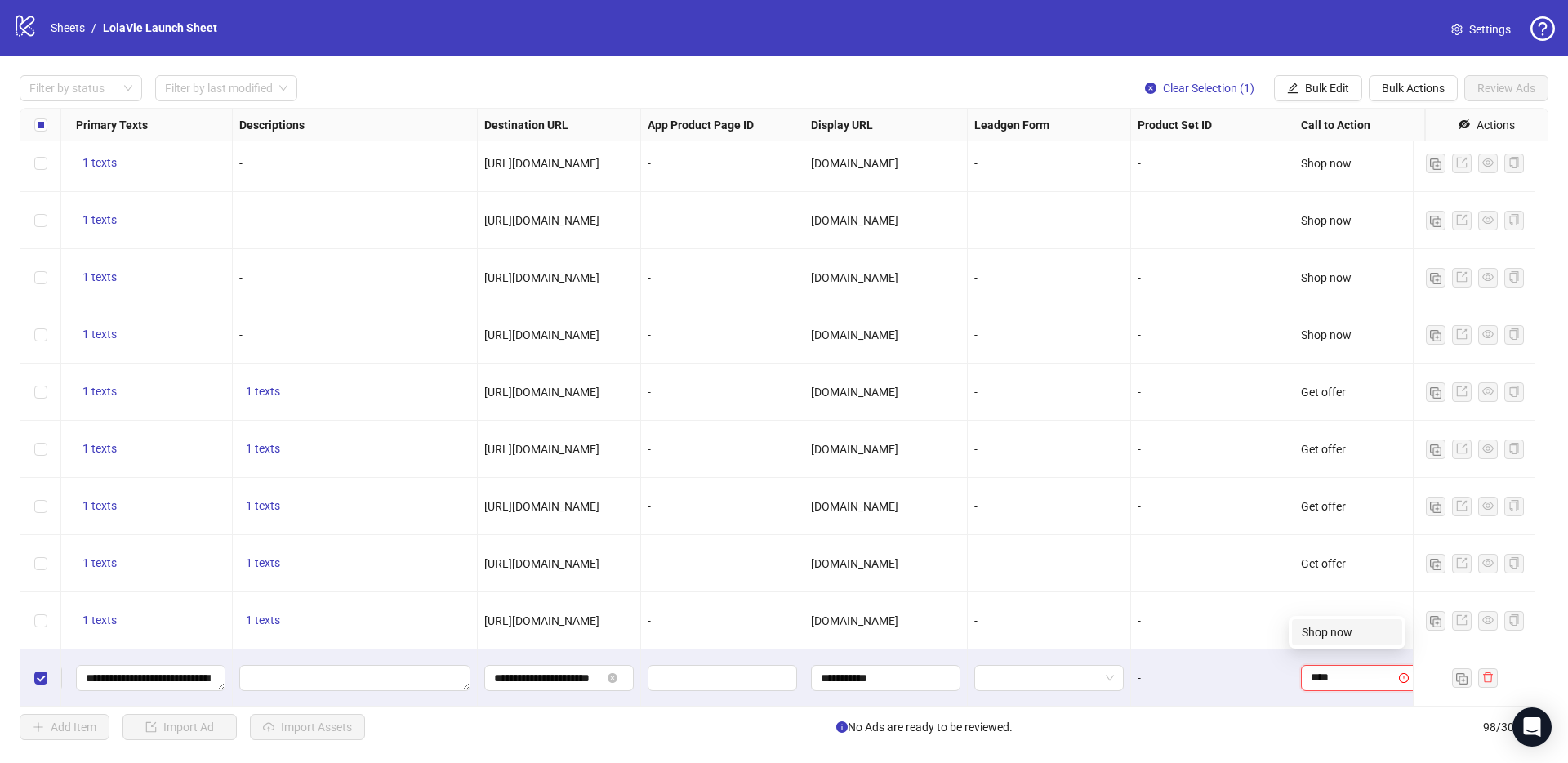 click on "Shop now" at bounding box center [1347, 632] 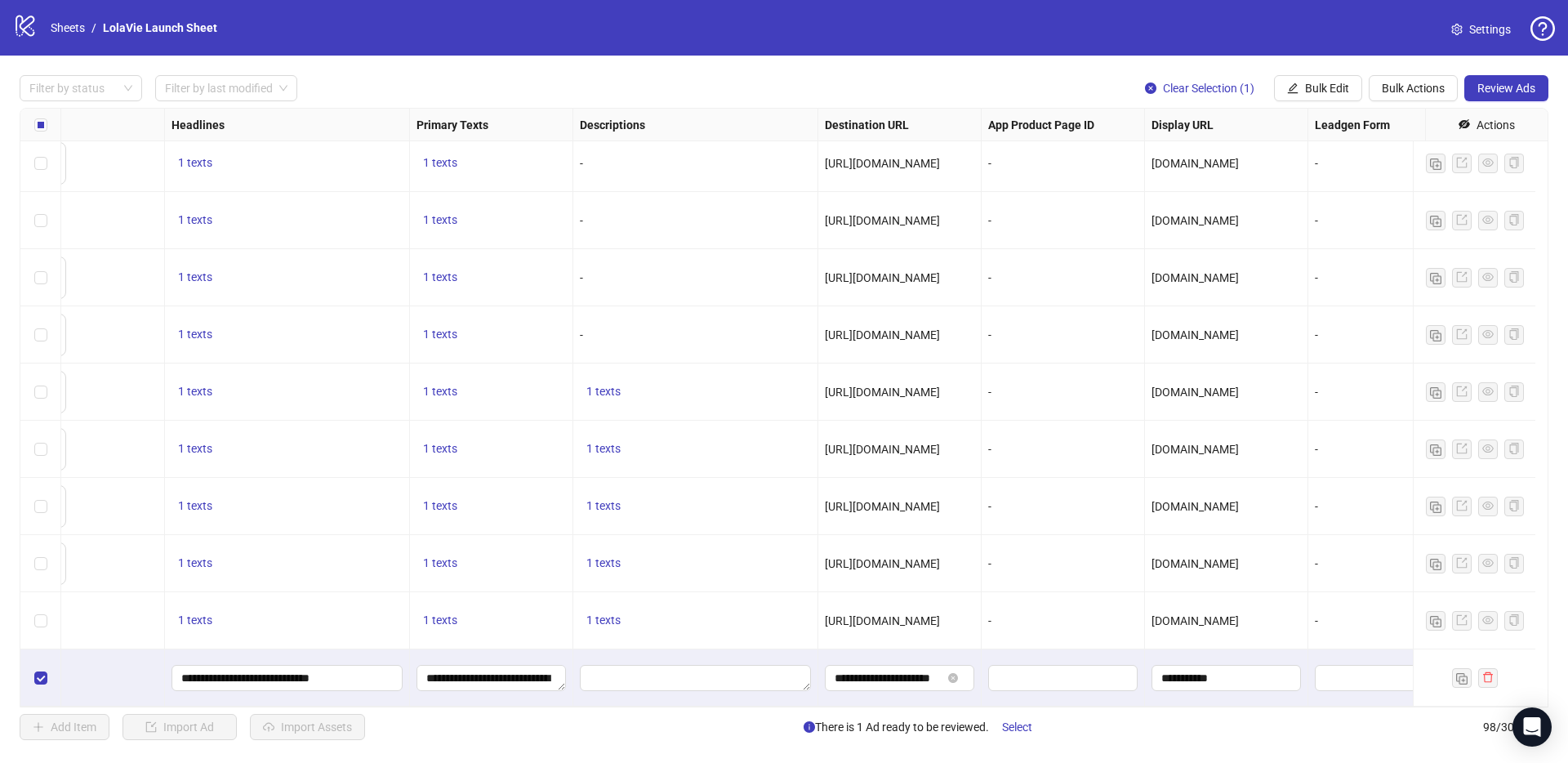 scroll, scrollTop: 5051, scrollLeft: 0, axis: vertical 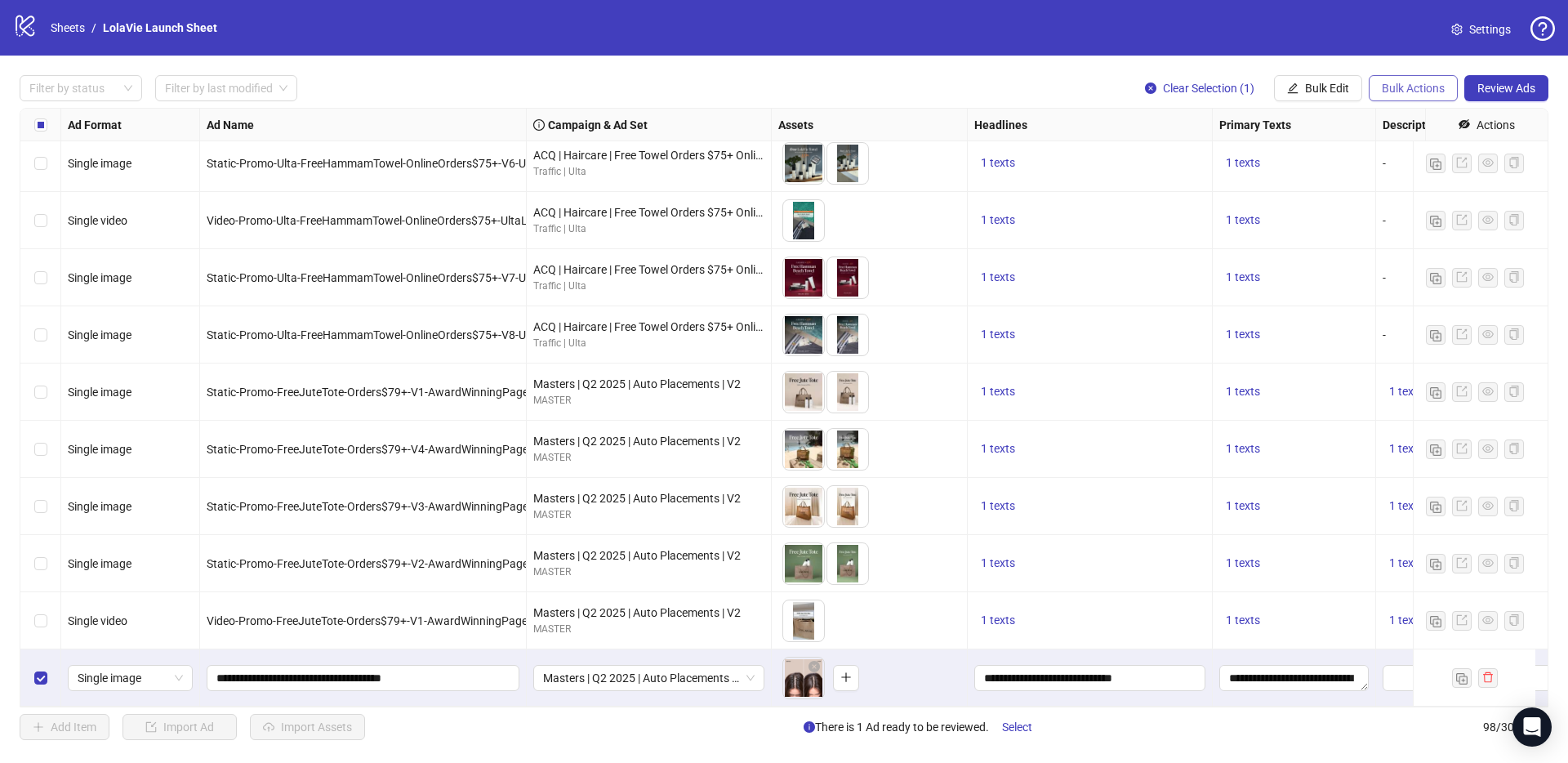 click on "Bulk Actions" at bounding box center (1413, 88) 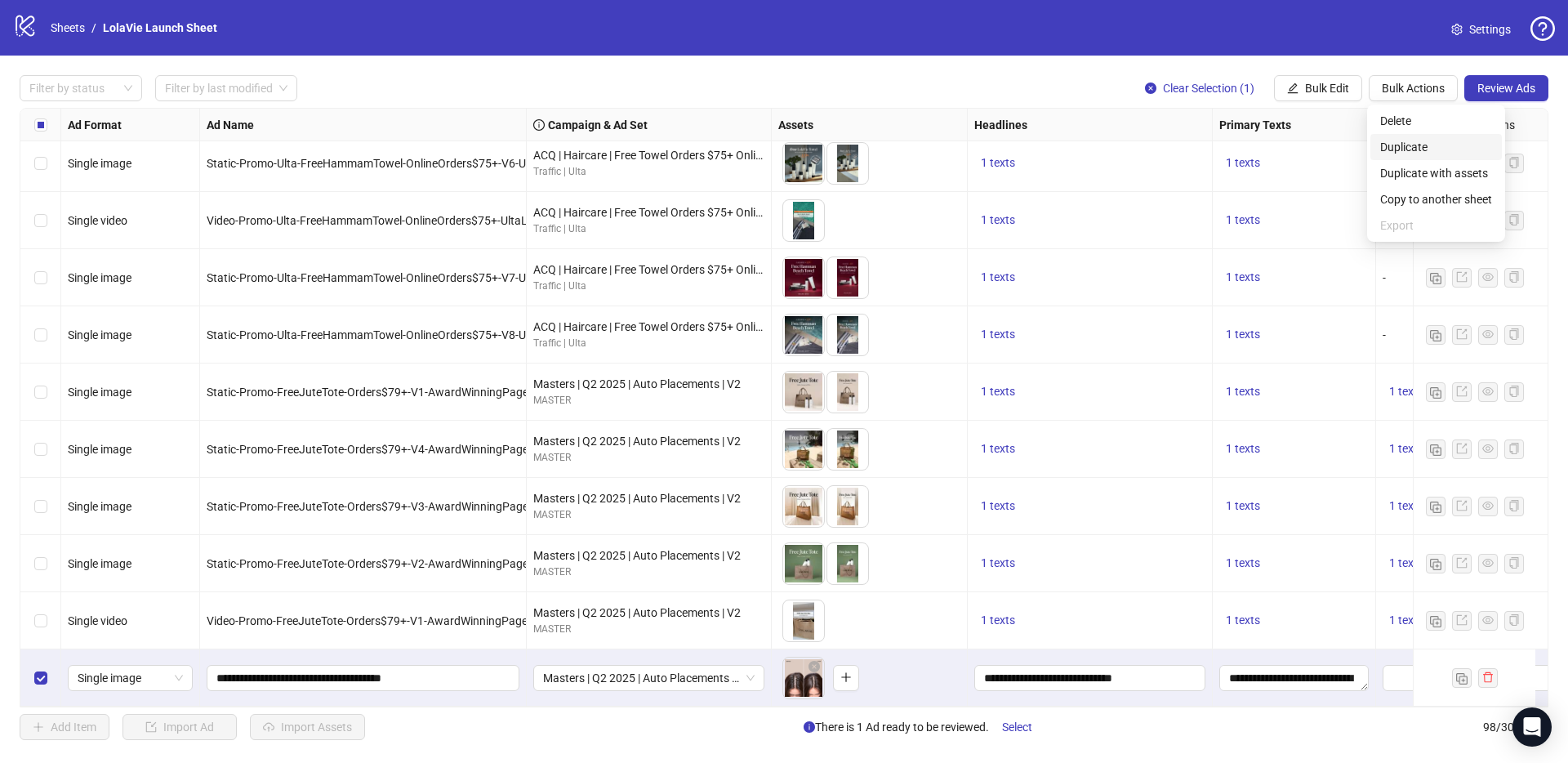 click on "Duplicate" at bounding box center [1436, 147] 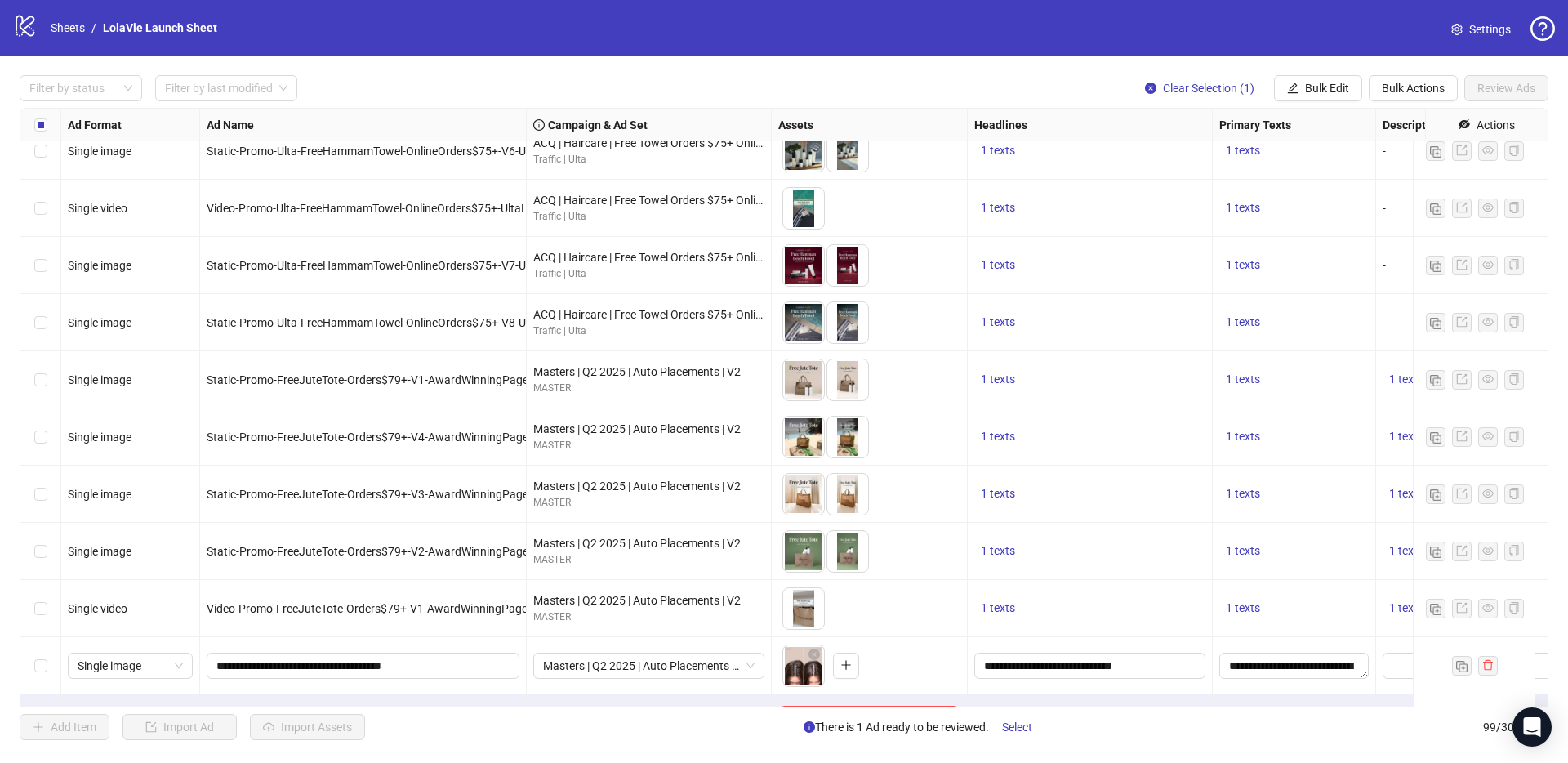 scroll, scrollTop: 5108, scrollLeft: 0, axis: vertical 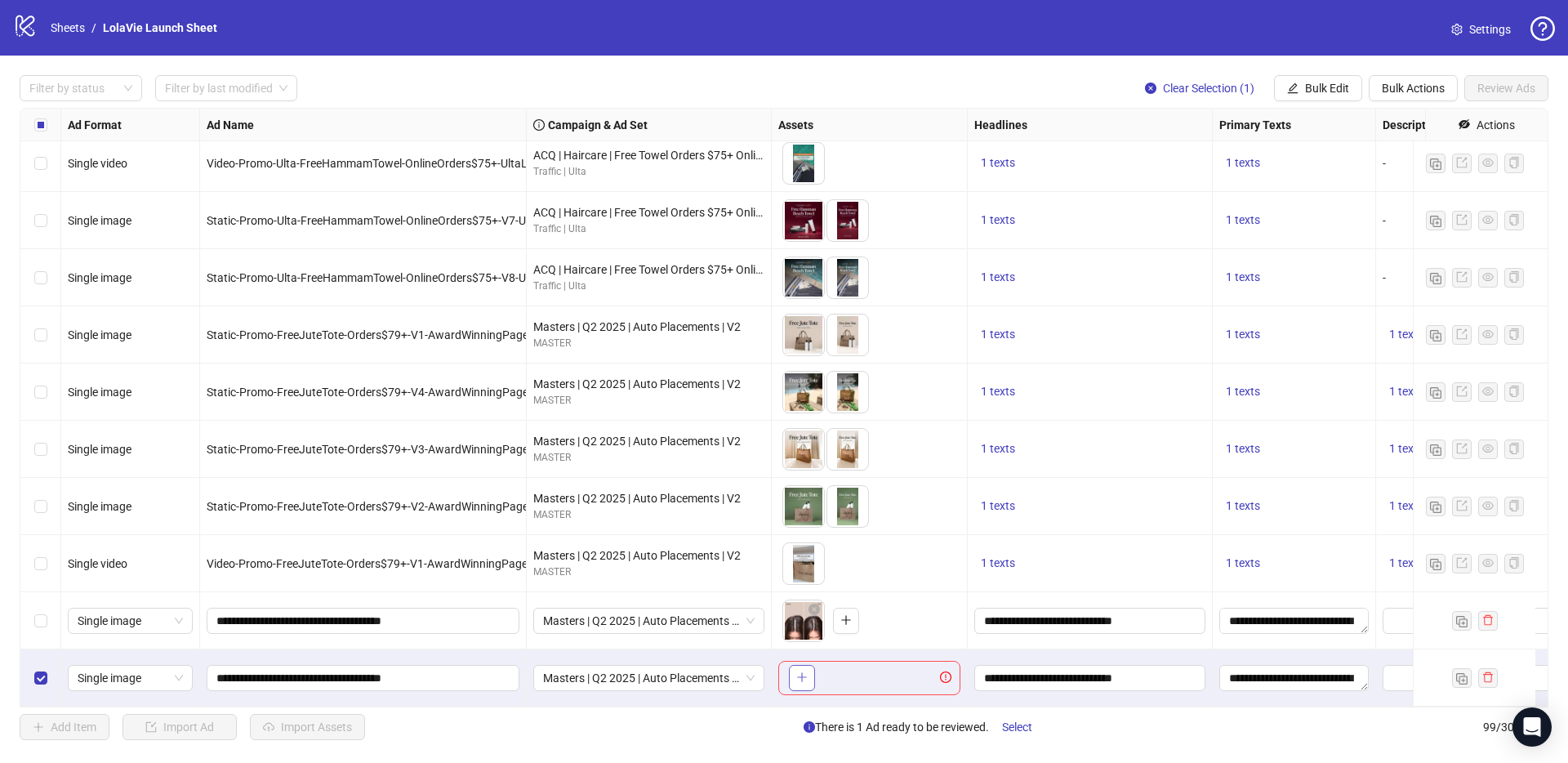 click at bounding box center [802, 678] 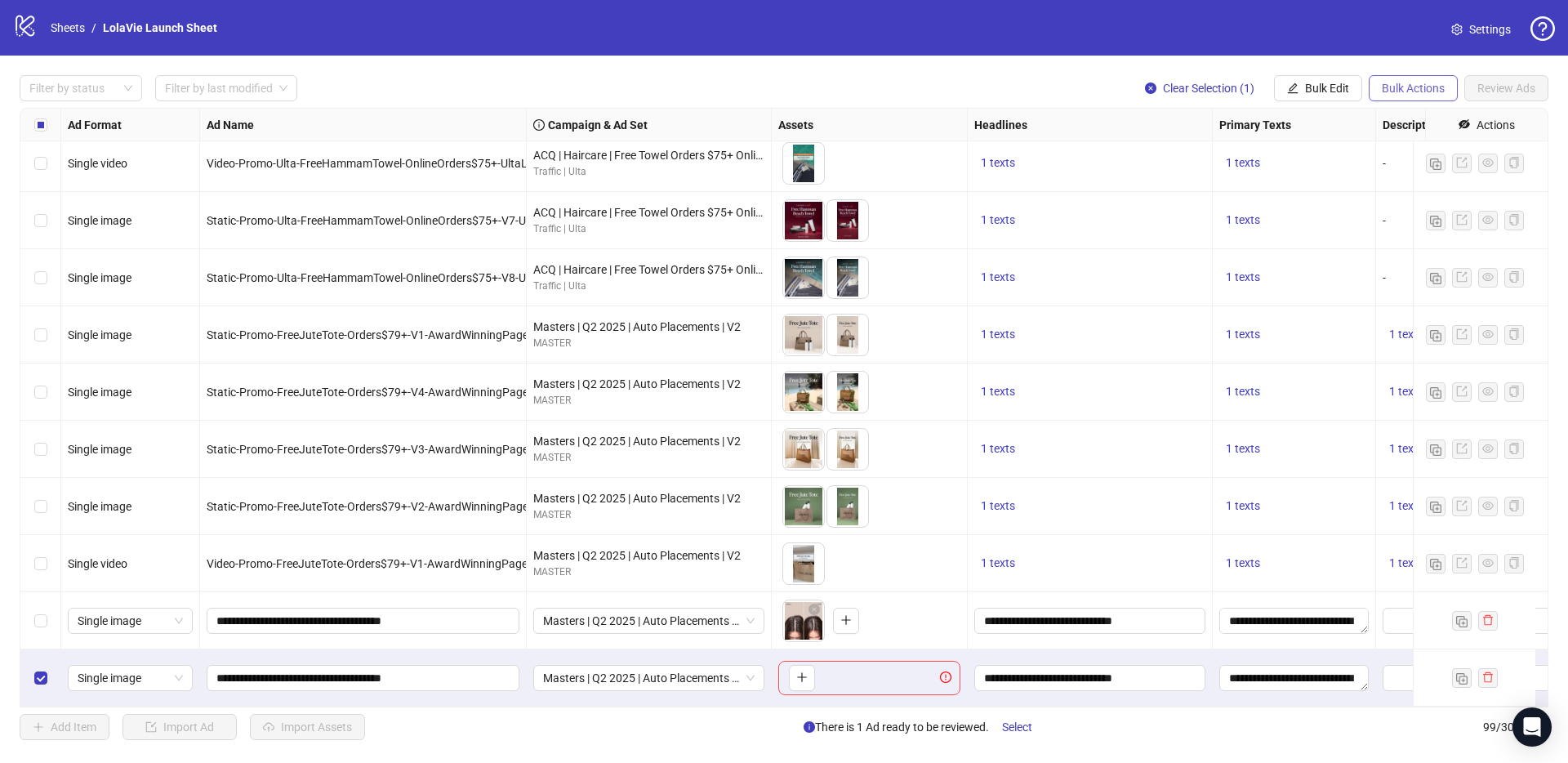 click on "Bulk Actions" at bounding box center [1413, 88] 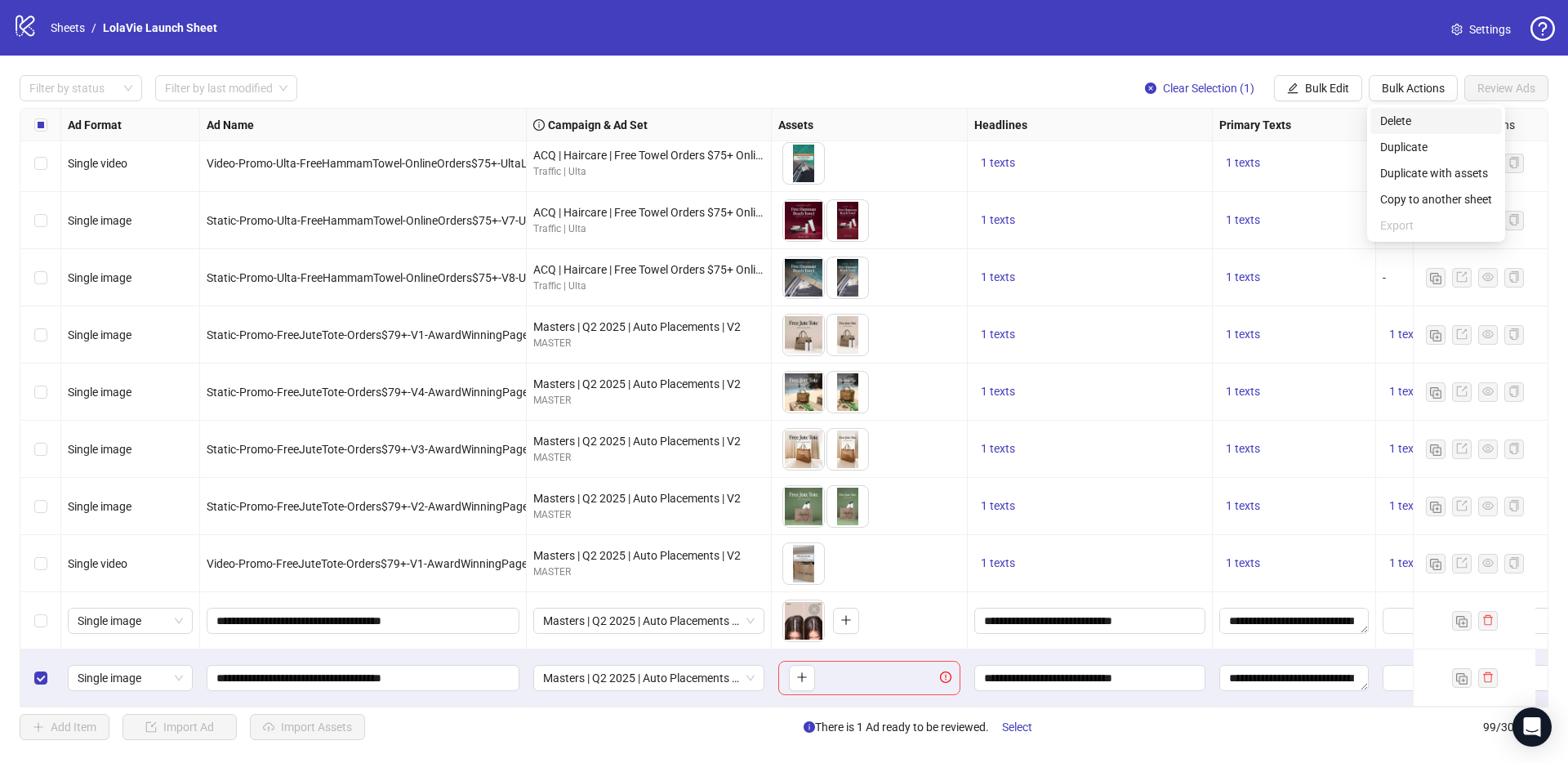 click on "Delete" at bounding box center (1436, 121) 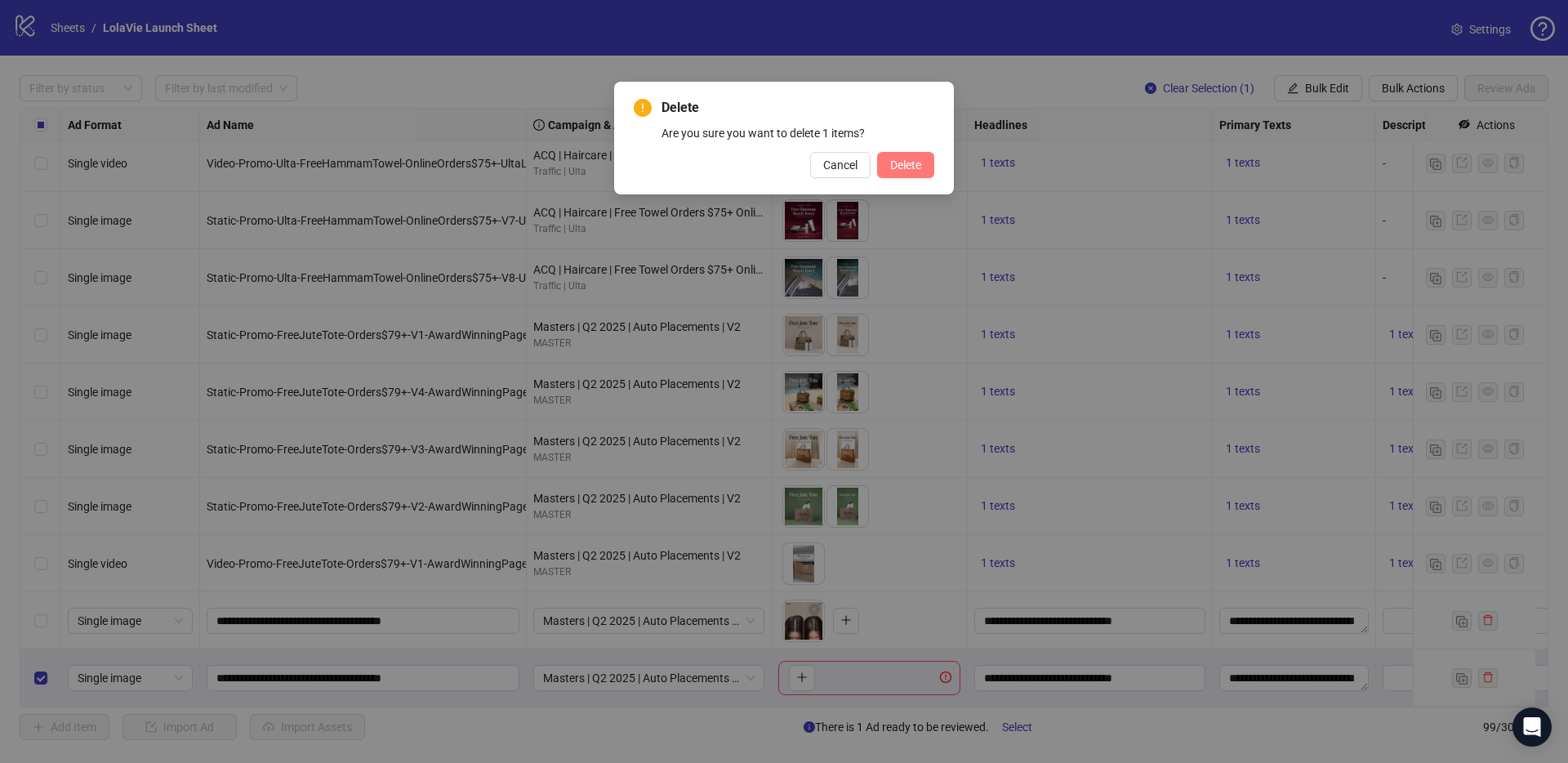 click on "Delete" at bounding box center [906, 165] 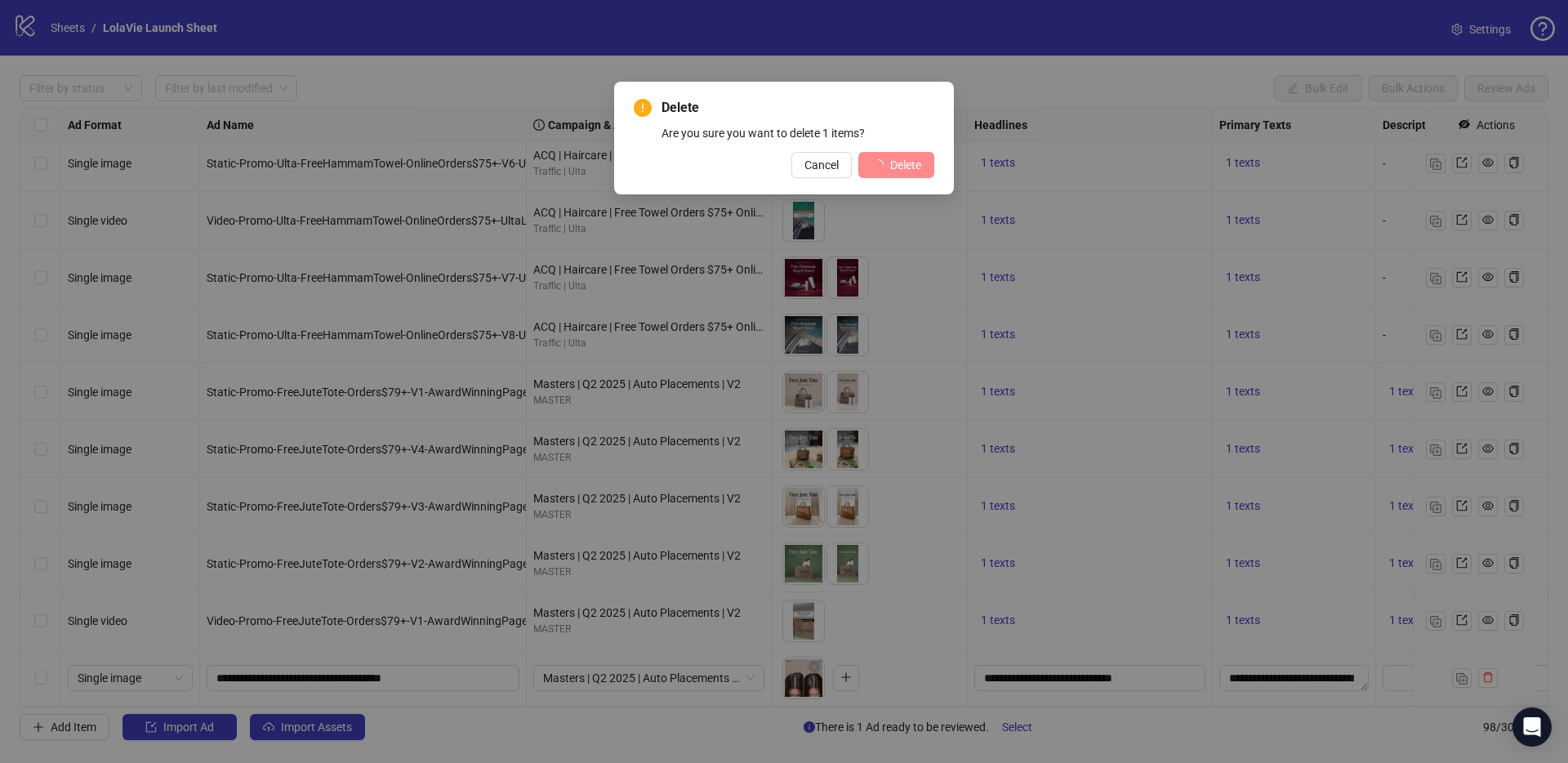 scroll, scrollTop: 5051, scrollLeft: 0, axis: vertical 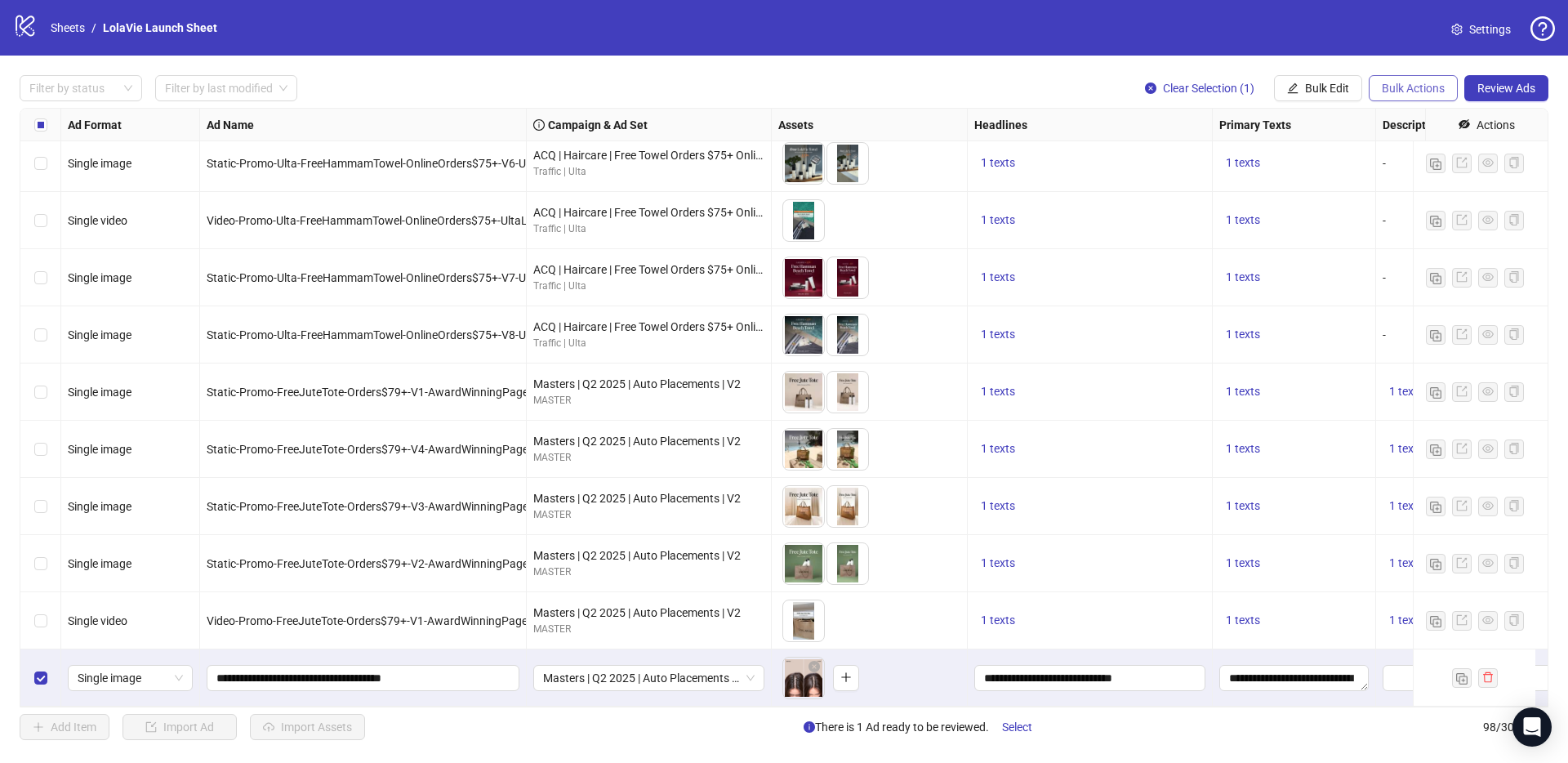 click on "Bulk Actions" at bounding box center [1413, 88] 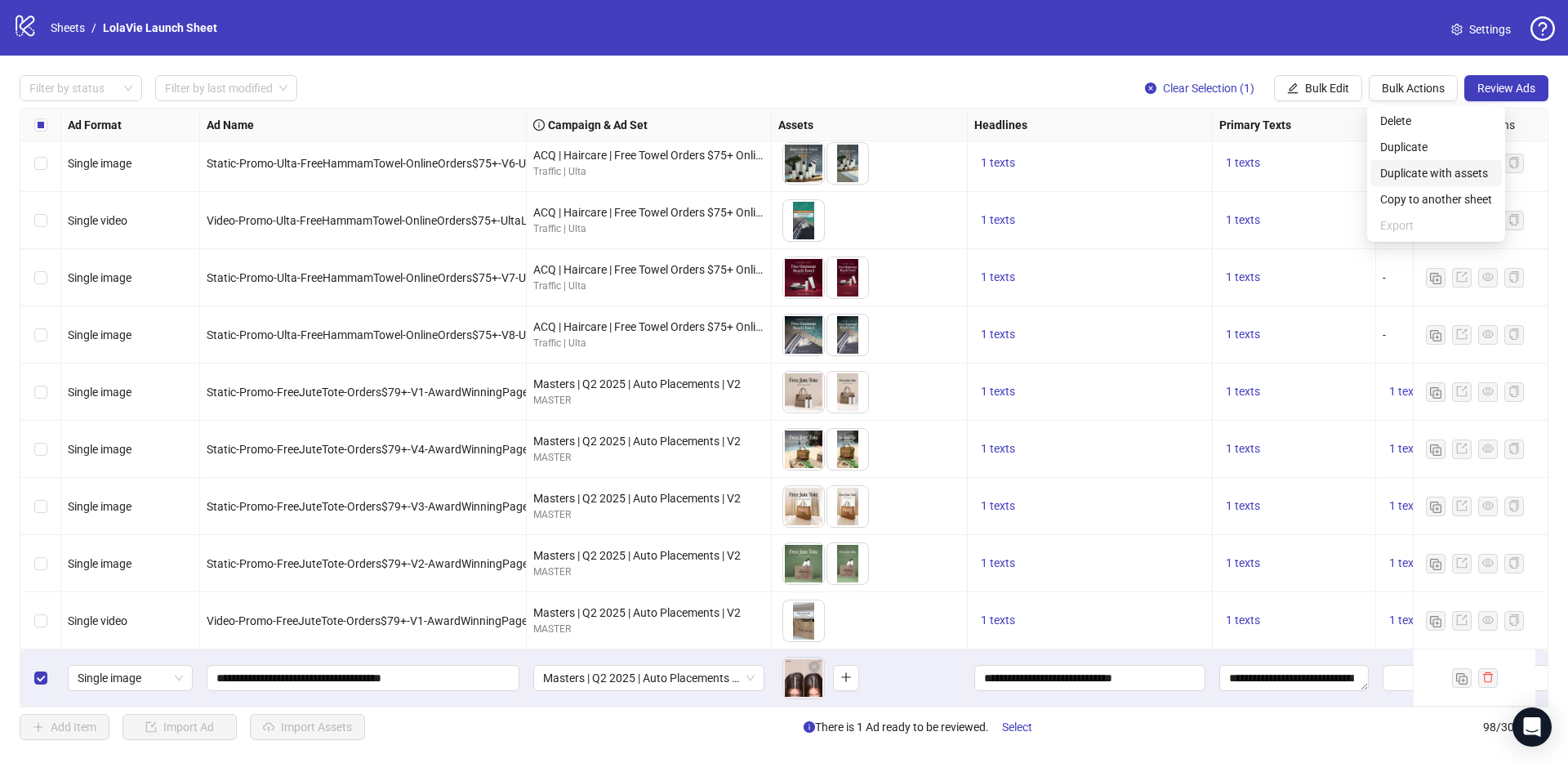 click on "Duplicate with assets" at bounding box center (1436, 173) 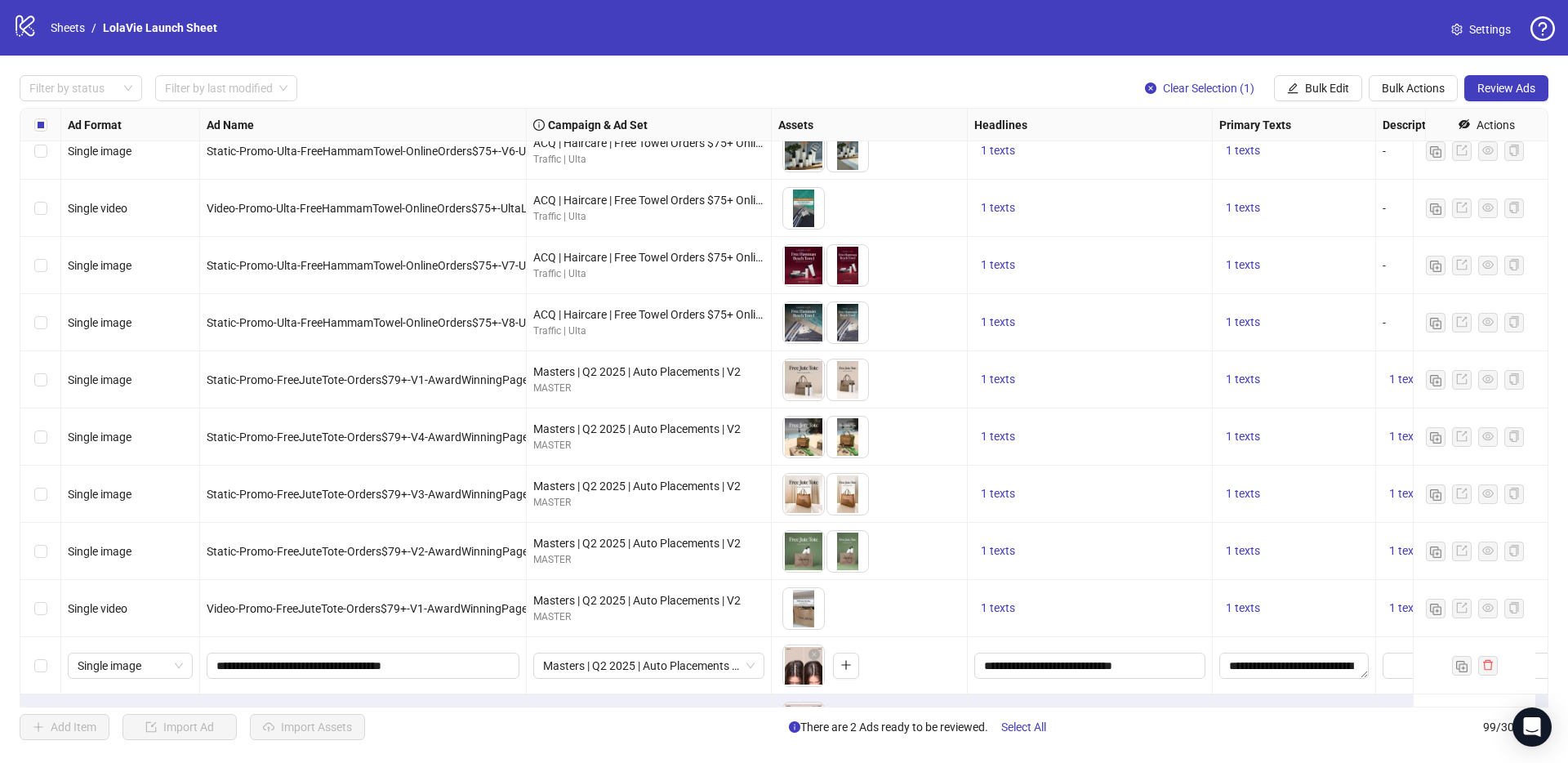 scroll, scrollTop: 5108, scrollLeft: 0, axis: vertical 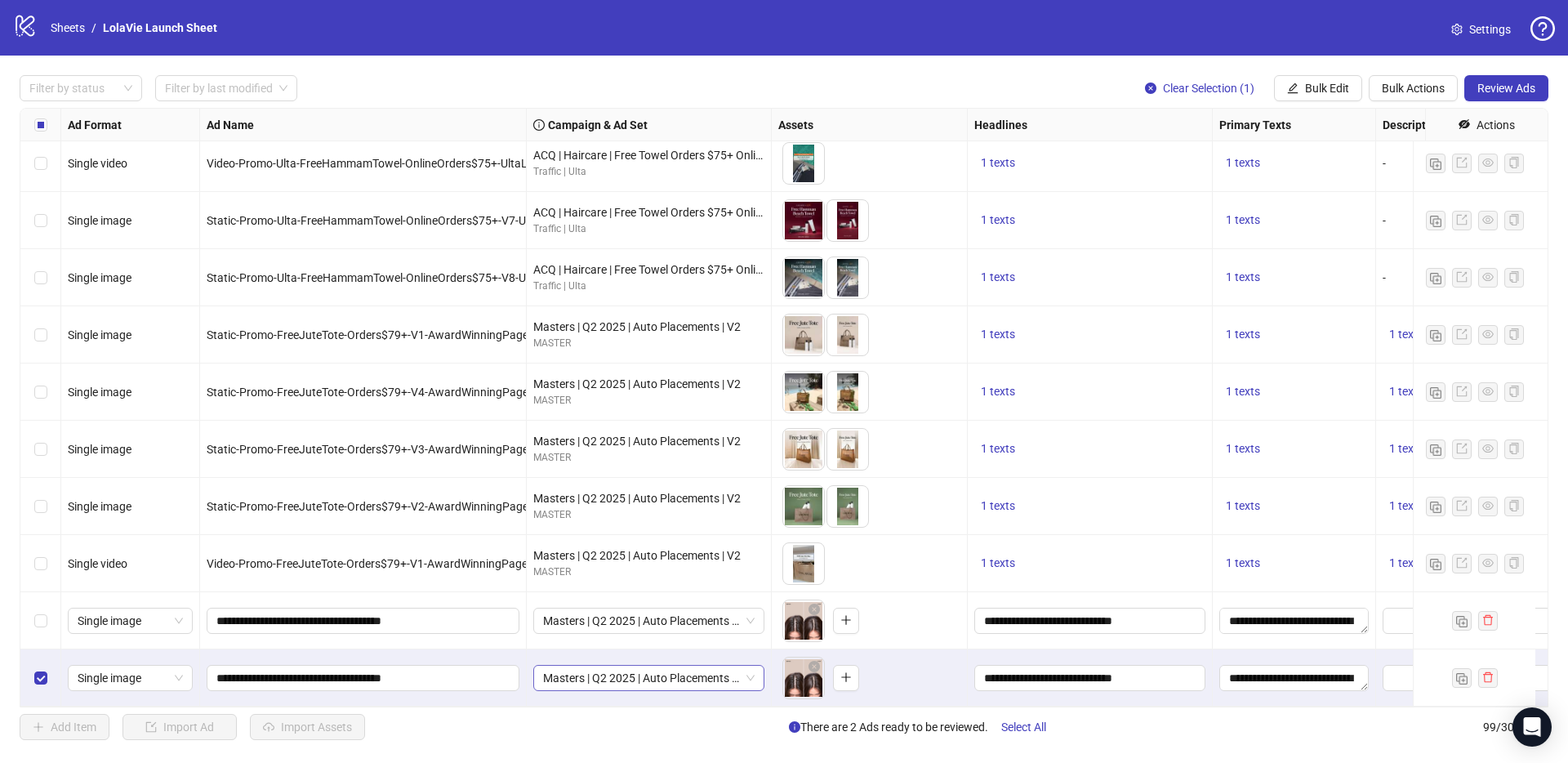 click on "Masters | Q2 2025 | Auto Placements | V2" at bounding box center [648, 678] 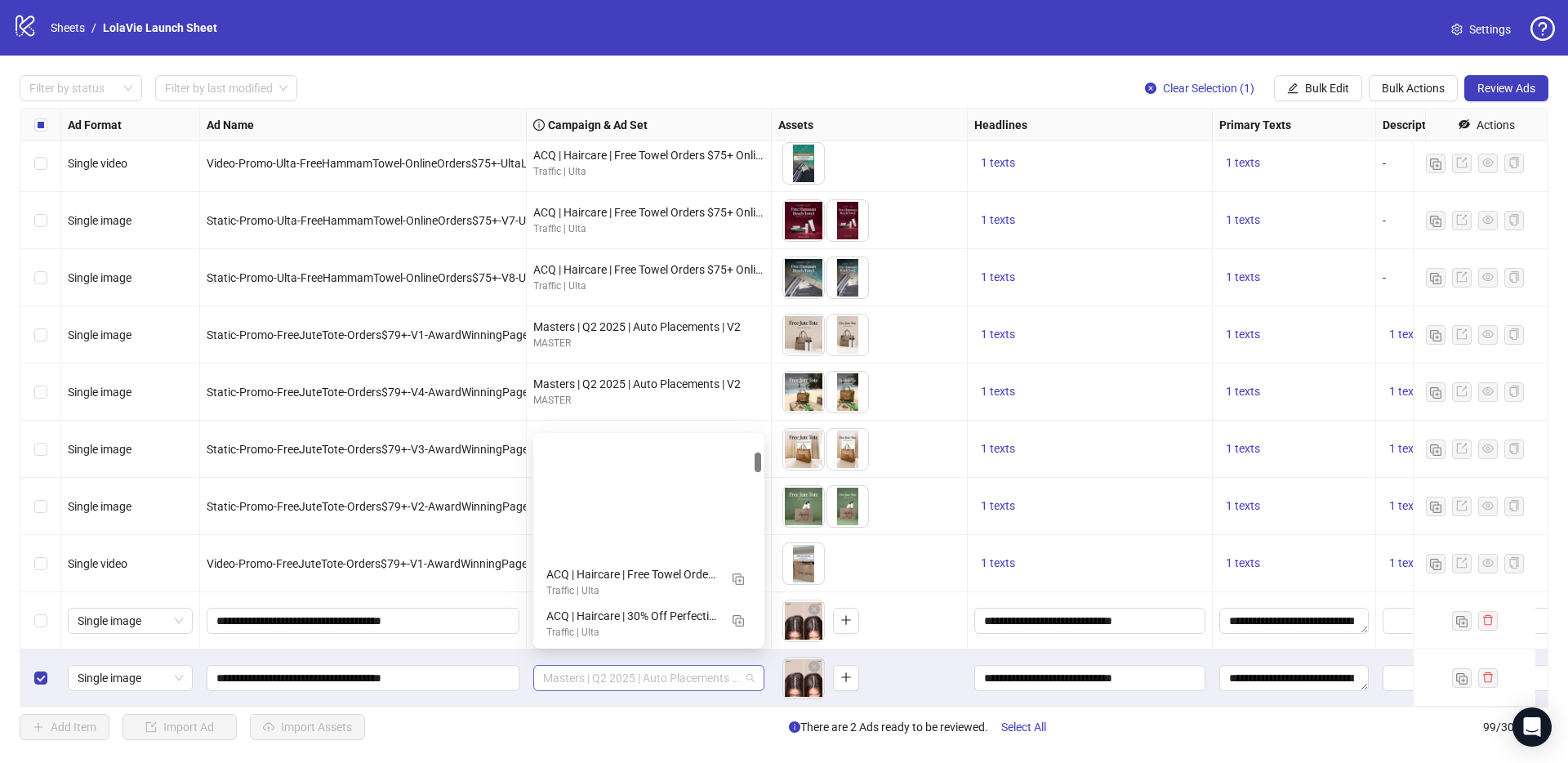 scroll, scrollTop: 166, scrollLeft: 0, axis: vertical 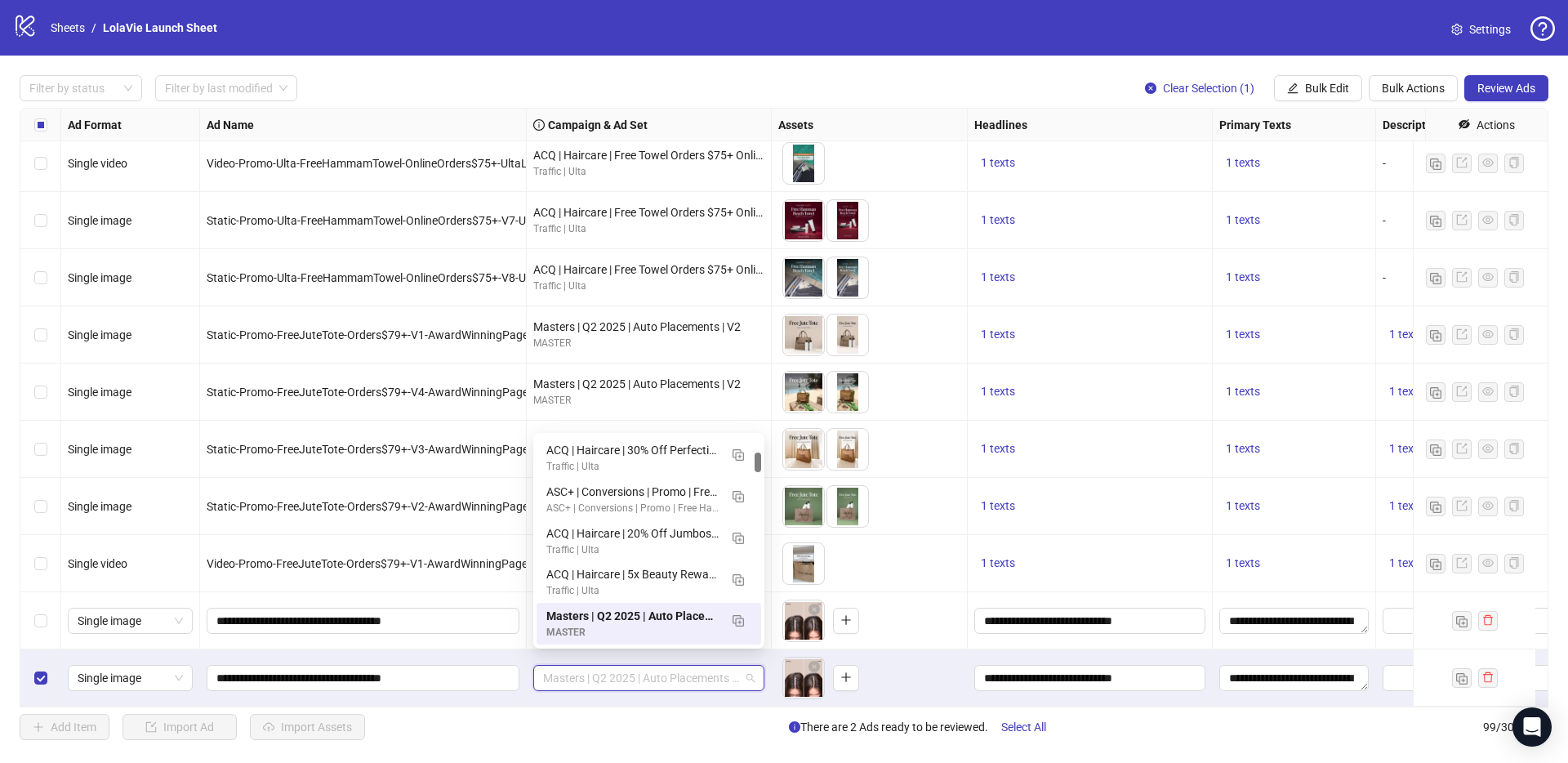click on "Masters | Q2 2025 | Auto Placements | V2" at bounding box center (648, 678) 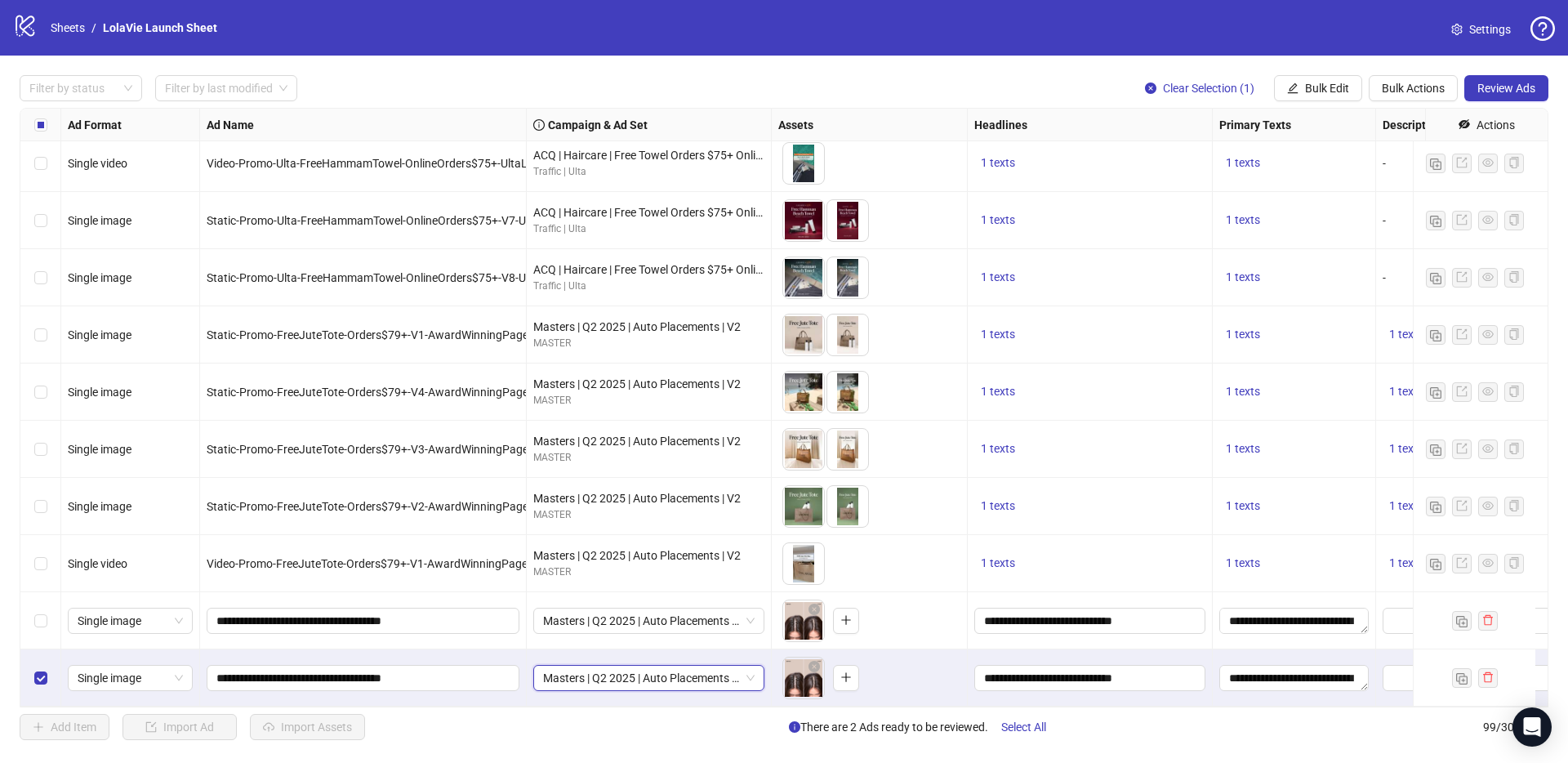 click on "Masters | Q2 2025 | Auto Placements | V2" at bounding box center [648, 678] 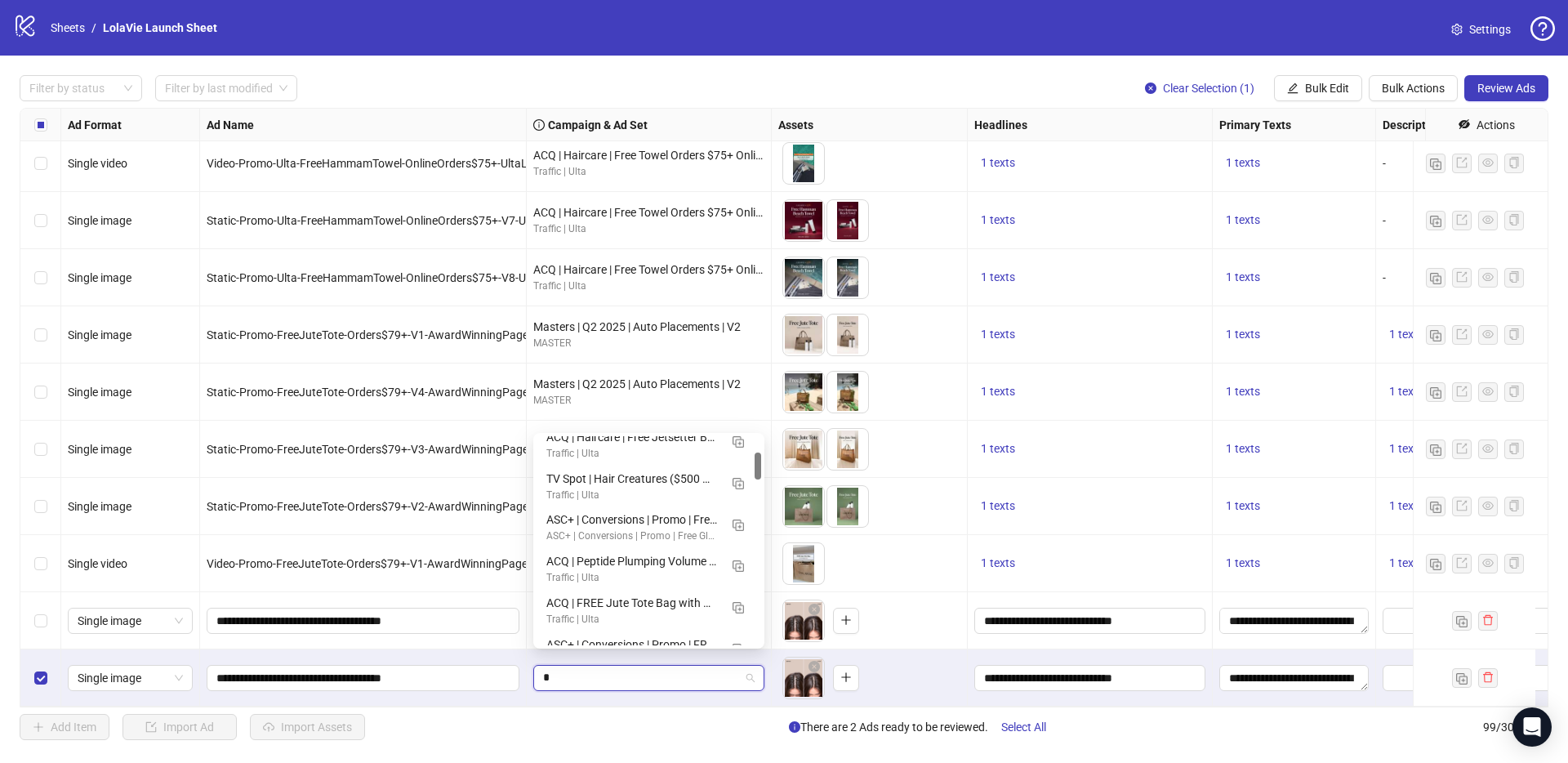 scroll, scrollTop: 125, scrollLeft: 0, axis: vertical 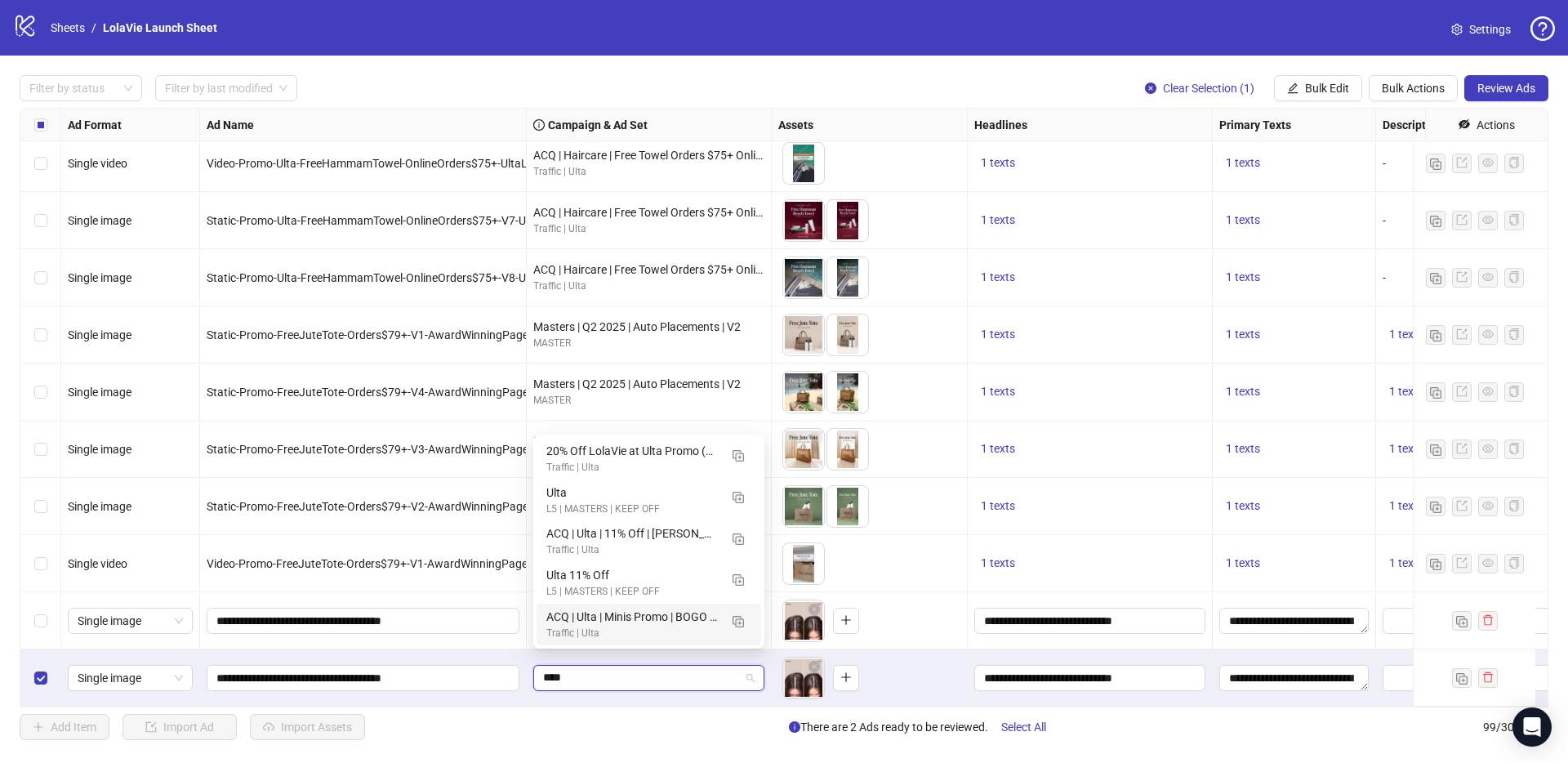 click on "****" at bounding box center [641, 678] 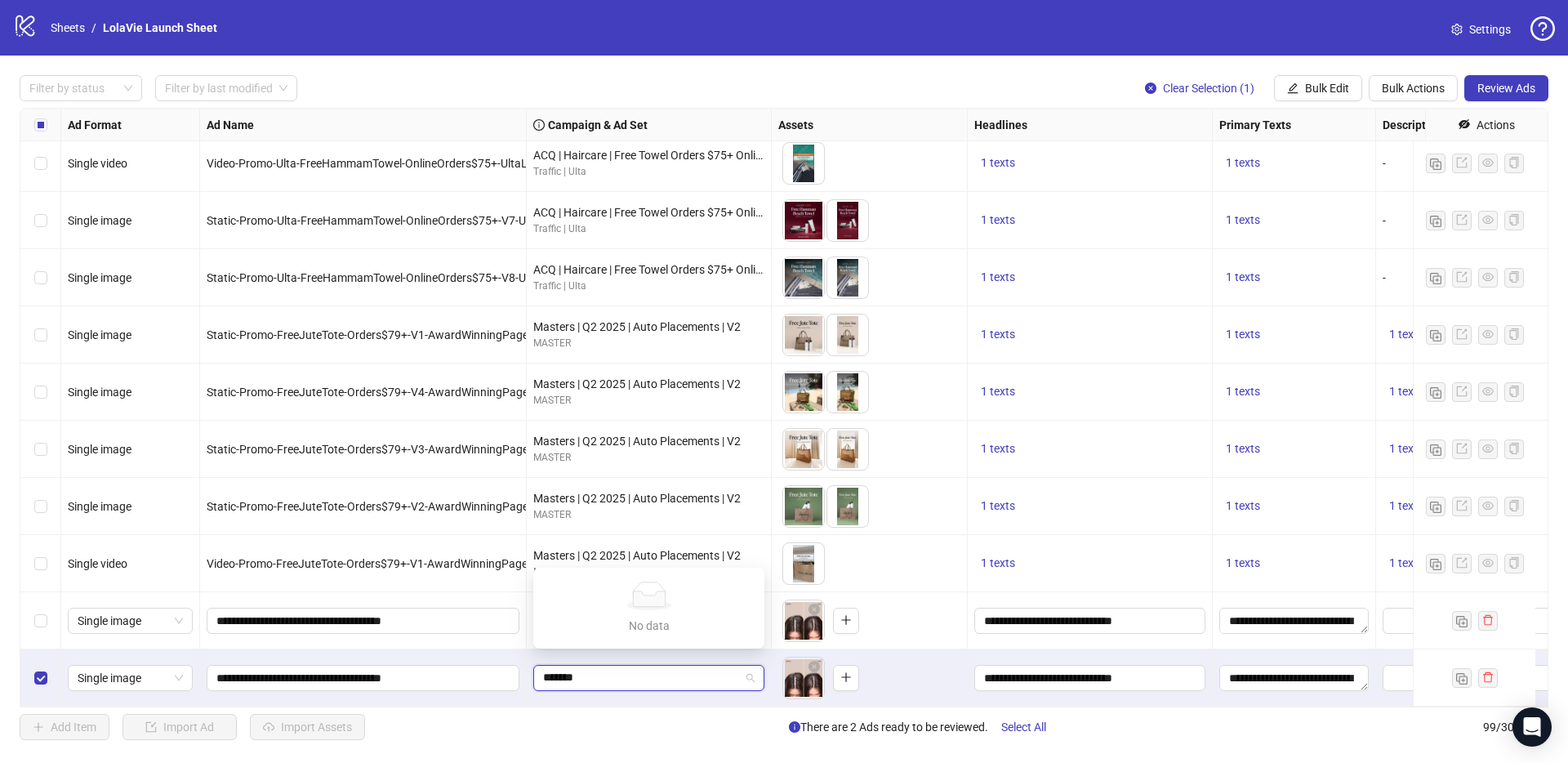 type on "********" 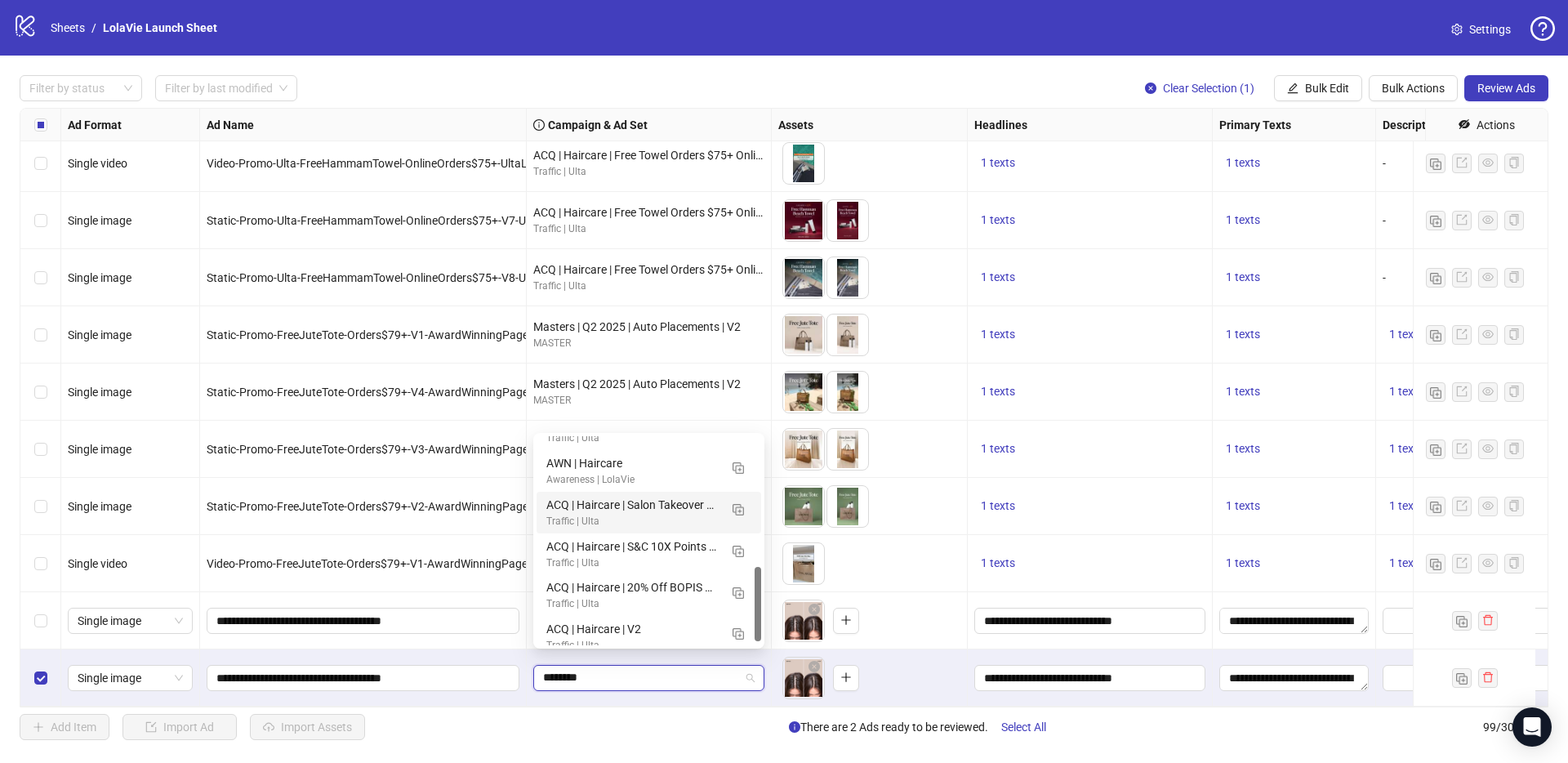 scroll, scrollTop: 374, scrollLeft: 0, axis: vertical 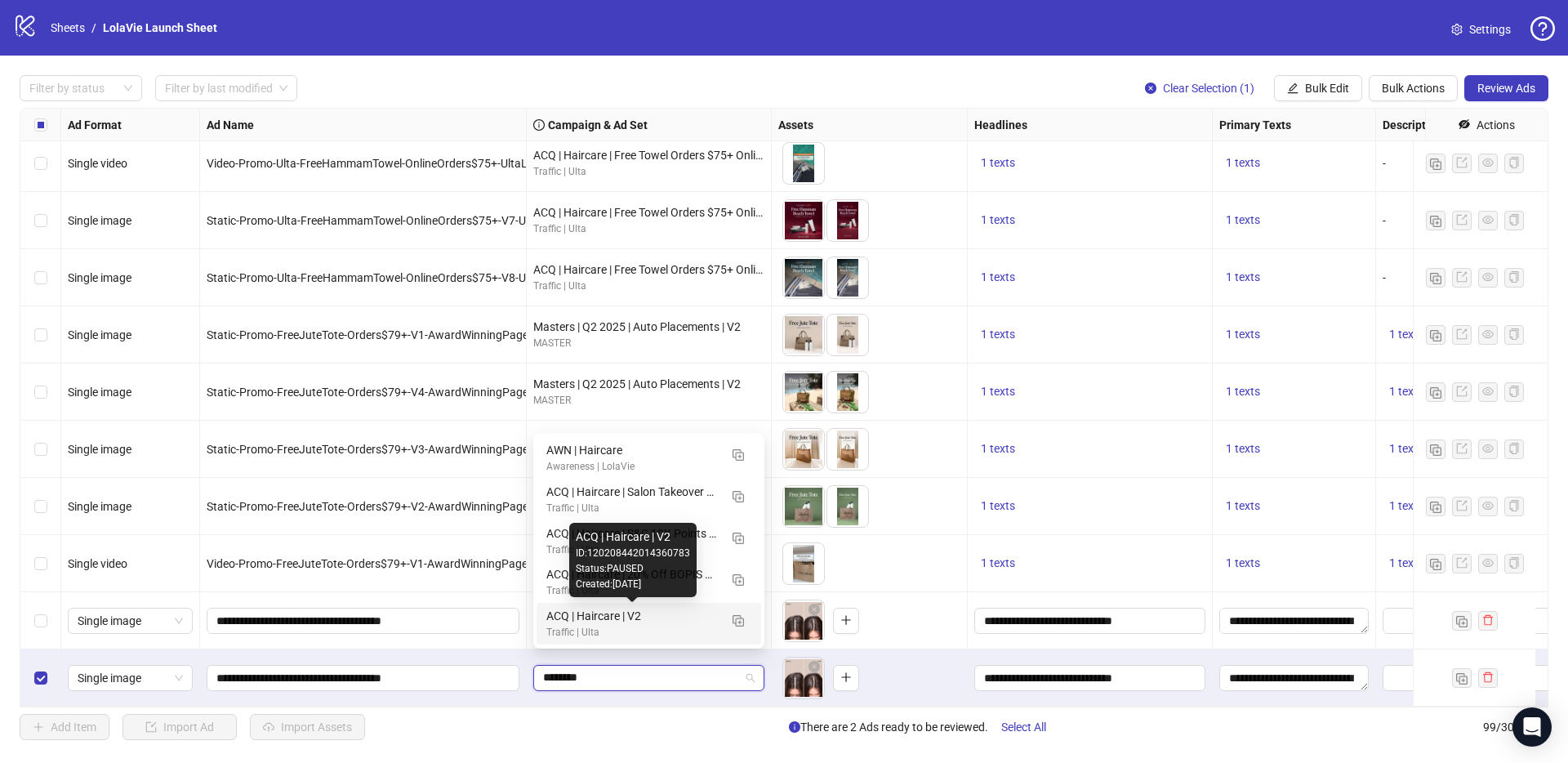 click on "ACQ |  Haircare | V2" at bounding box center (632, 616) 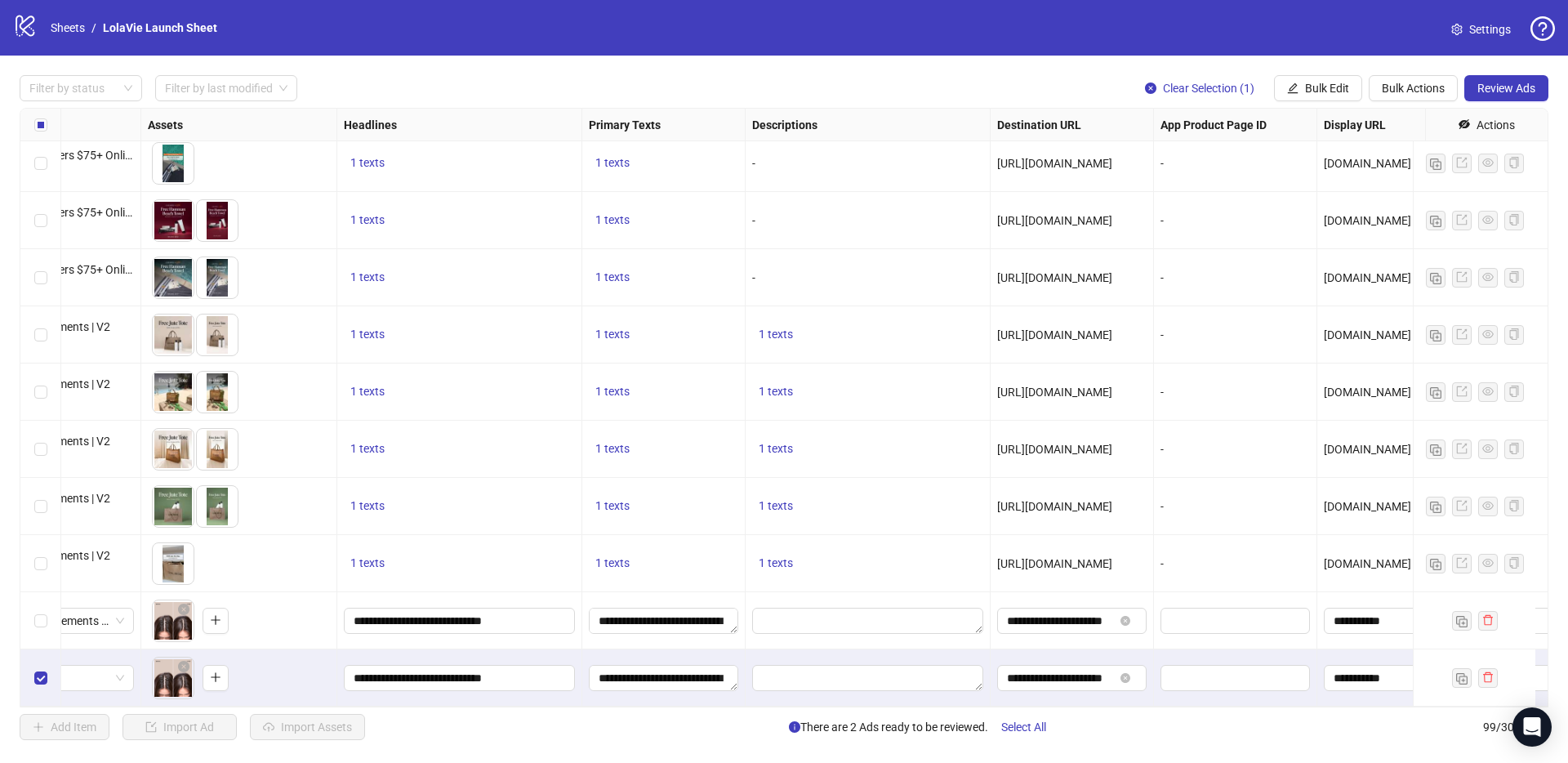 scroll, scrollTop: 5108, scrollLeft: 682, axis: both 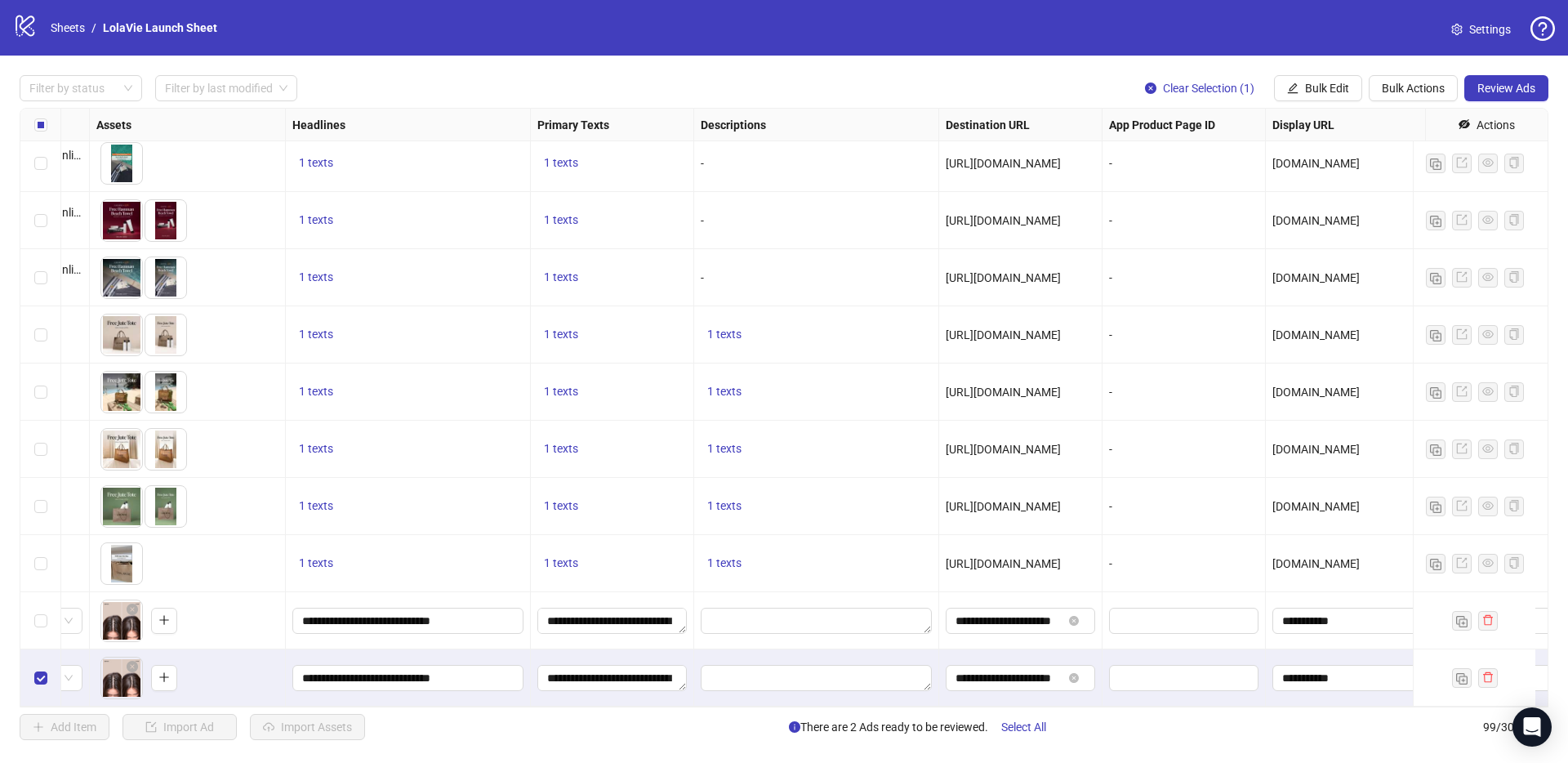 click on "[URL][DOMAIN_NAME]" at bounding box center (1003, 278) 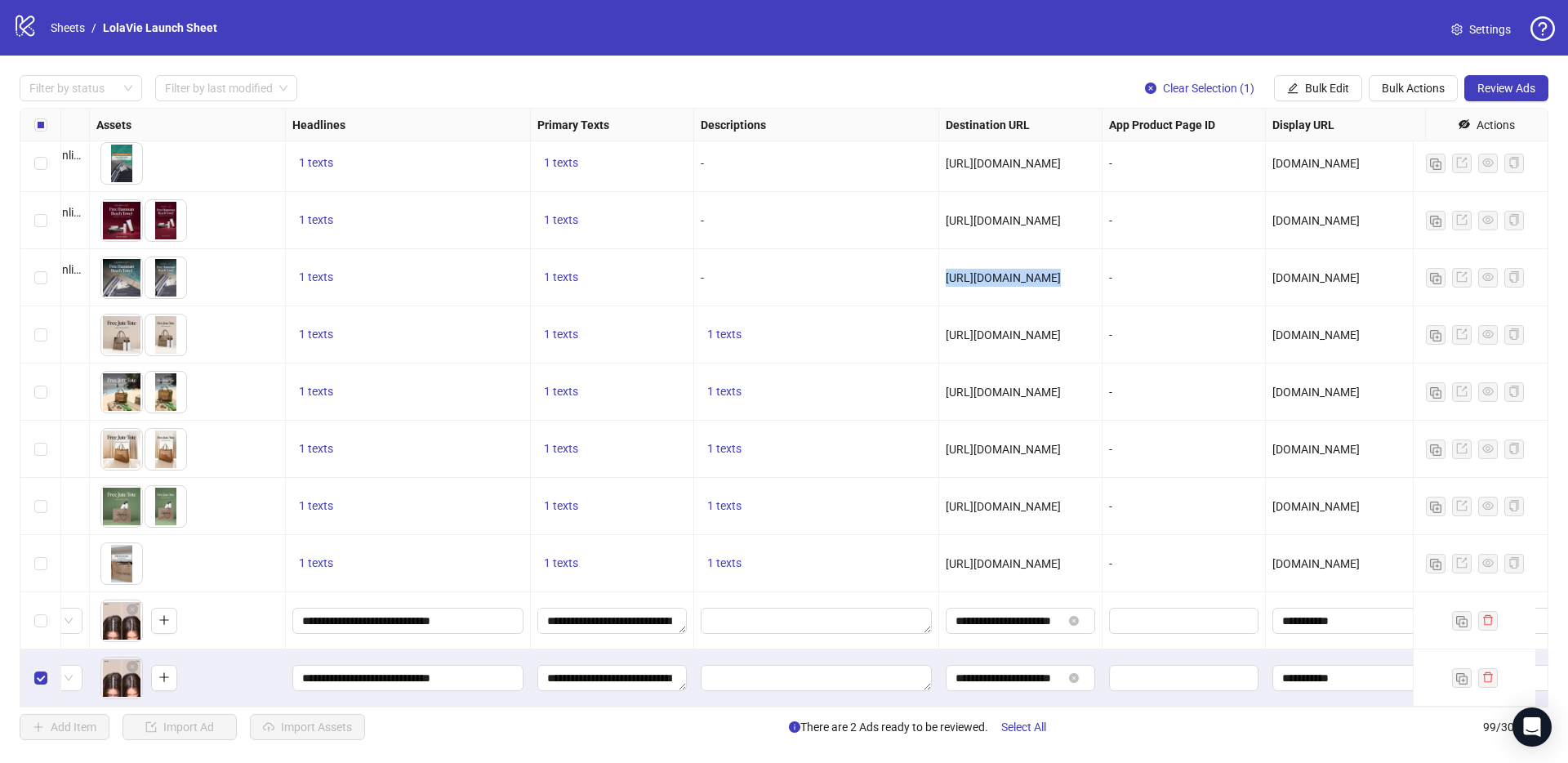 click on "[URL][DOMAIN_NAME]" at bounding box center [1003, 278] 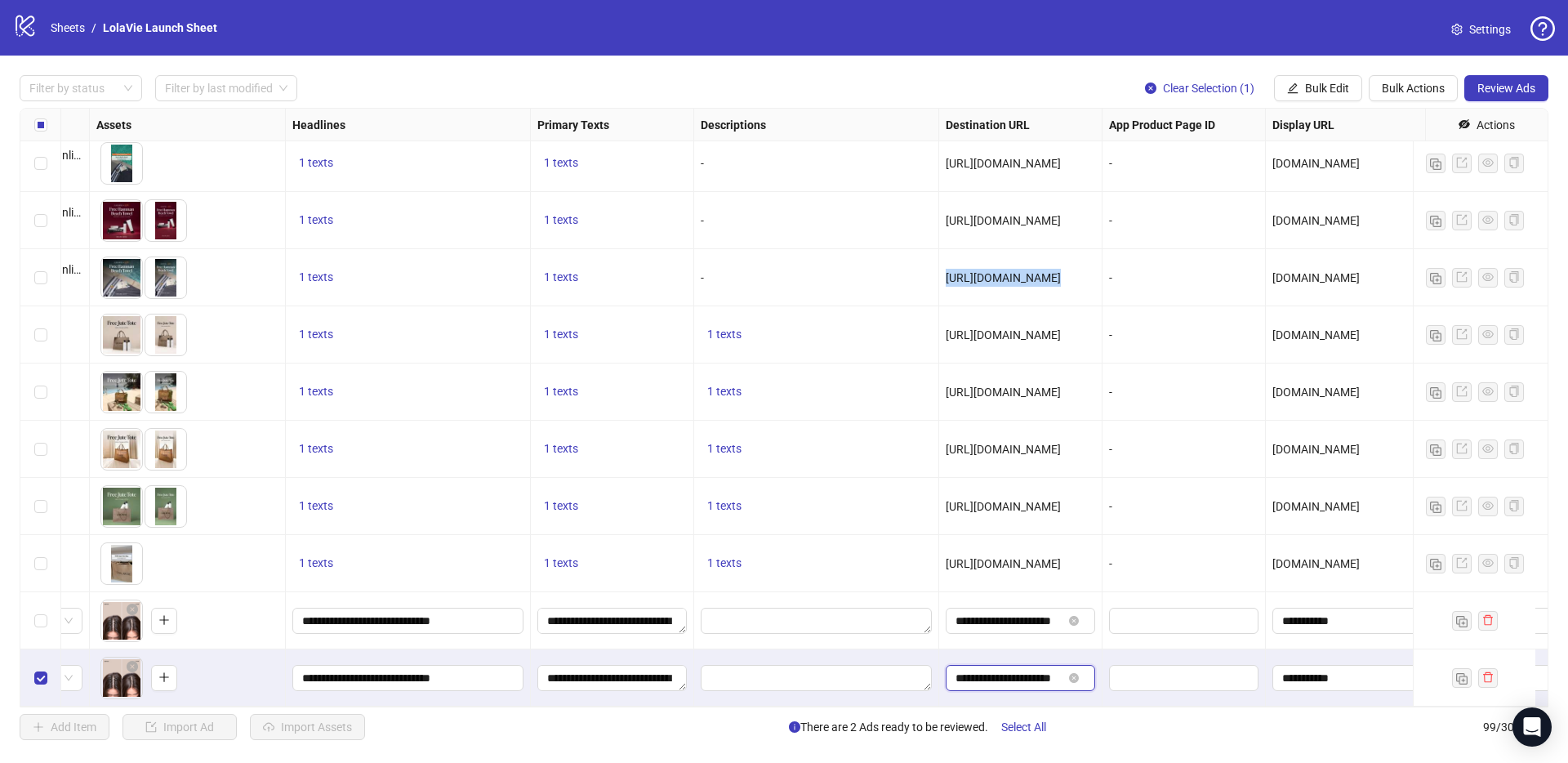 click on "**********" at bounding box center [1009, 678] 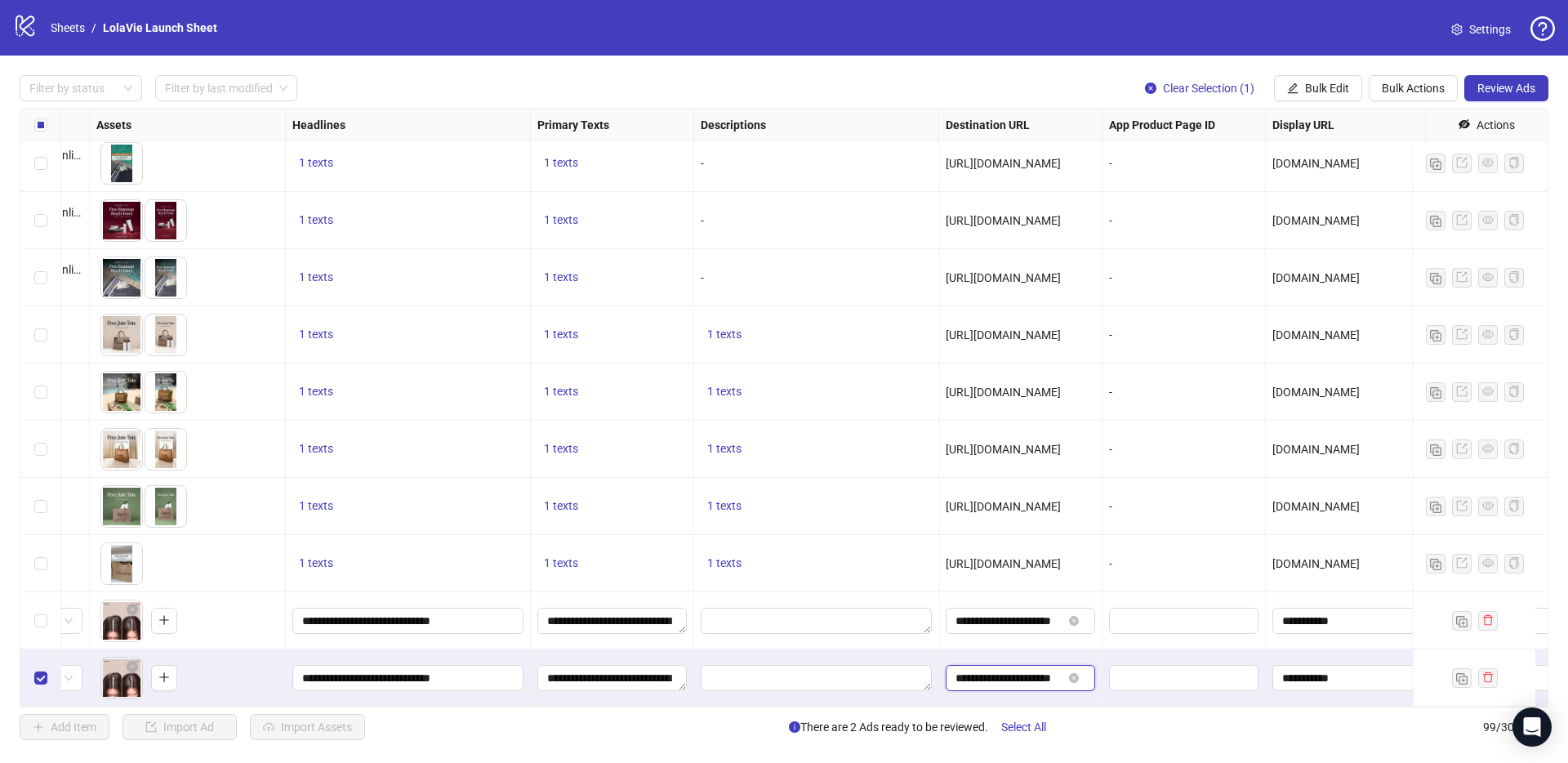 click on "**********" at bounding box center [1009, 678] 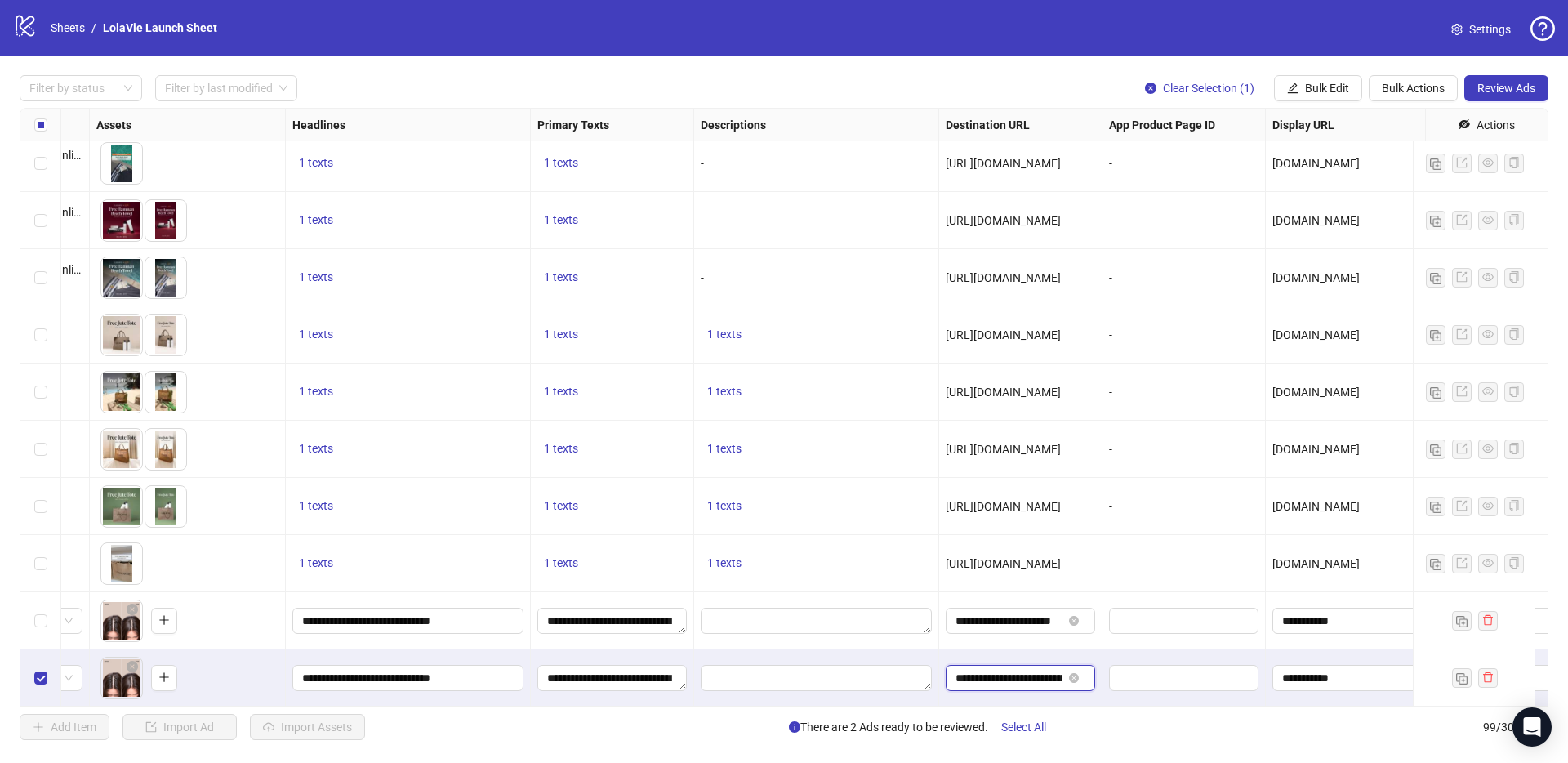scroll, scrollTop: 0, scrollLeft: 74, axis: horizontal 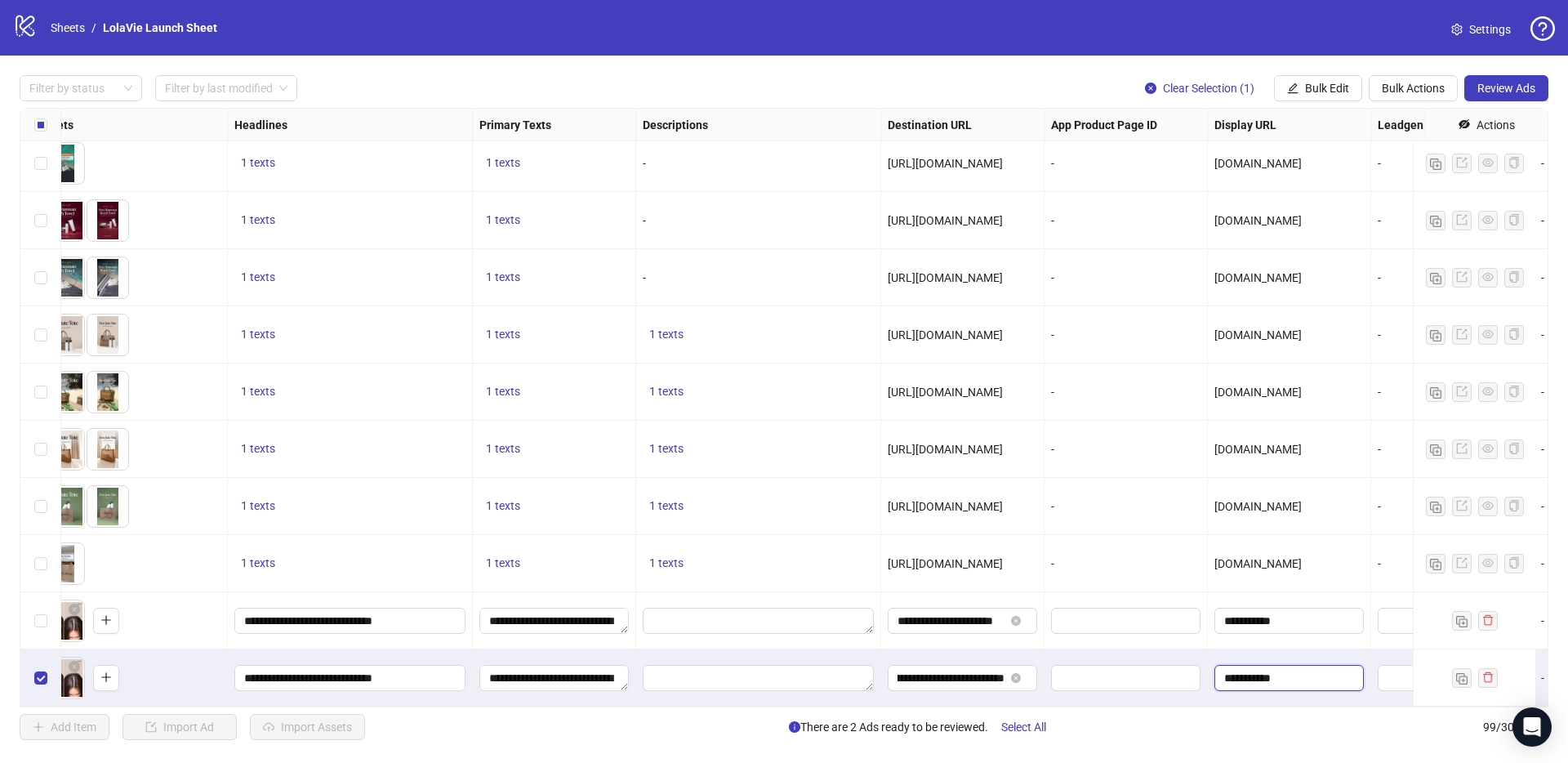 click on "**********" at bounding box center (1287, 678) 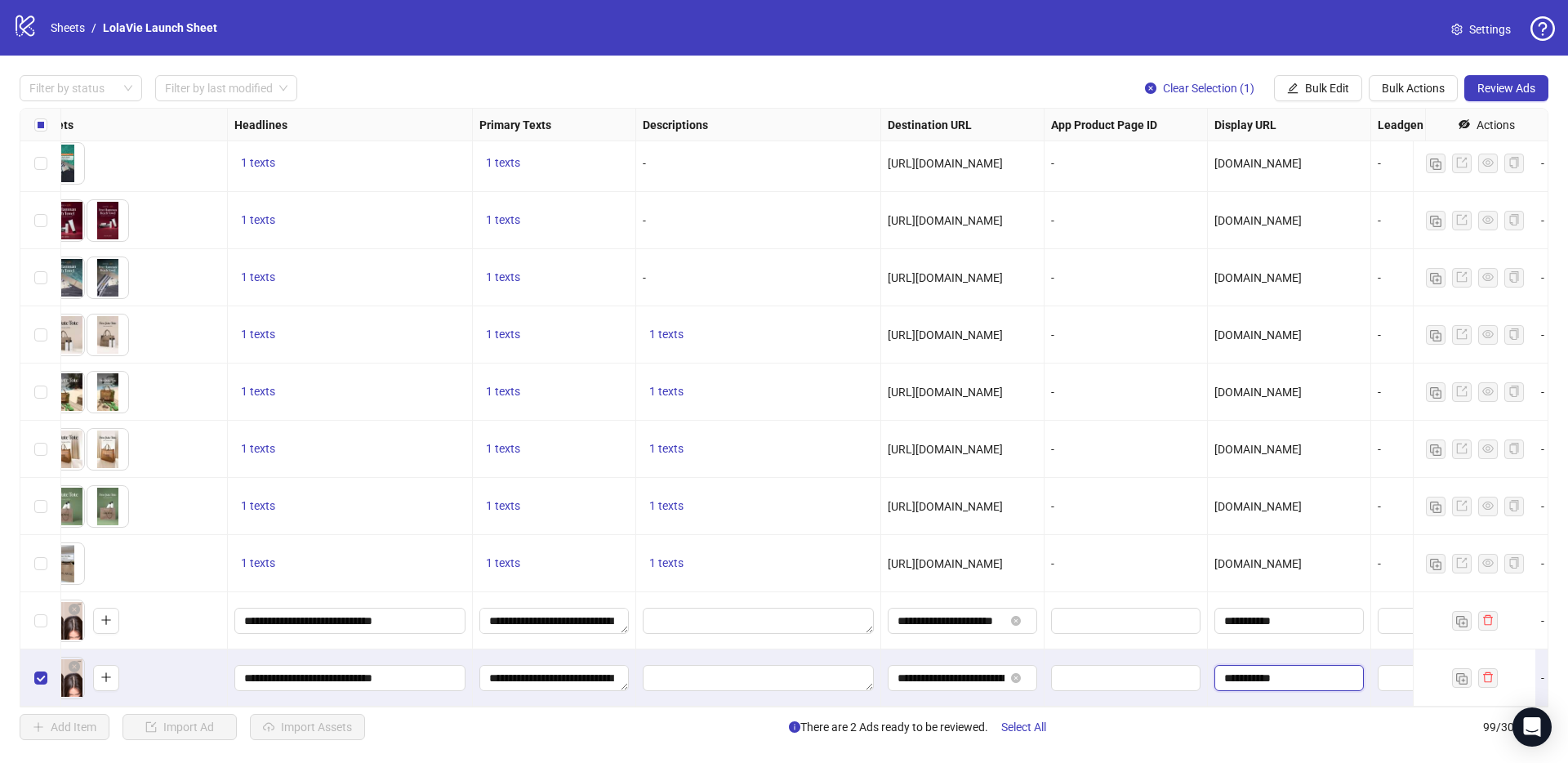 click on "**********" at bounding box center (1287, 678) 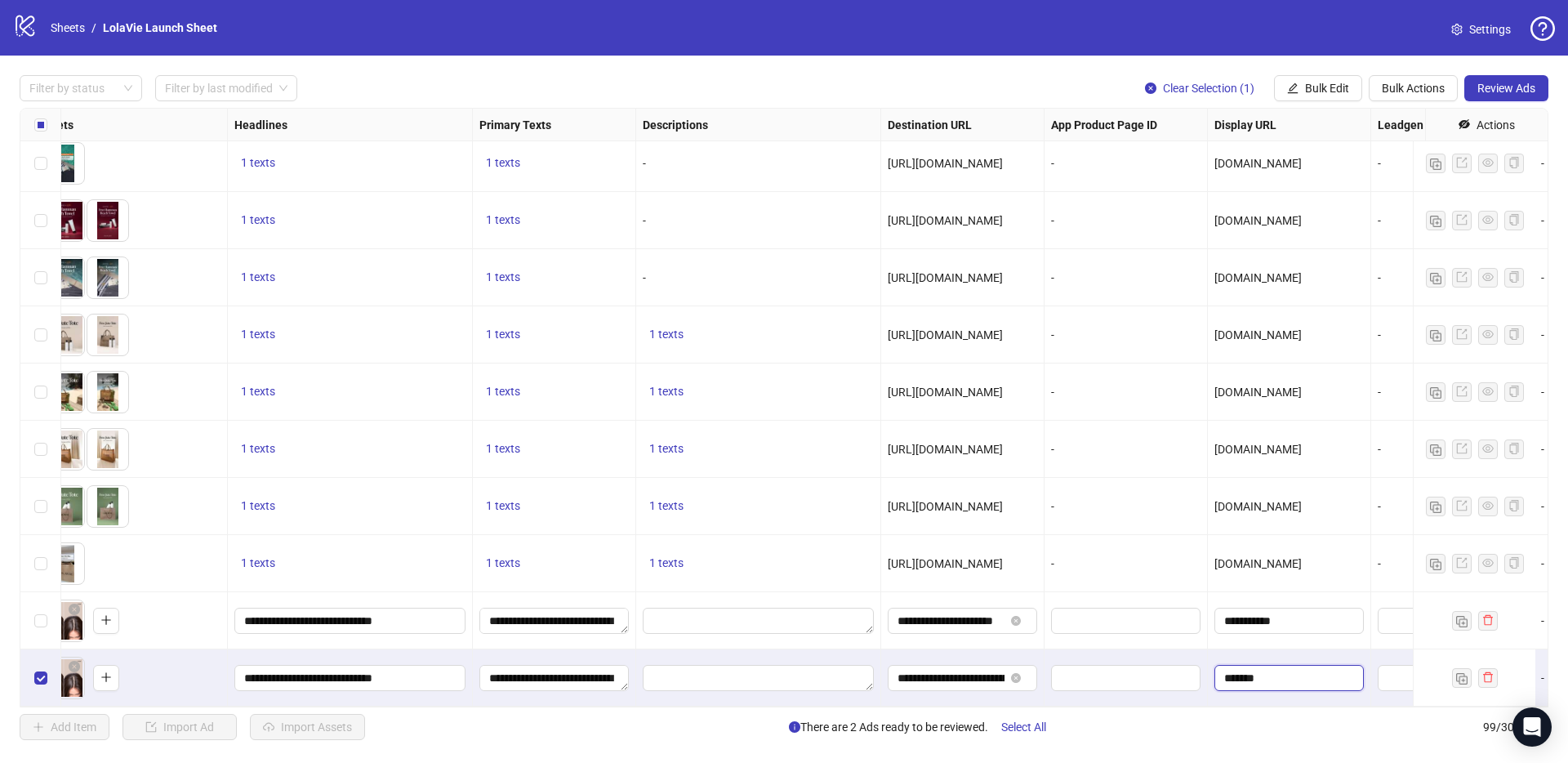 type on "********" 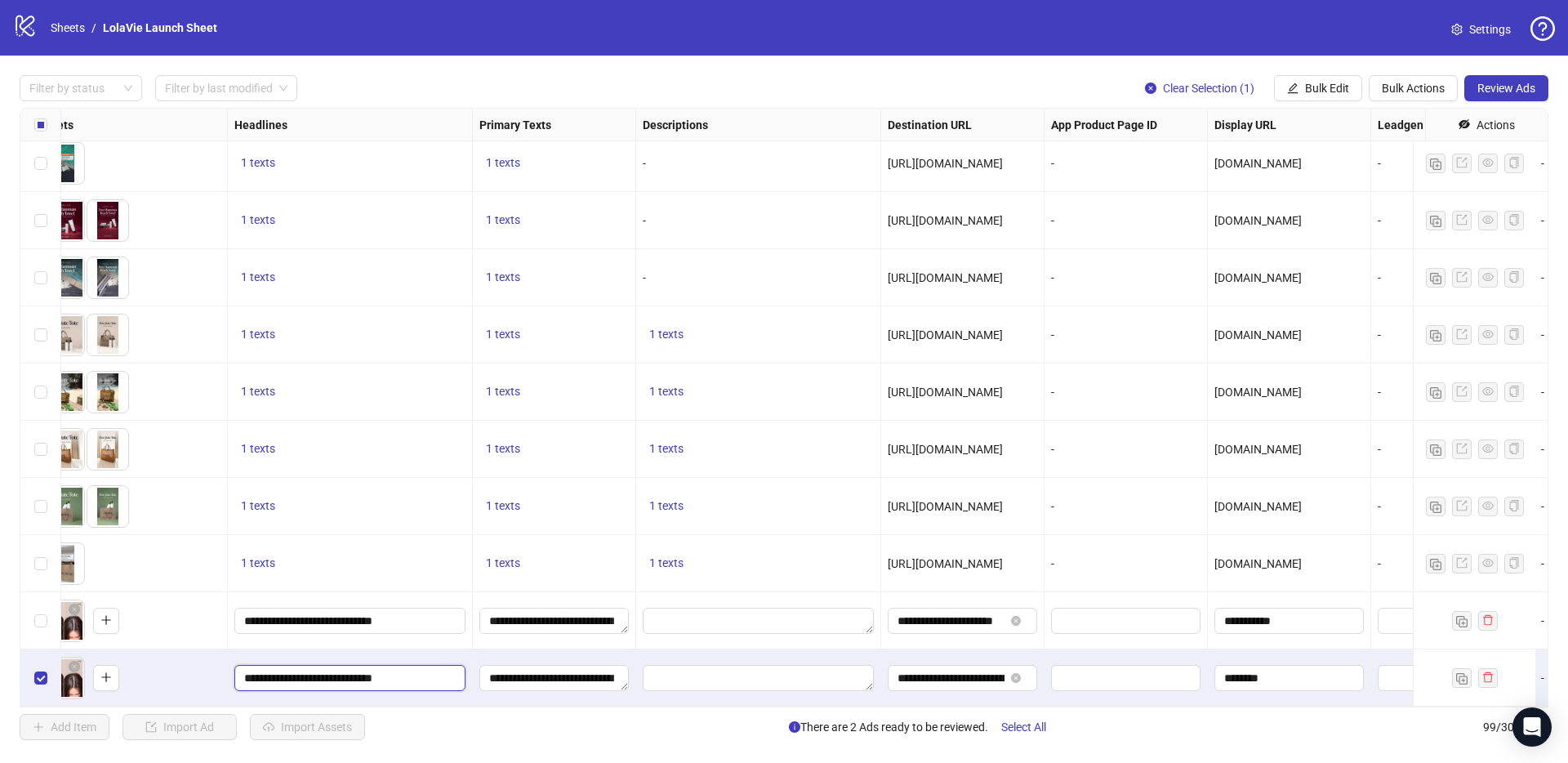 click on "**********" at bounding box center [348, 678] 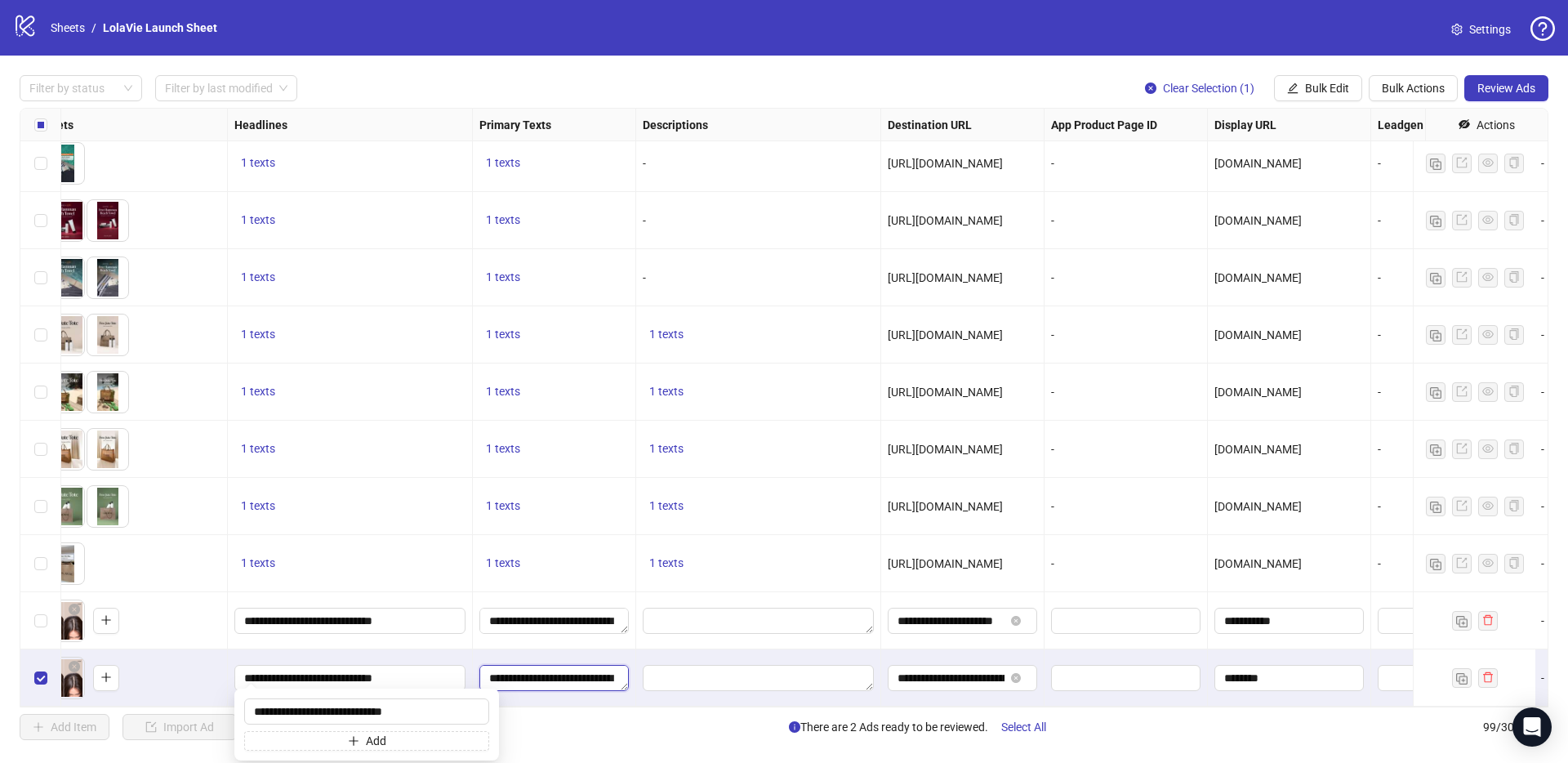click on "**********" at bounding box center [554, 678] 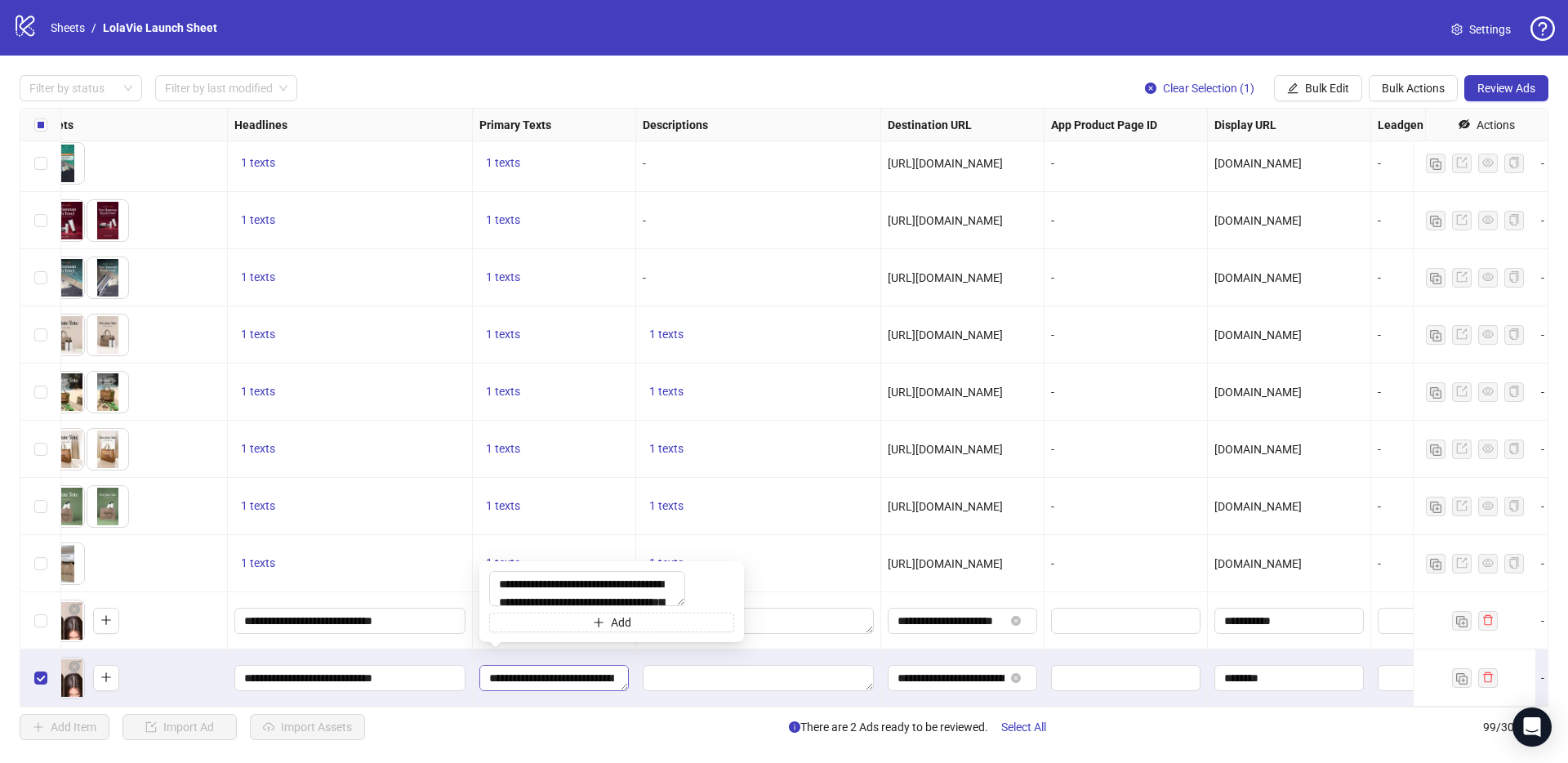scroll, scrollTop: 54, scrollLeft: 0, axis: vertical 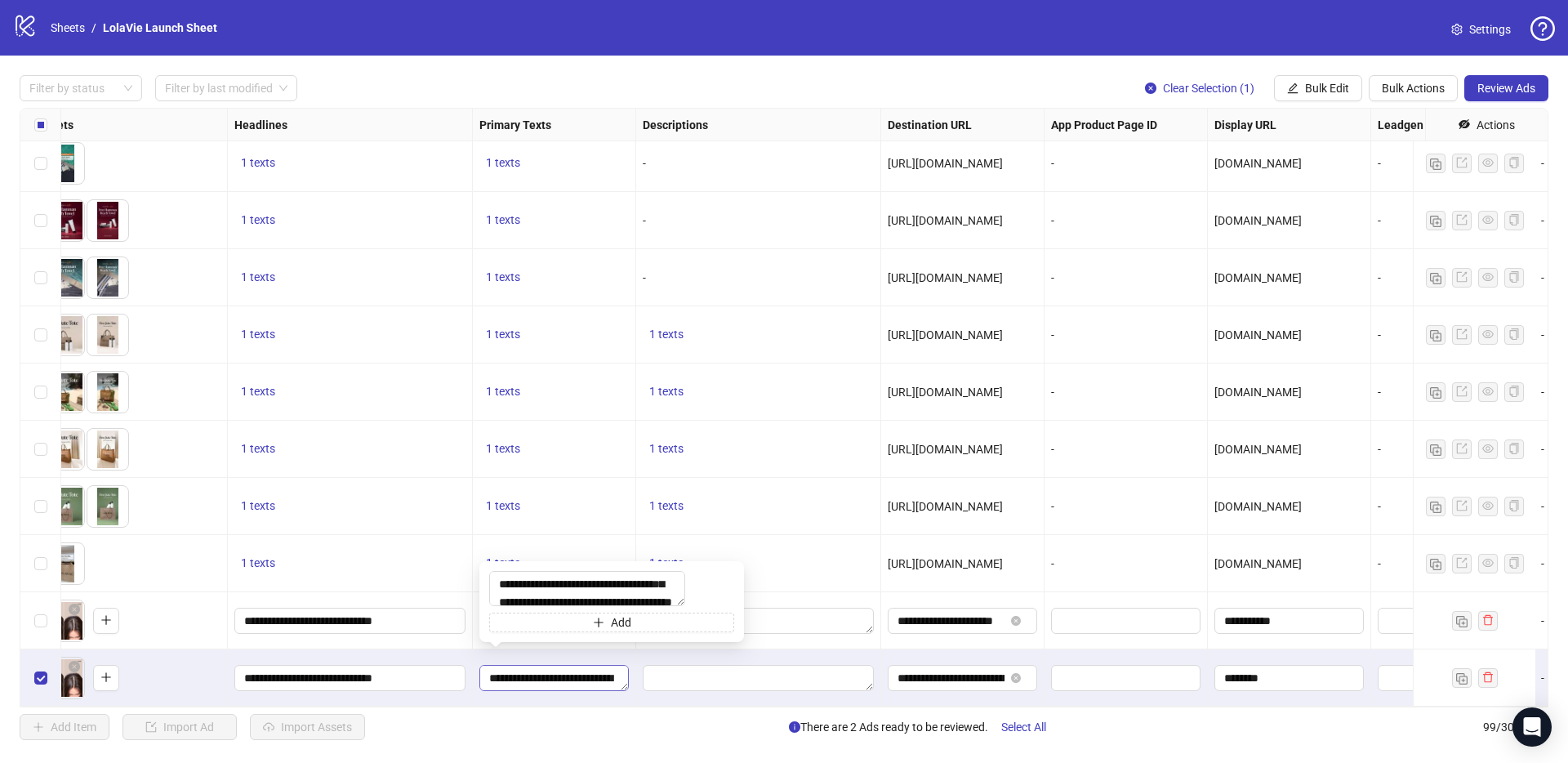 click on "**********" at bounding box center (554, 678) 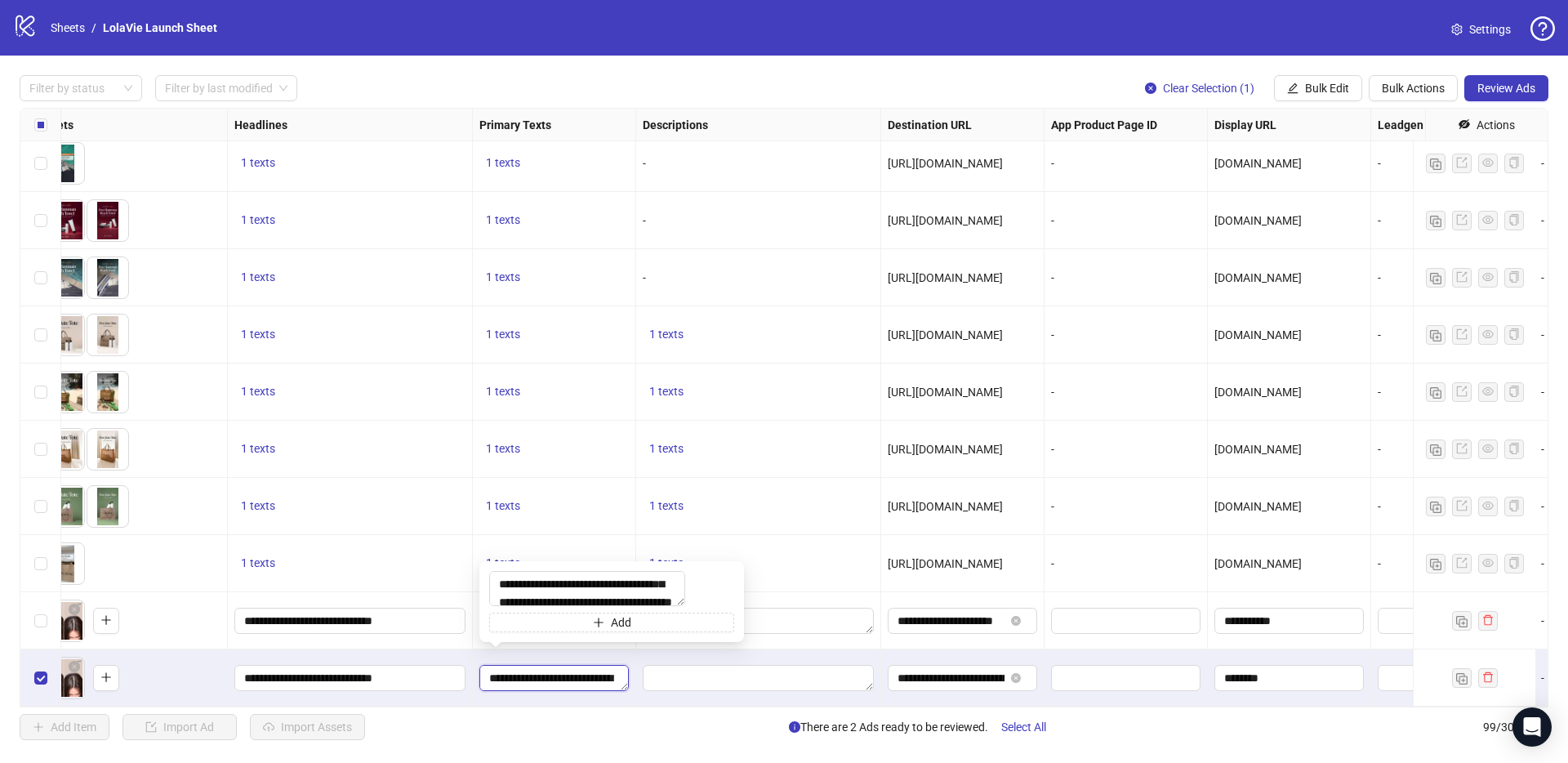 click on "**********" at bounding box center [554, 678] 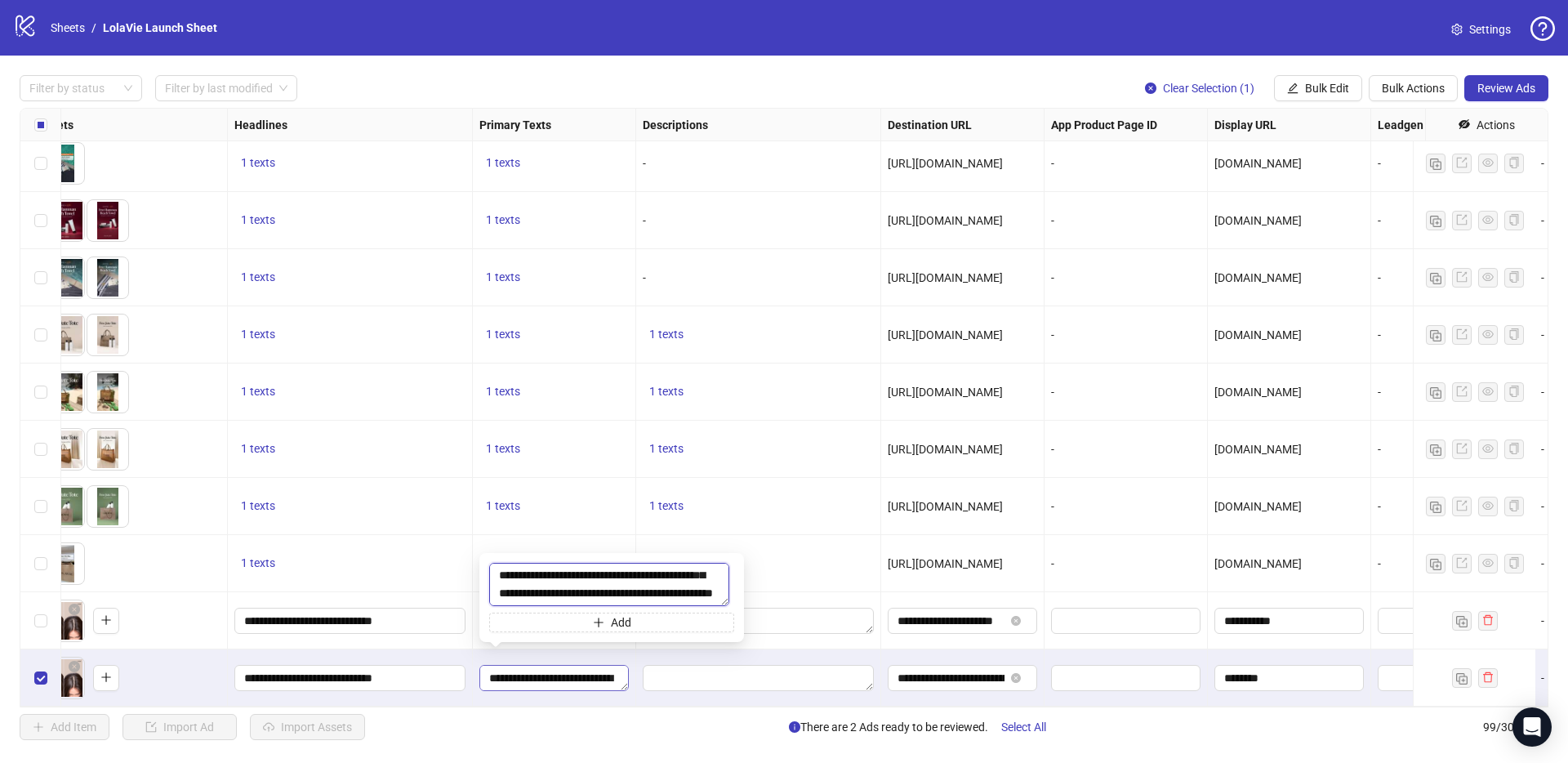 scroll, scrollTop: 54, scrollLeft: 0, axis: vertical 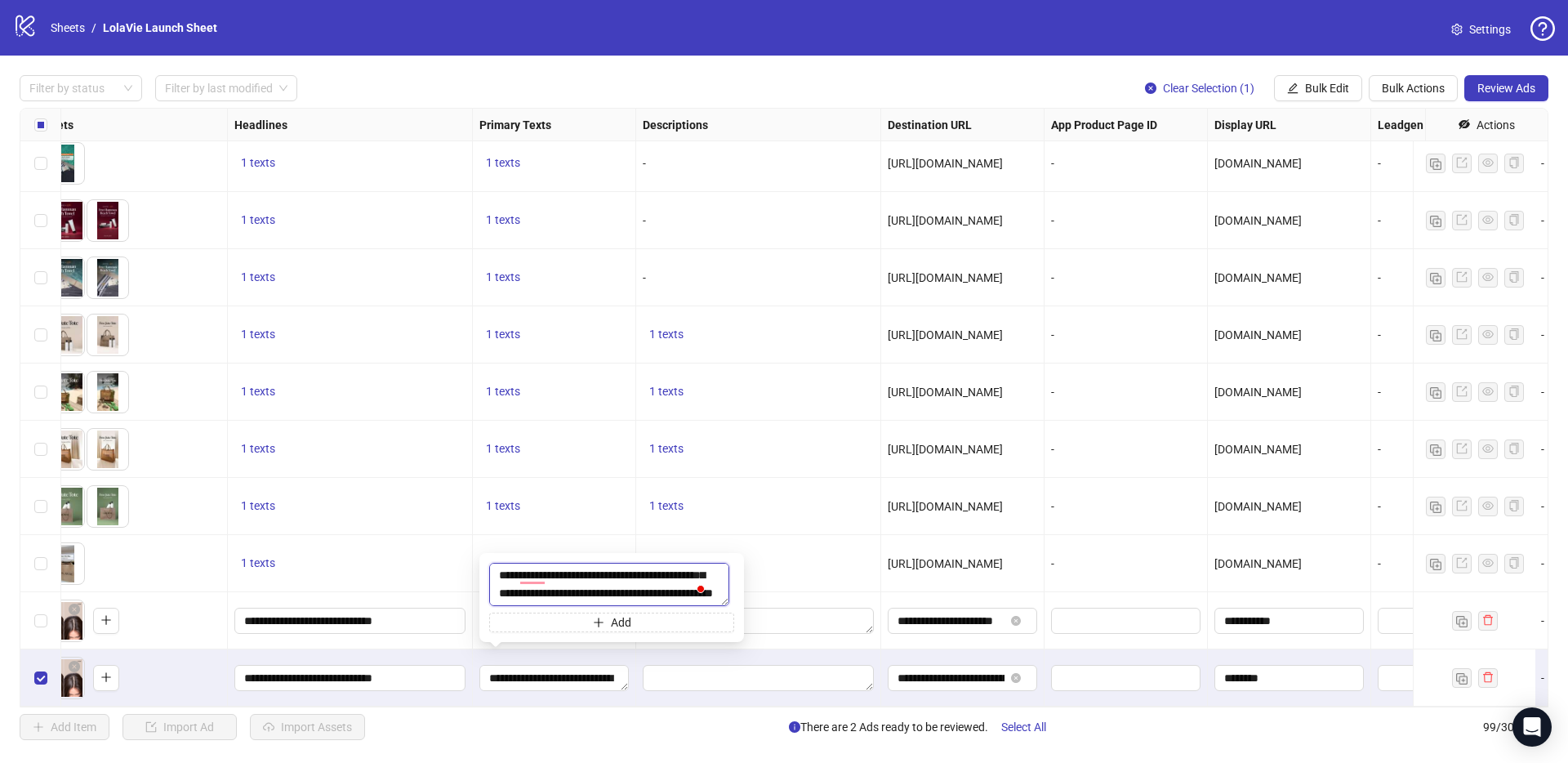 click on "**********" at bounding box center [609, 584] 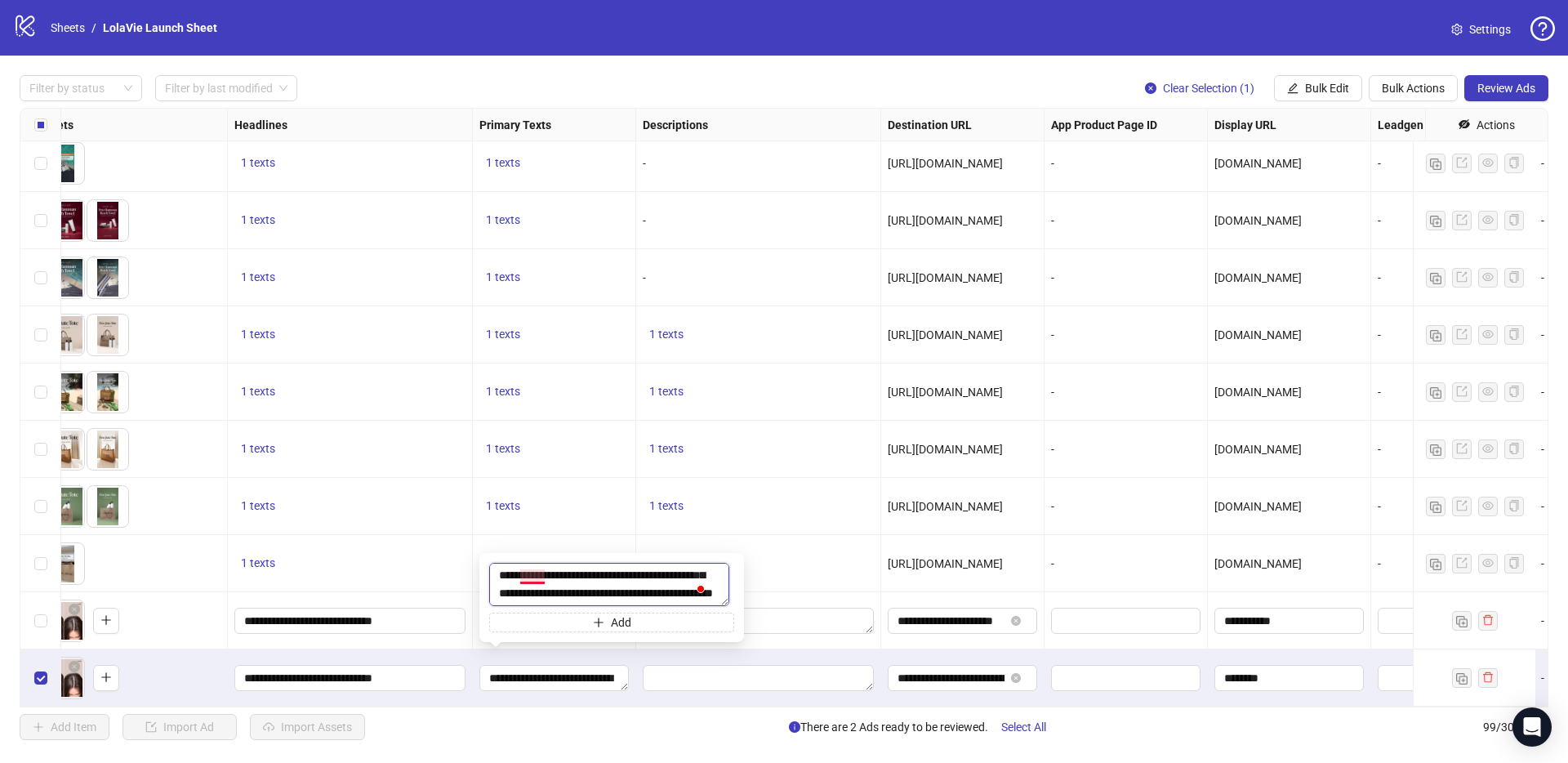 click on "**********" at bounding box center [609, 584] 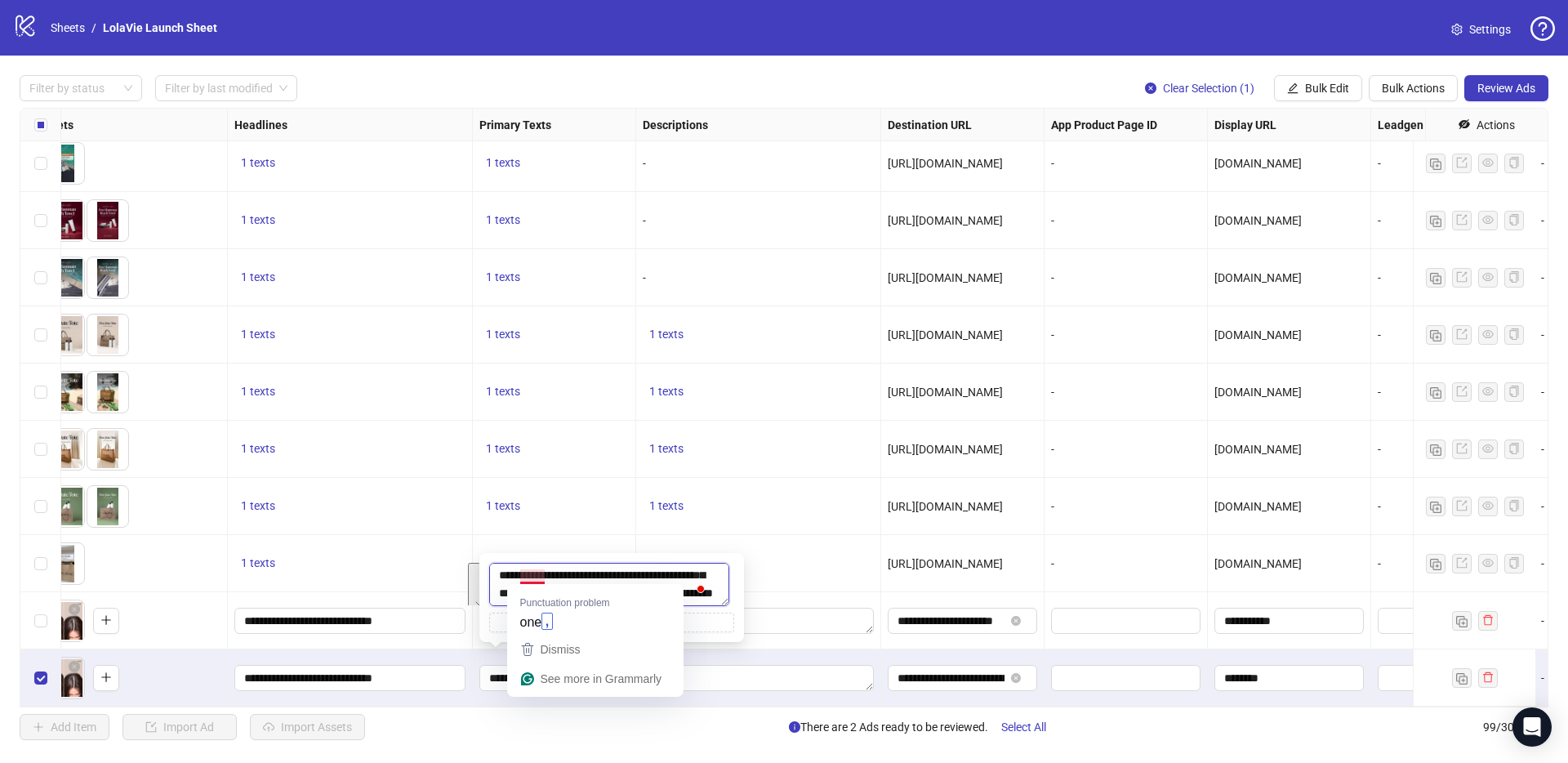 scroll, scrollTop: 54, scrollLeft: 0, axis: vertical 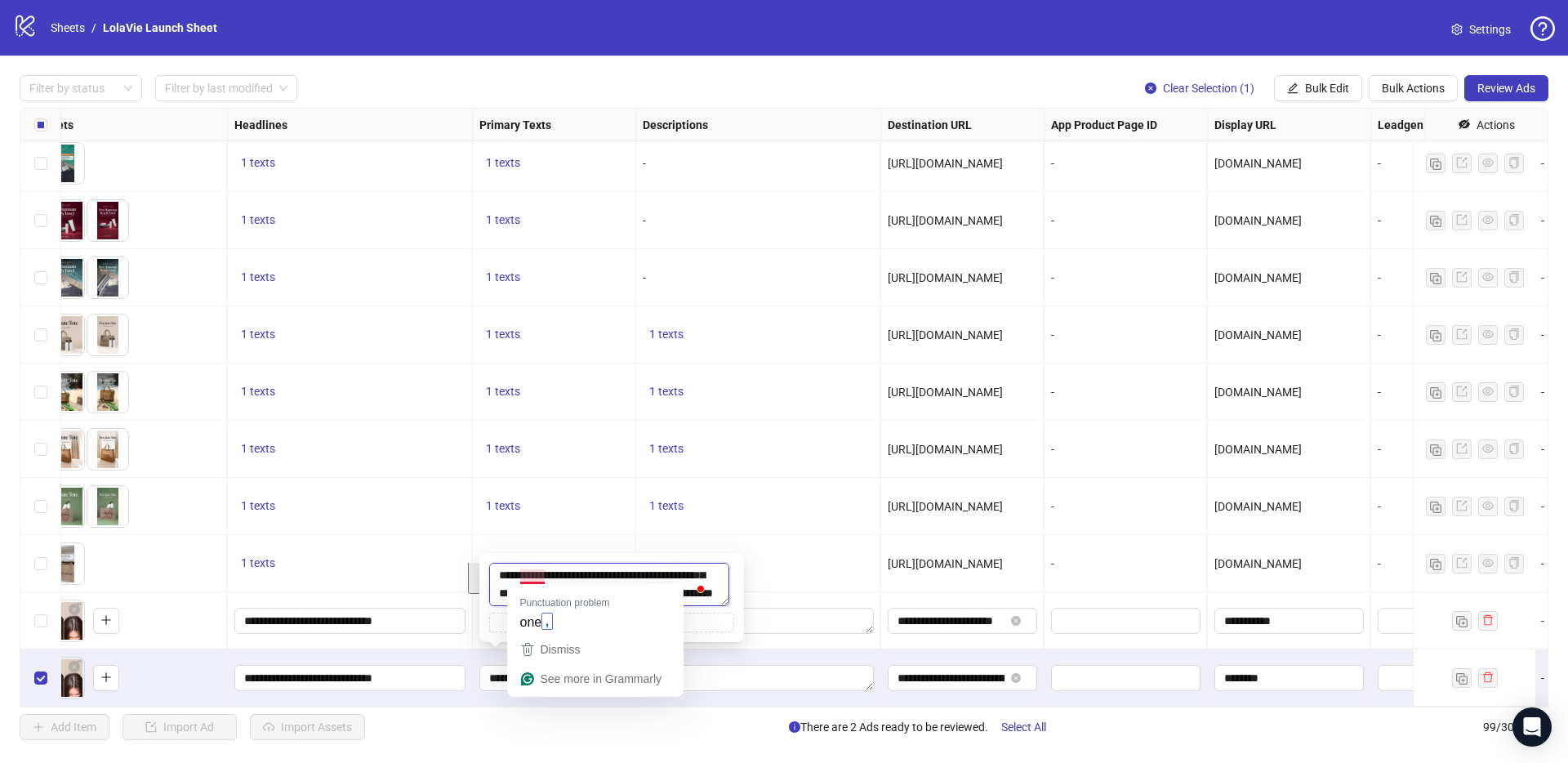 paste 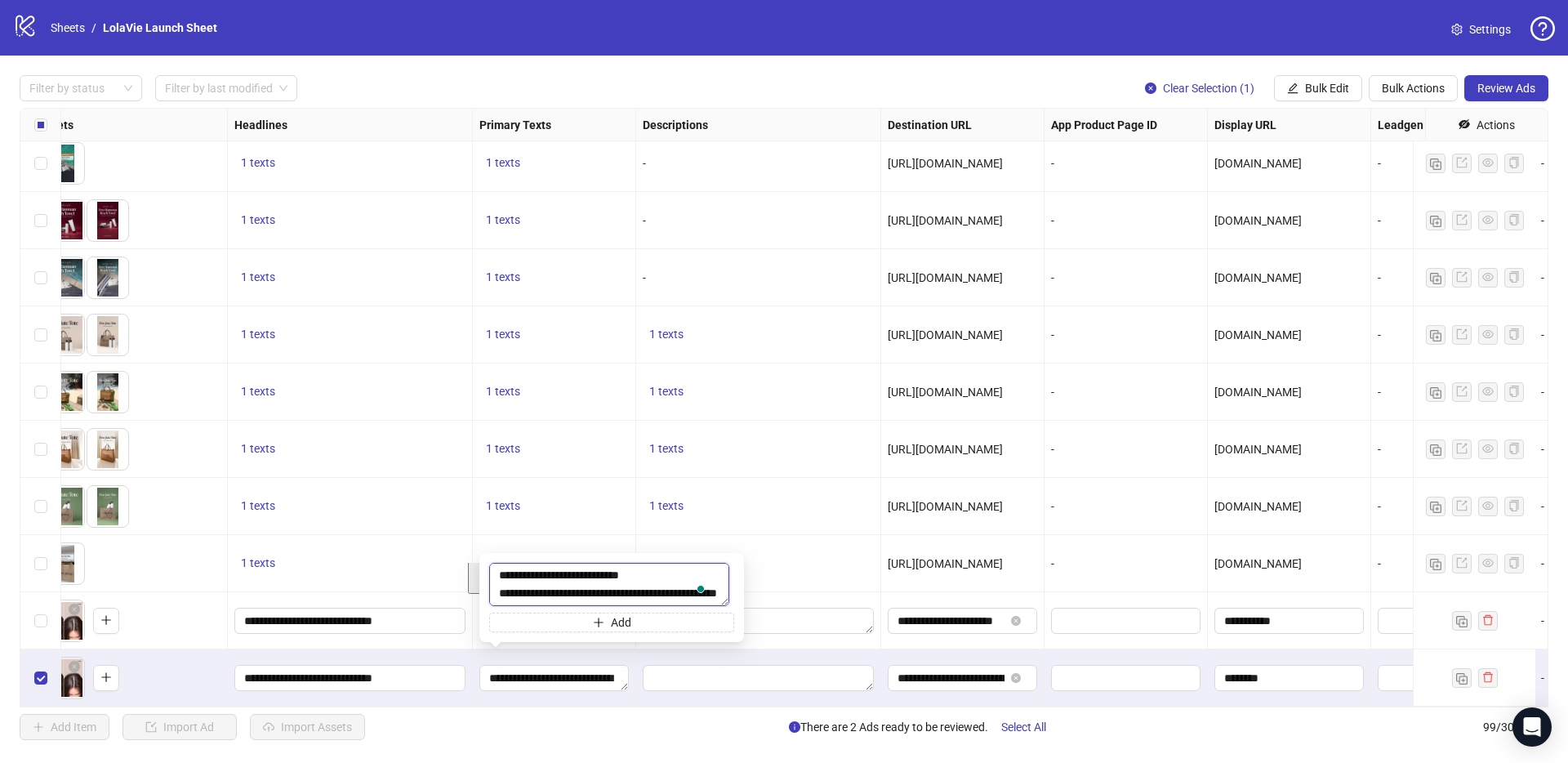 scroll, scrollTop: 66, scrollLeft: 0, axis: vertical 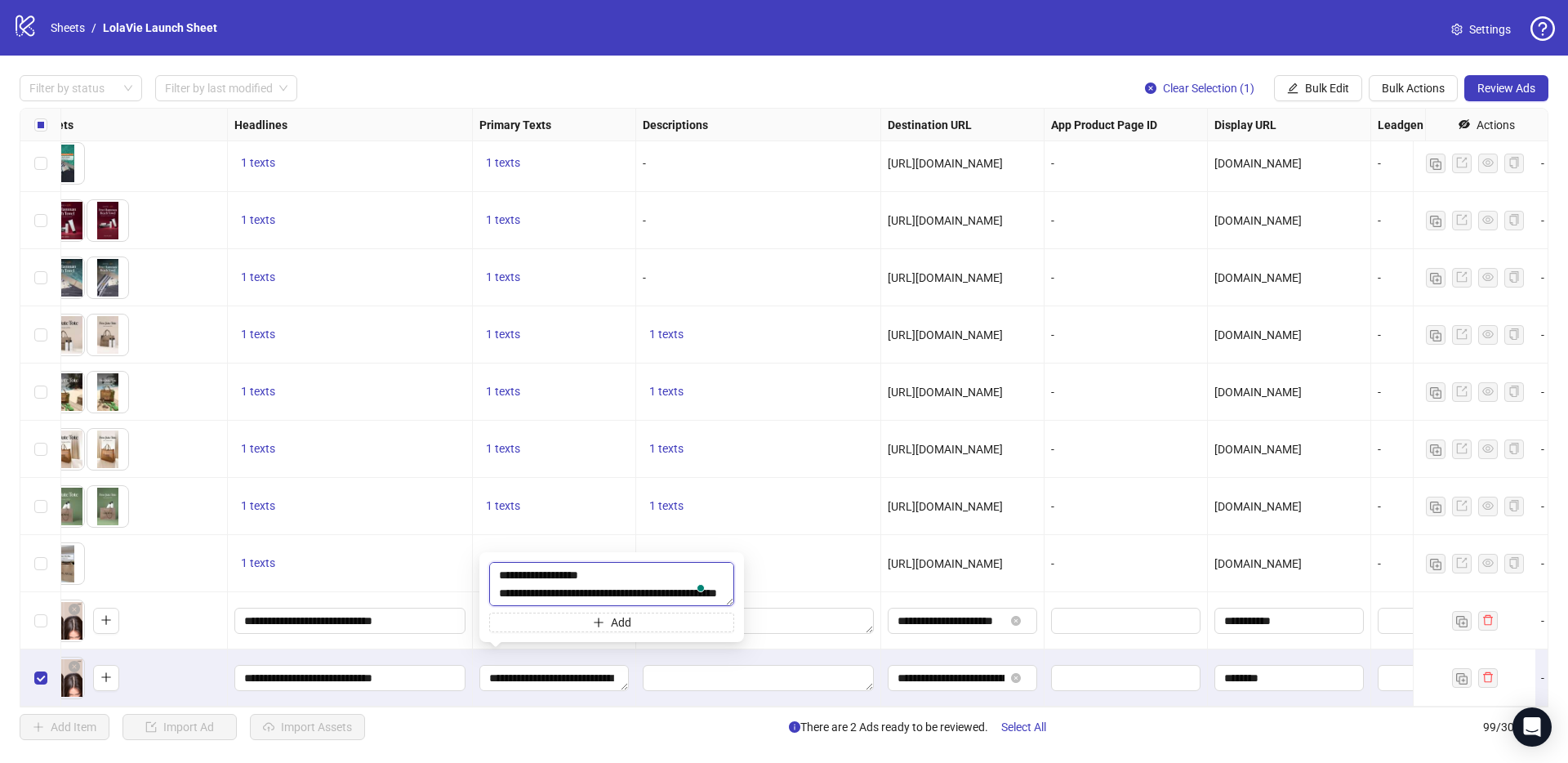 drag, startPoint x: 574, startPoint y: 595, endPoint x: 453, endPoint y: 587, distance: 121.26417 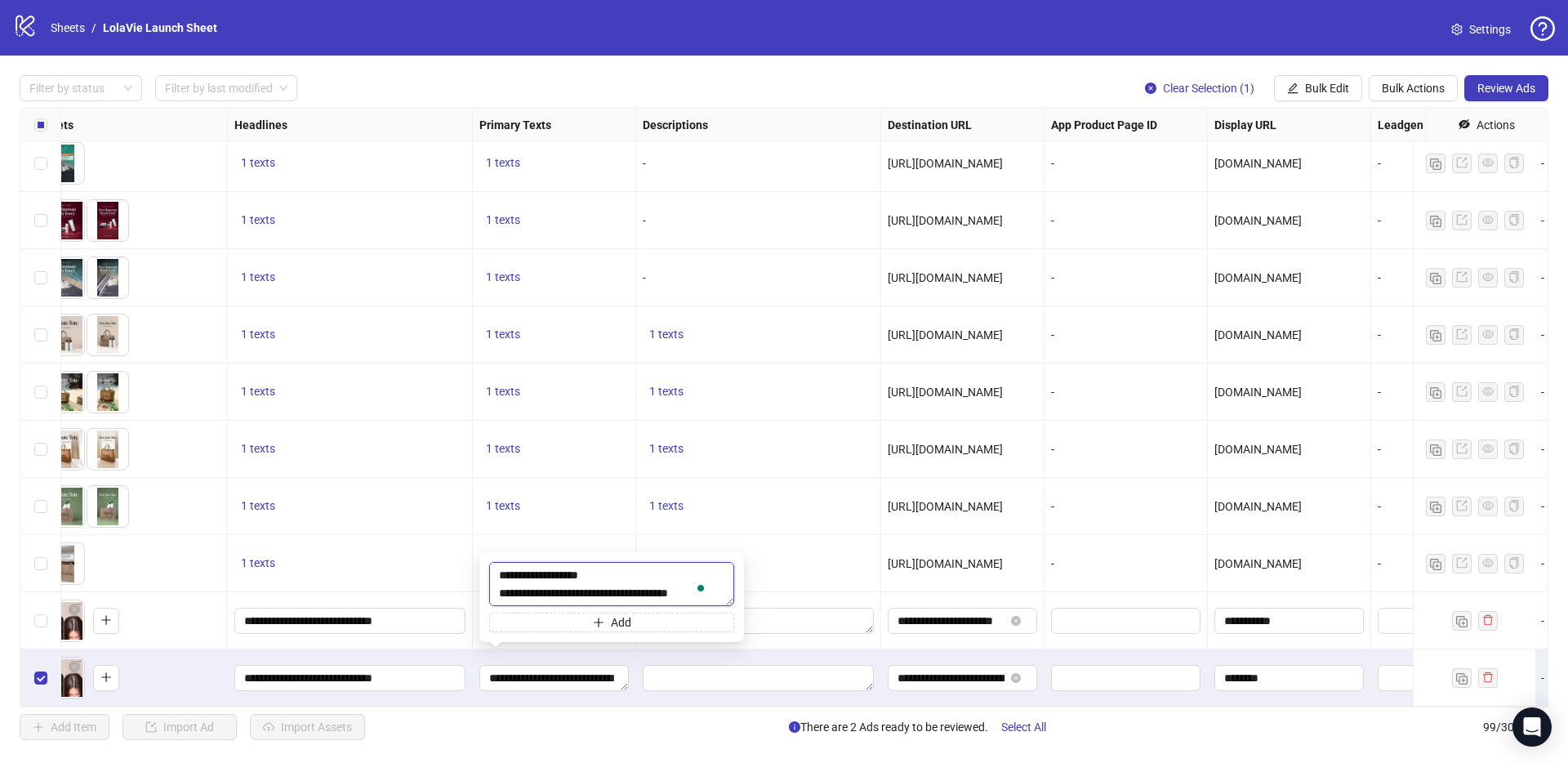 scroll, scrollTop: 54, scrollLeft: 0, axis: vertical 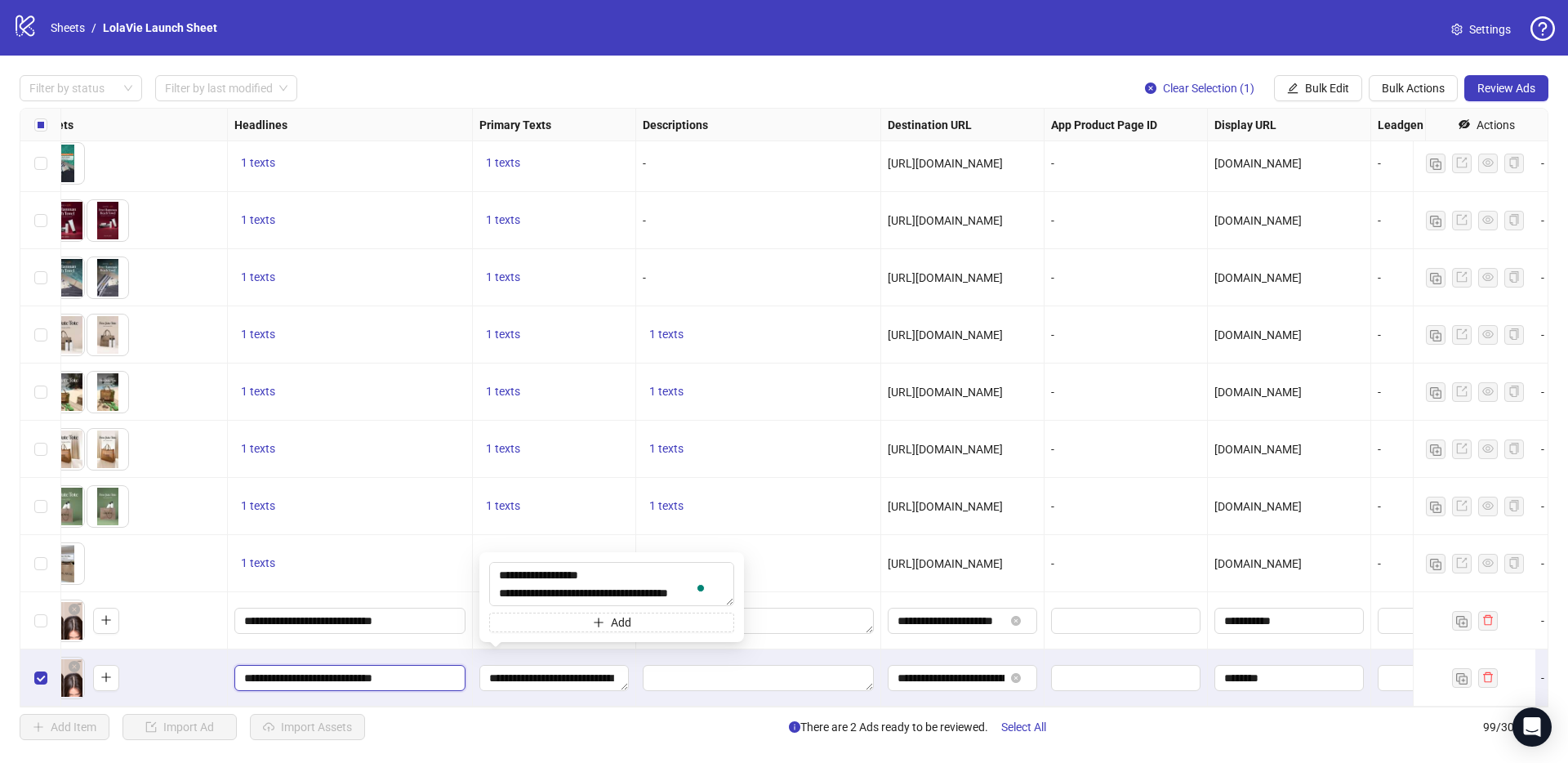 click on "**********" at bounding box center [348, 678] 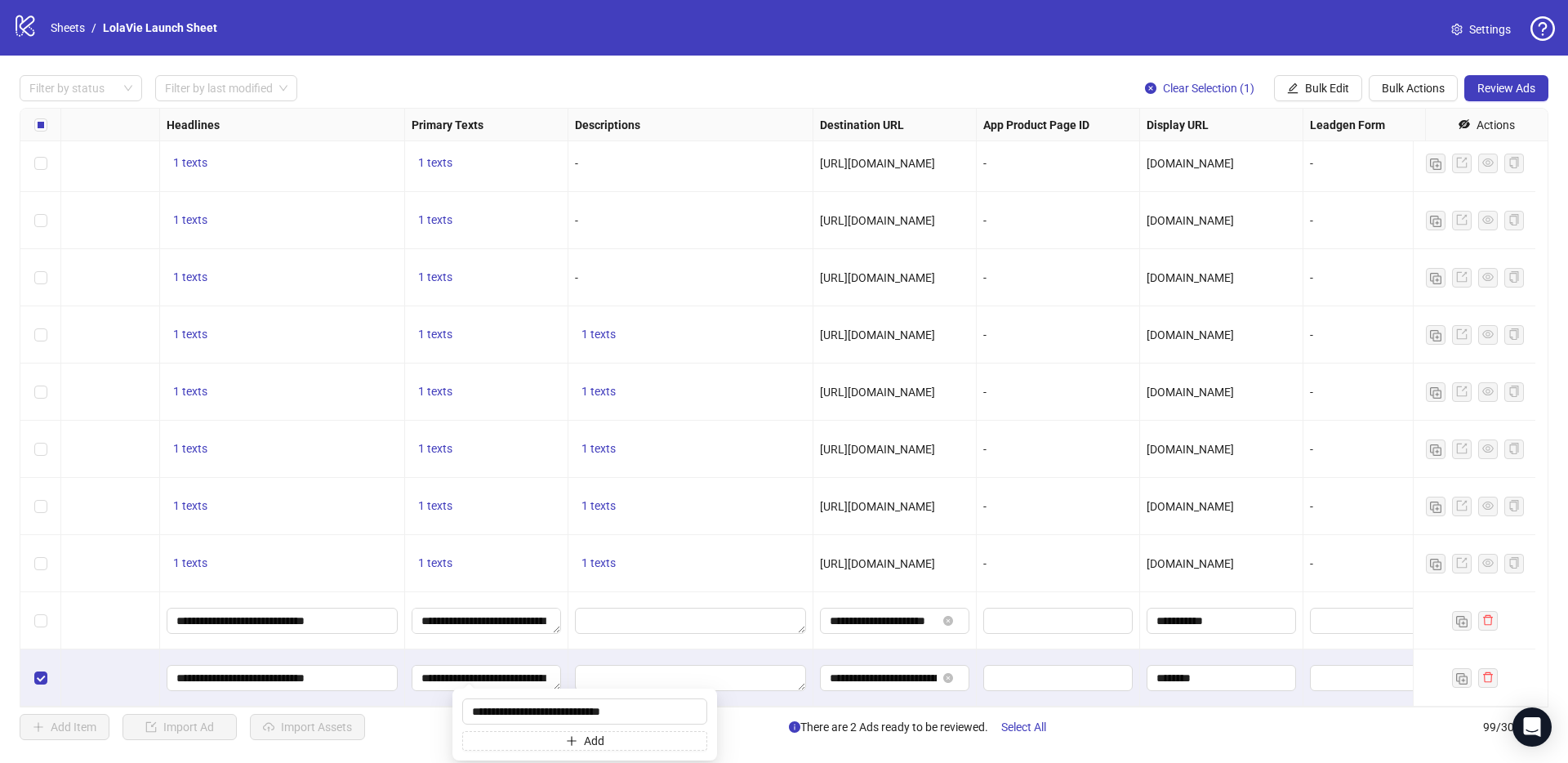 scroll, scrollTop: 5108, scrollLeft: 0, axis: vertical 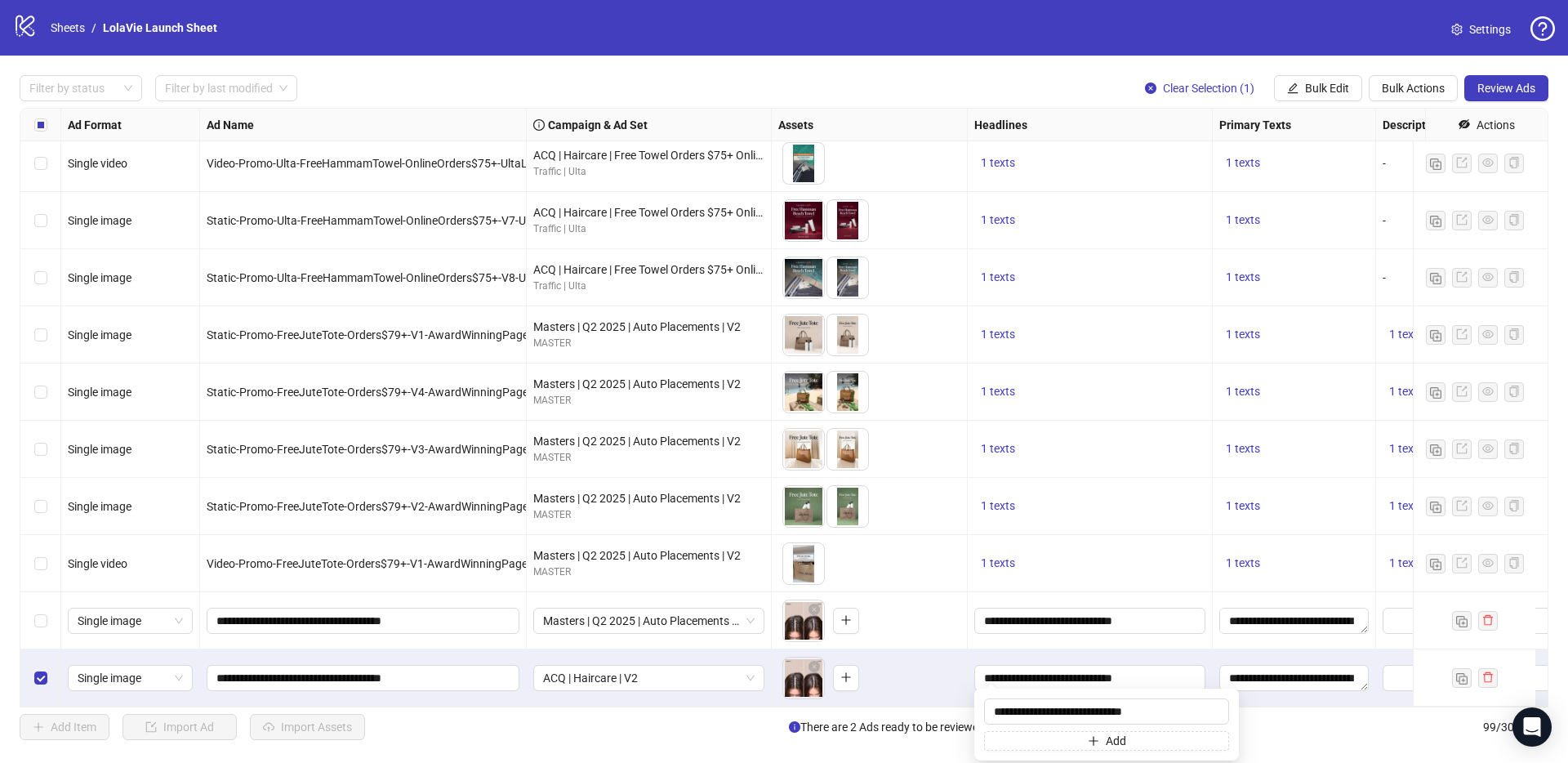click on "Static-Promo-FreeJuteTote-Orders$79+-V2-AwardWinningPage" at bounding box center [368, 506] 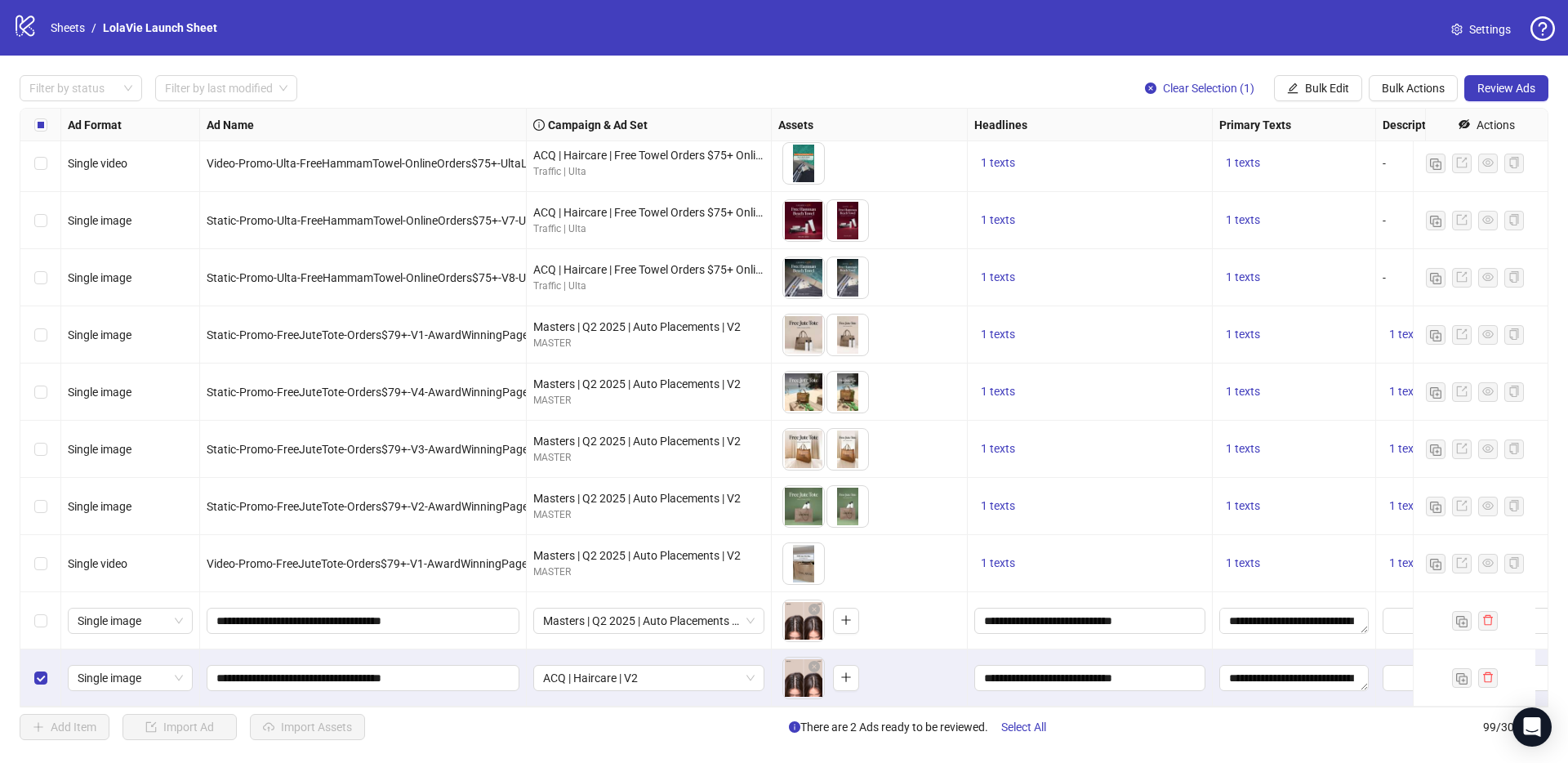 scroll, scrollTop: 5102, scrollLeft: 0, axis: vertical 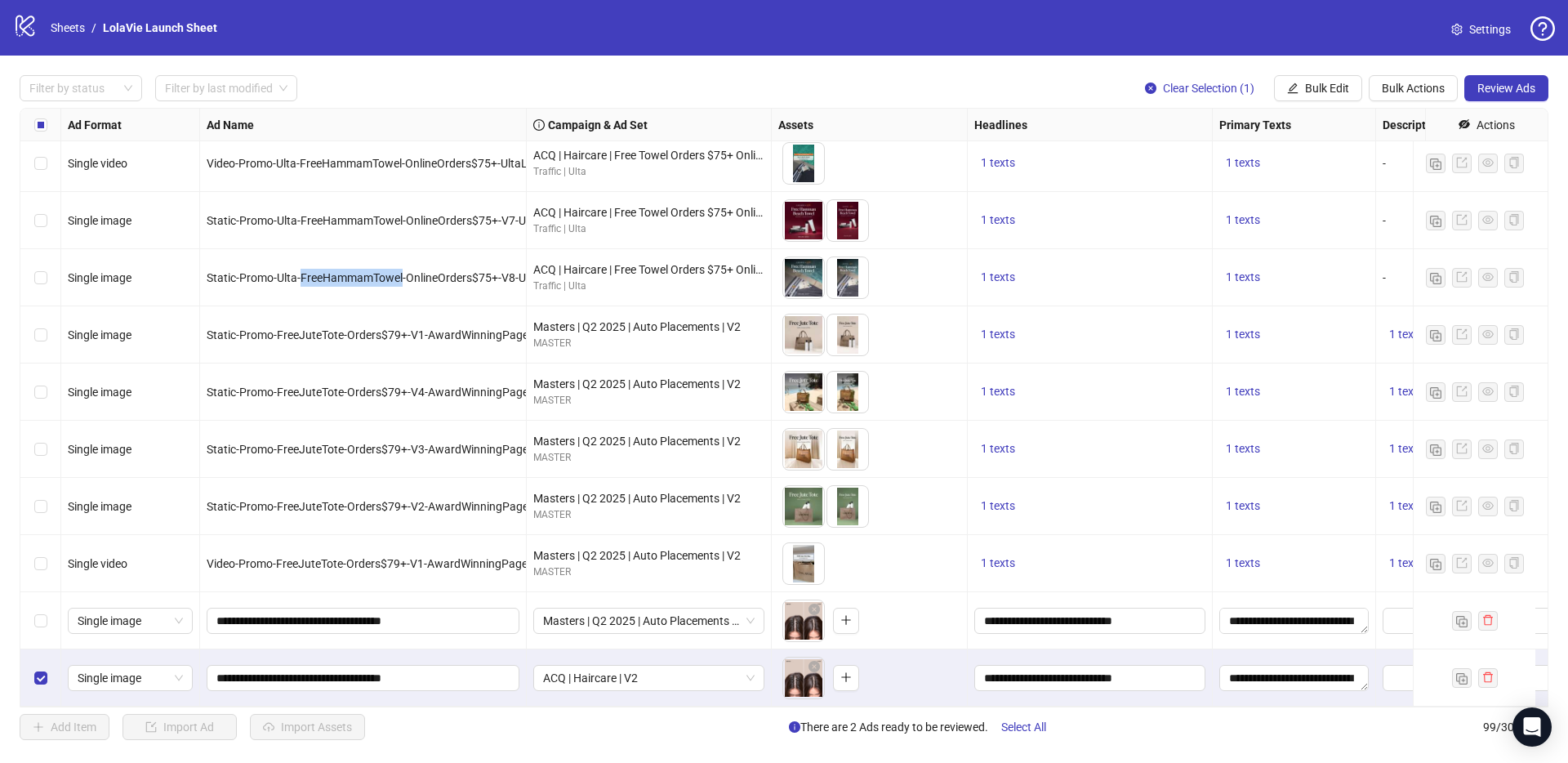 click on "Static-Promo-Ulta-FreeHammamTowel-OnlineOrders$75+-V8-UltaLolaVieBrandPage" at bounding box center (420, 278) 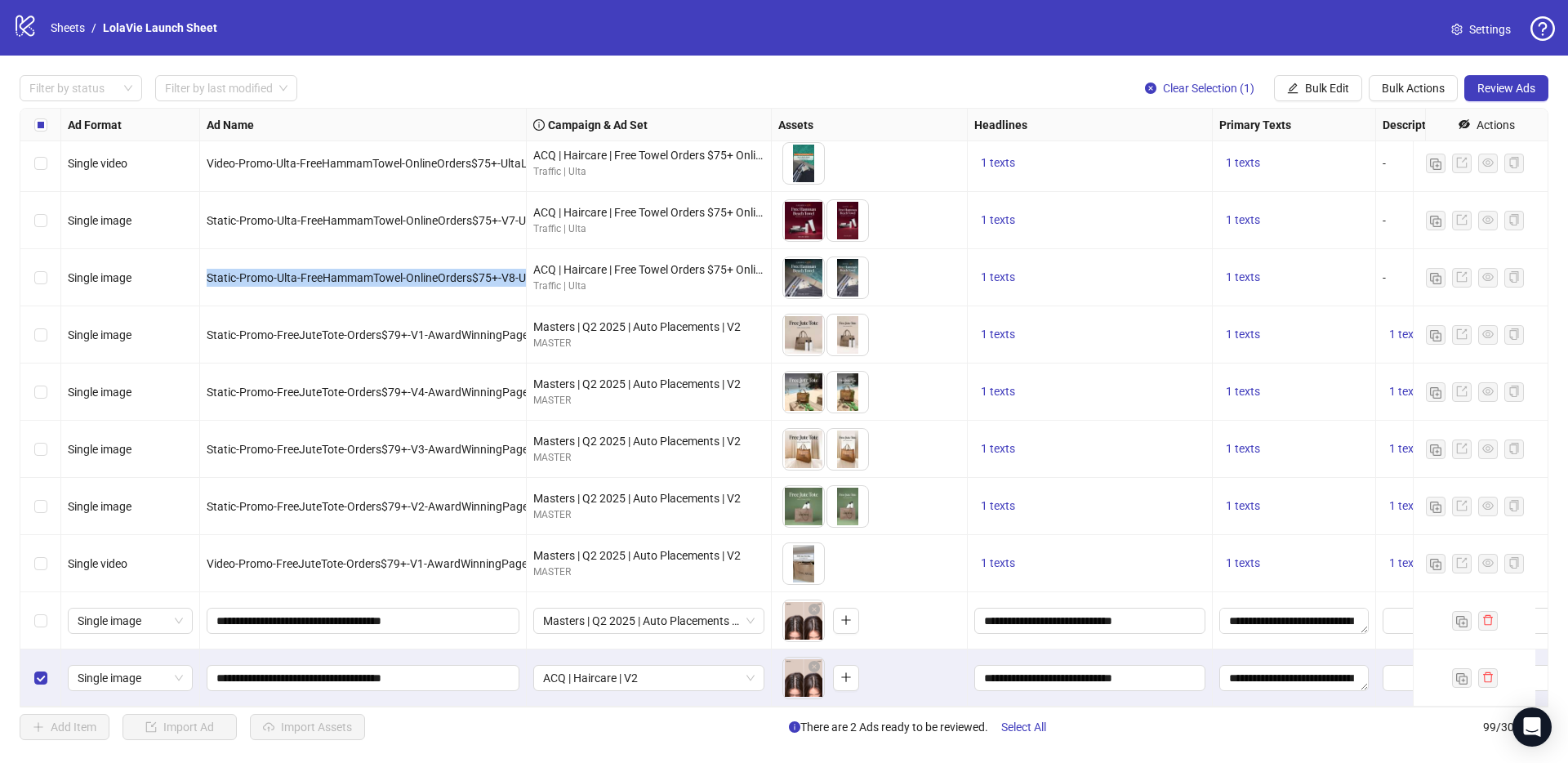 click on "Static-Promo-Ulta-FreeHammamTowel-OnlineOrders$75+-V8-UltaLolaVieBrandPage" at bounding box center (420, 278) 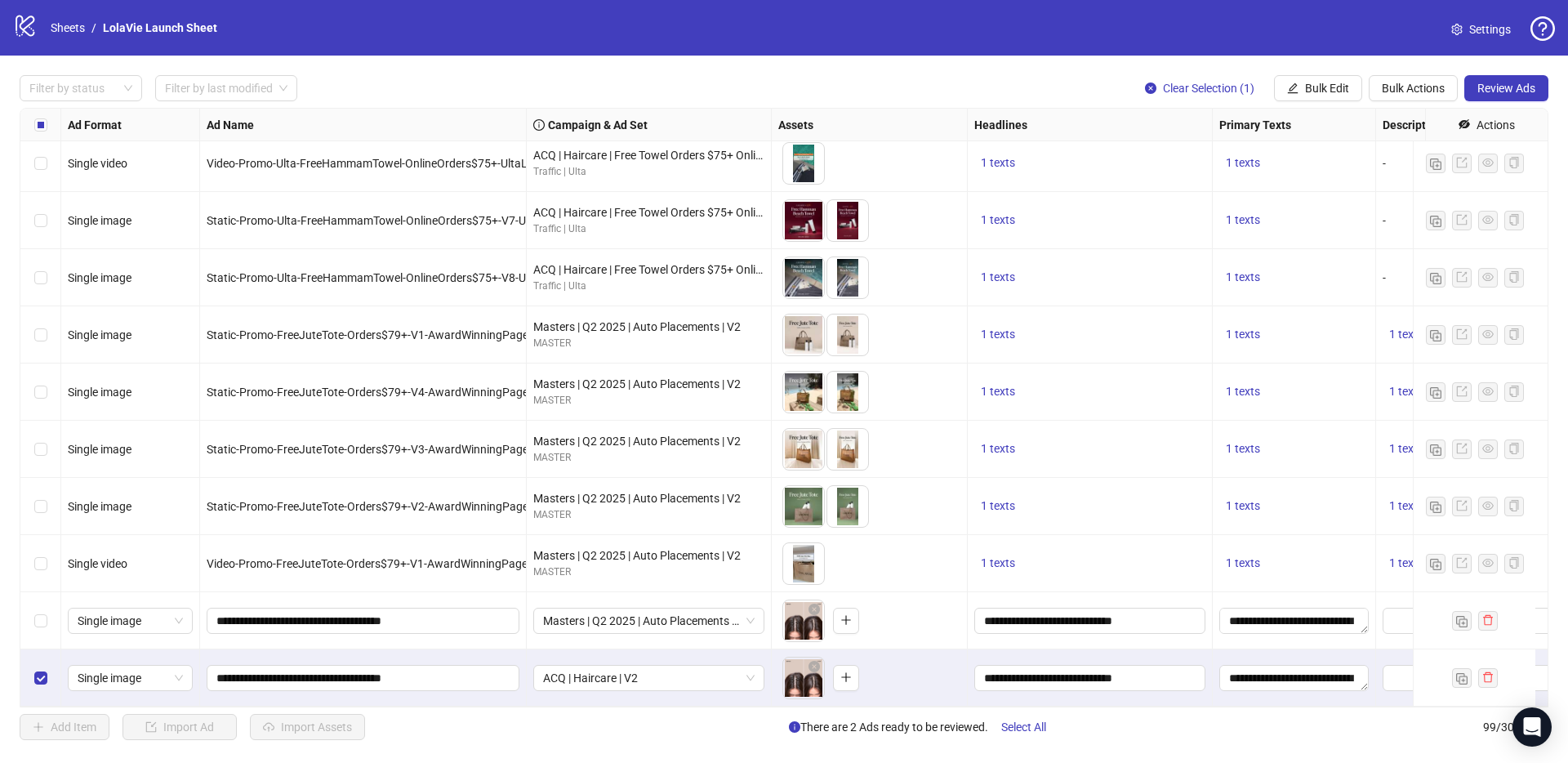 click on "Ad Format Ad Name Campaign & Ad Set Assets Headlines Primary Texts Descriptions Destination URL App Product Page ID Display URL Leadgen Form Product Set ID Call to Action Actions Single image Static-Promo-Ulta-FreeHammamTowel-OnlineOrders$75+-V5-UltaLolaVieBrandPage ACQ | Haircare | Free Towel Orders $75+ Online Only (6/29 - 7/19) ($500 min) Traffic | Ulta
To pick up a draggable item, press the space bar.
While dragging, use the arrow keys to move the item.
Press space again to drop the item in its new position, or press escape to cancel.
1 texts 1 texts - [URL][DOMAIN_NAME] Single image Static-Promo-Ulta-FreeHammamTowel-OnlineOrders$75+-V6-UltaLolaVieBrandPage ACQ | Haircare | Free Towel Orders $75+ Online Only (6/29 - 7/19) ($500 min) Traffic | Ulta
To pick up a draggable item, press the space bar.
While dragging, use the arrow keys to move the item.
Press space again to drop the item in its new position, or press escape to cancel.
1 texts 1 texts - 1 texts -" at bounding box center (784, 408) 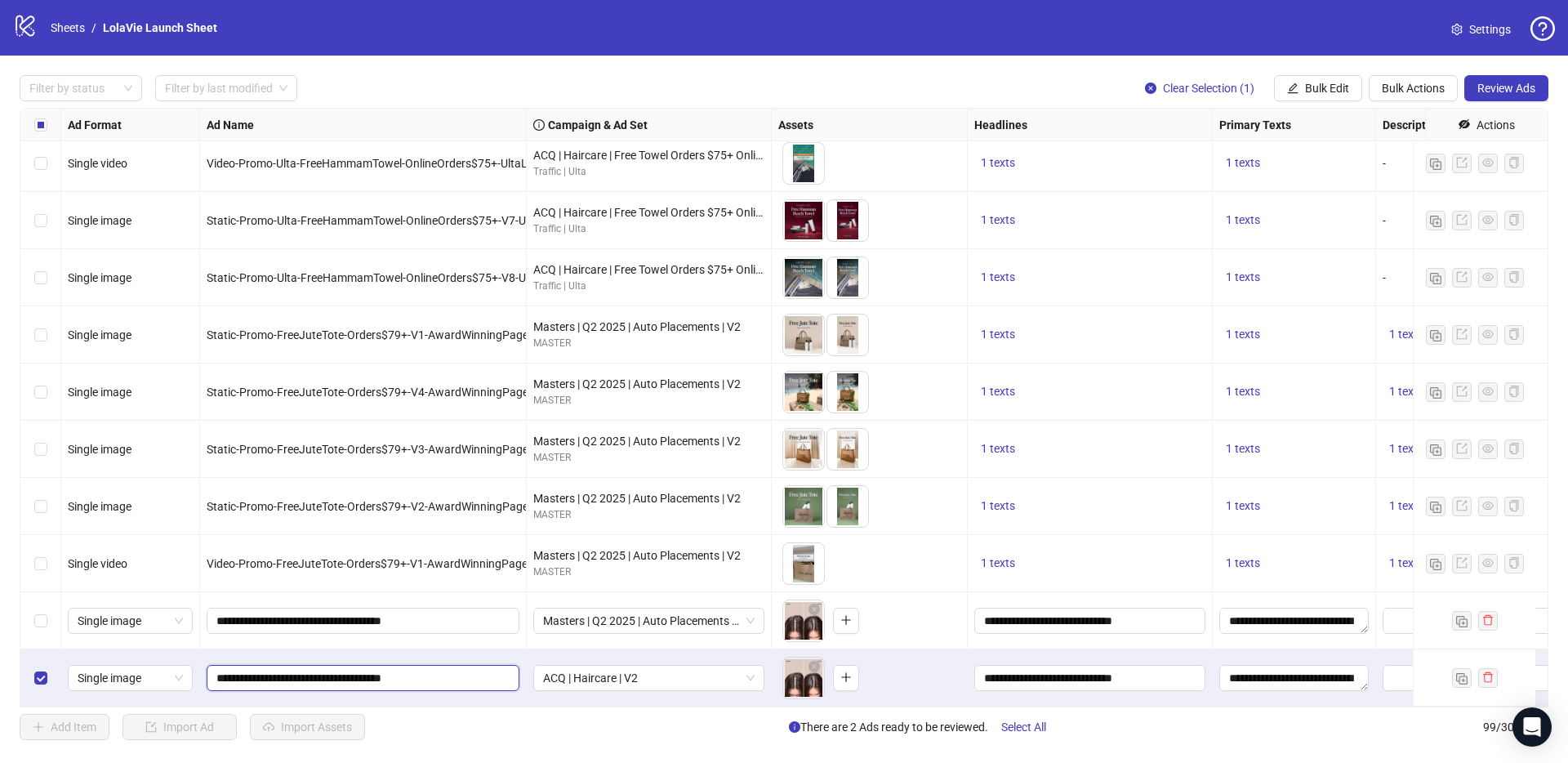 click on "**********" at bounding box center (361, 678) 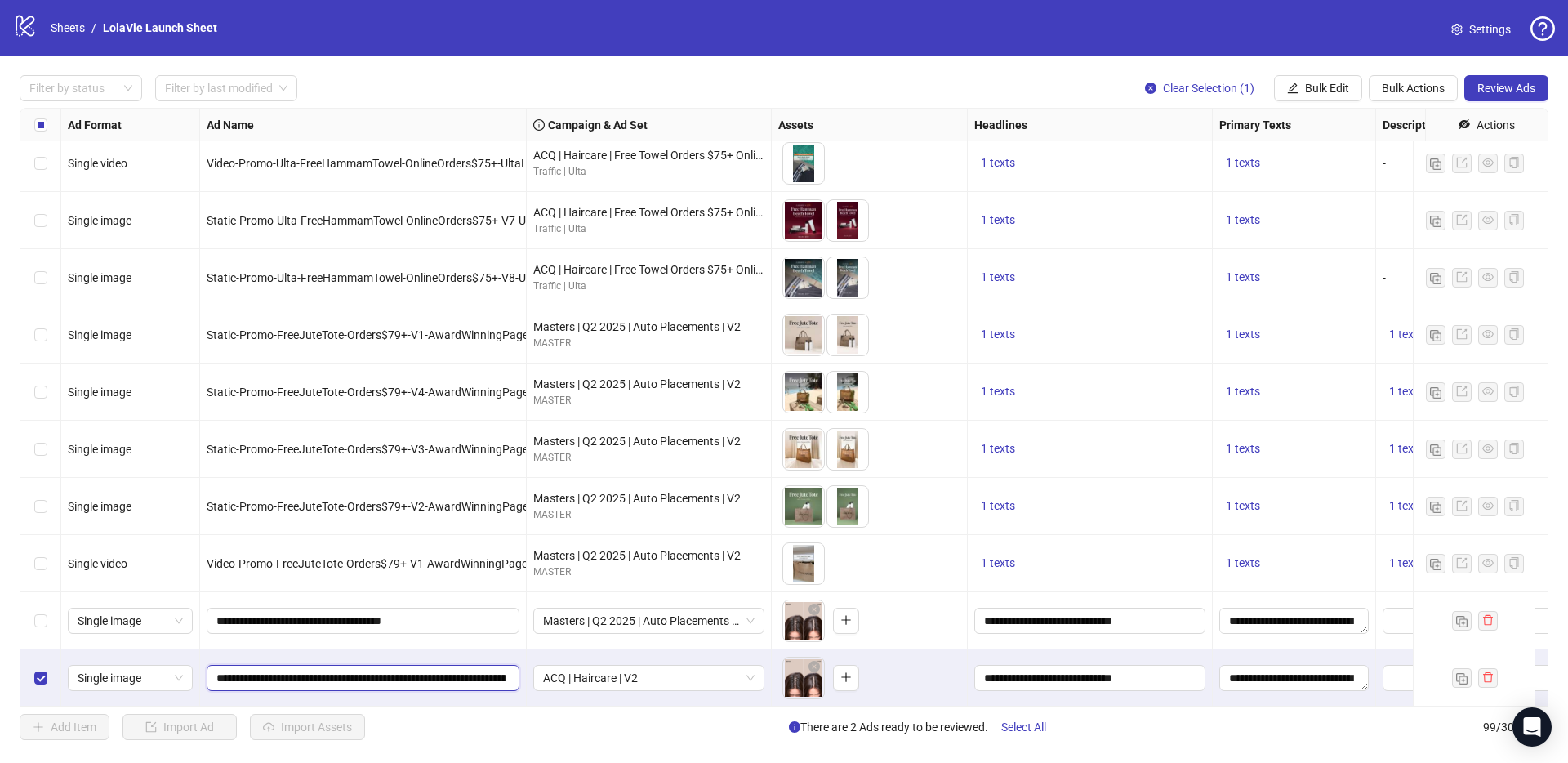 scroll, scrollTop: 0, scrollLeft: 134, axis: horizontal 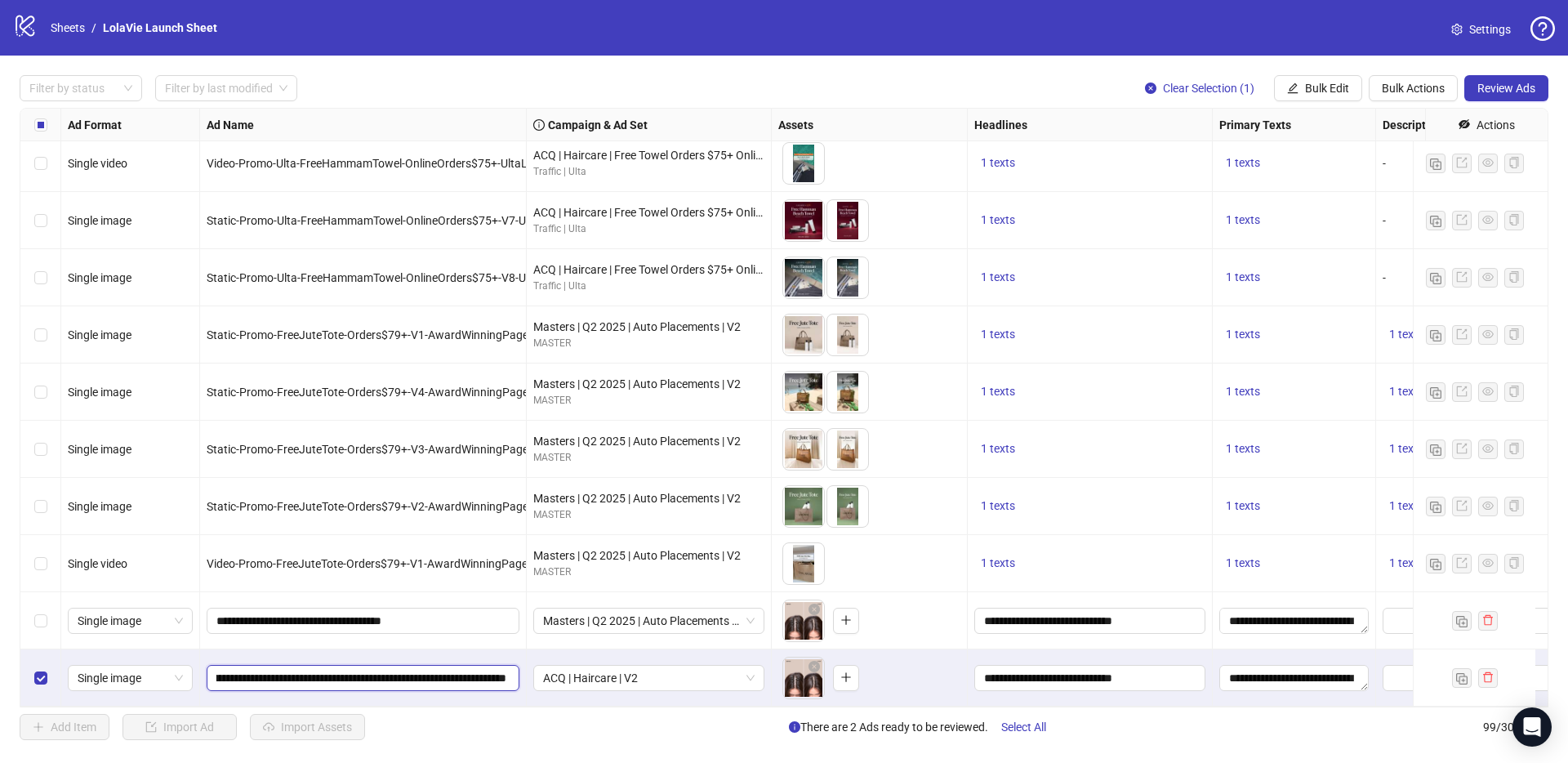 click on "**********" at bounding box center (361, 678) 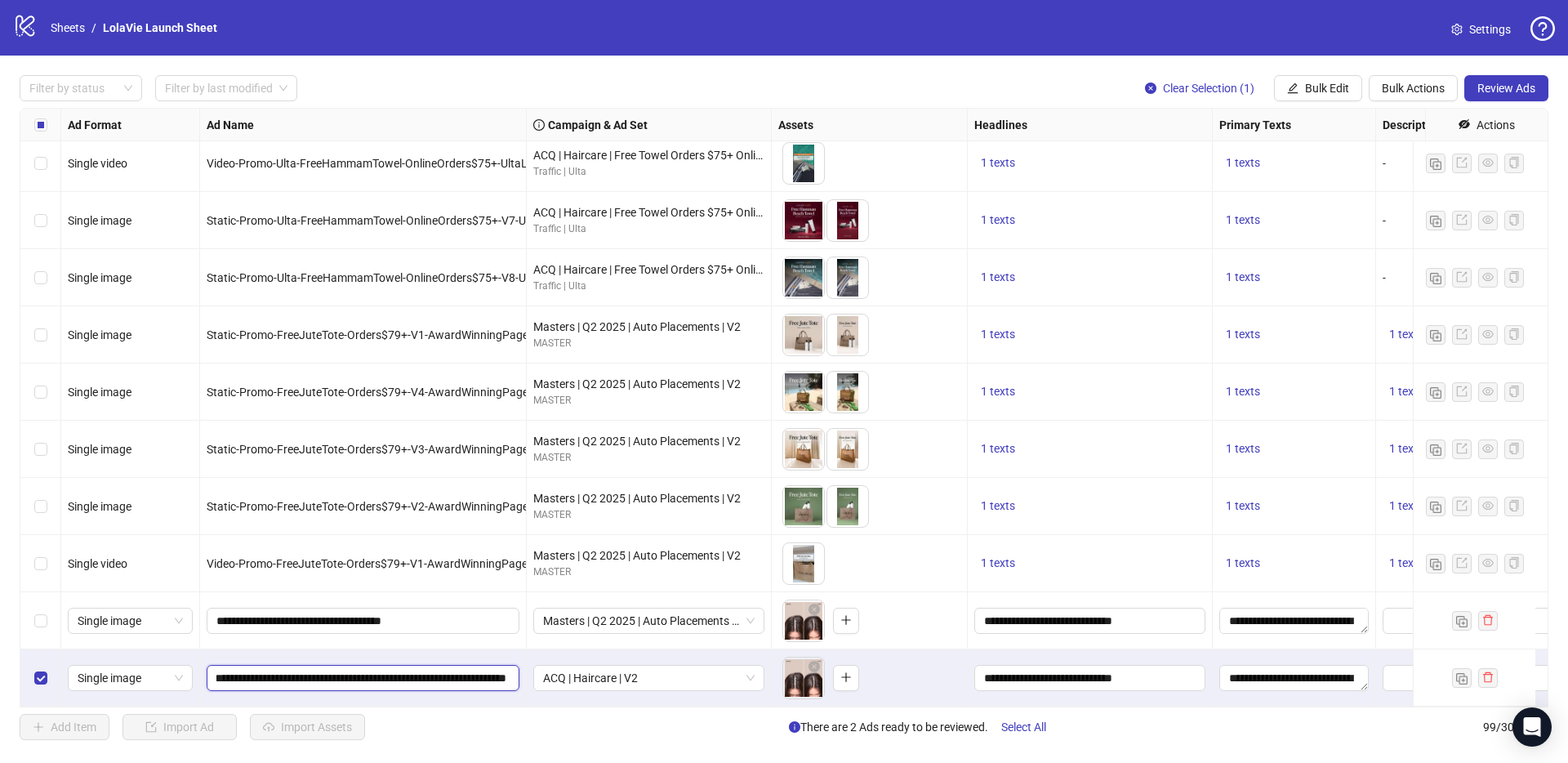 scroll, scrollTop: 0, scrollLeft: 118, axis: horizontal 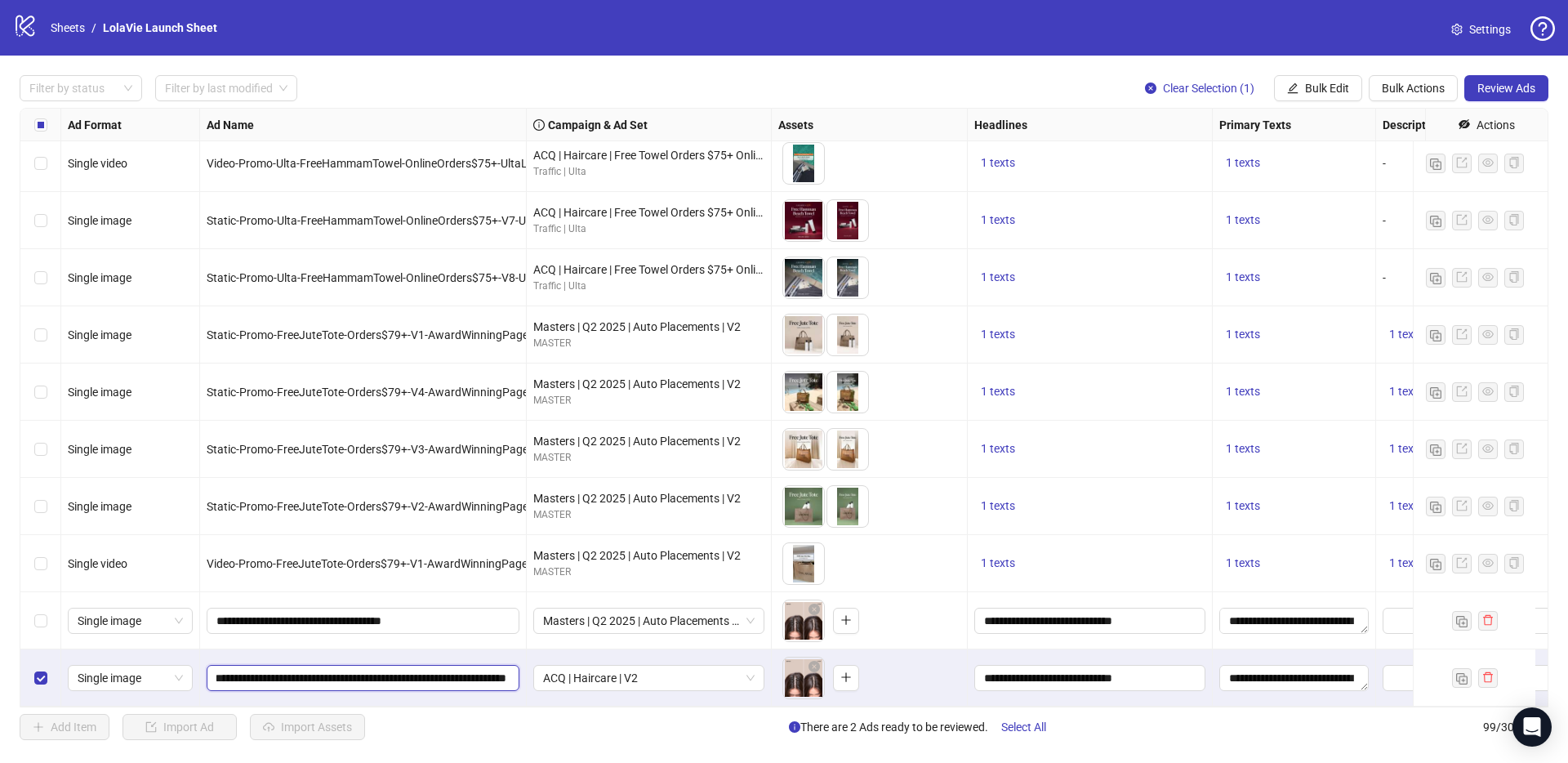 click on "**********" at bounding box center [361, 678] 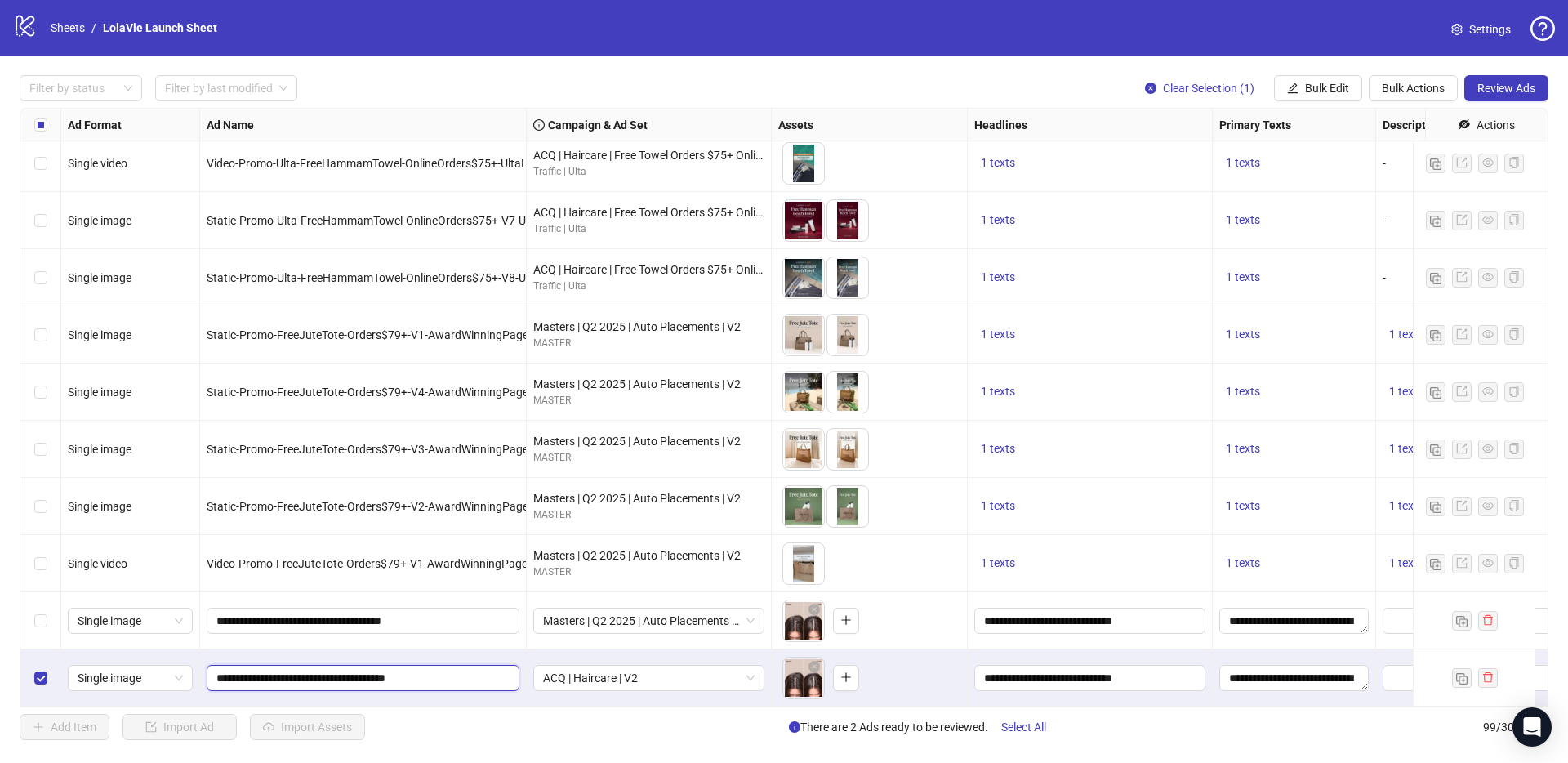 scroll, scrollTop: 0, scrollLeft: 0, axis: both 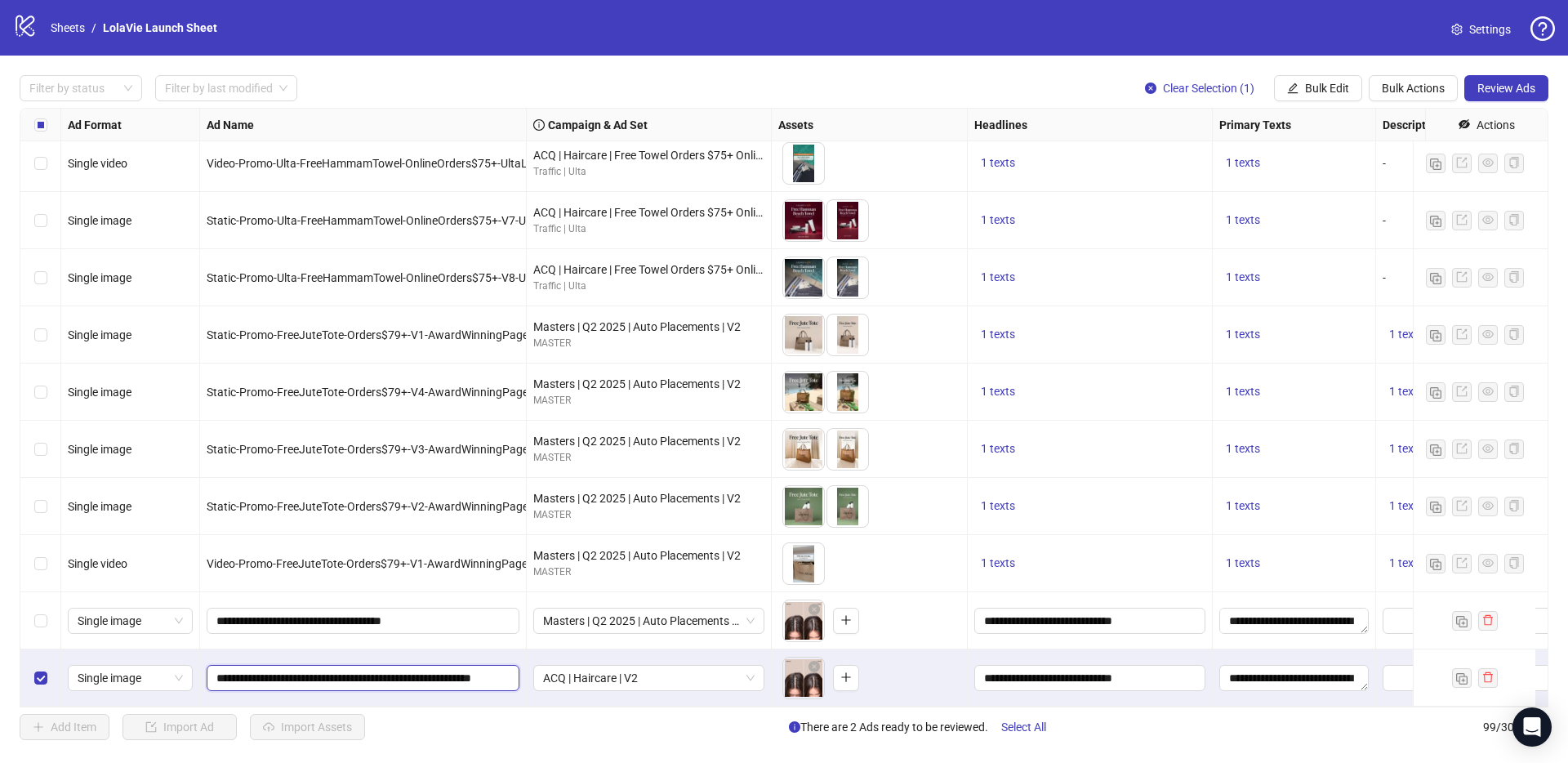 click on "**********" at bounding box center [361, 678] 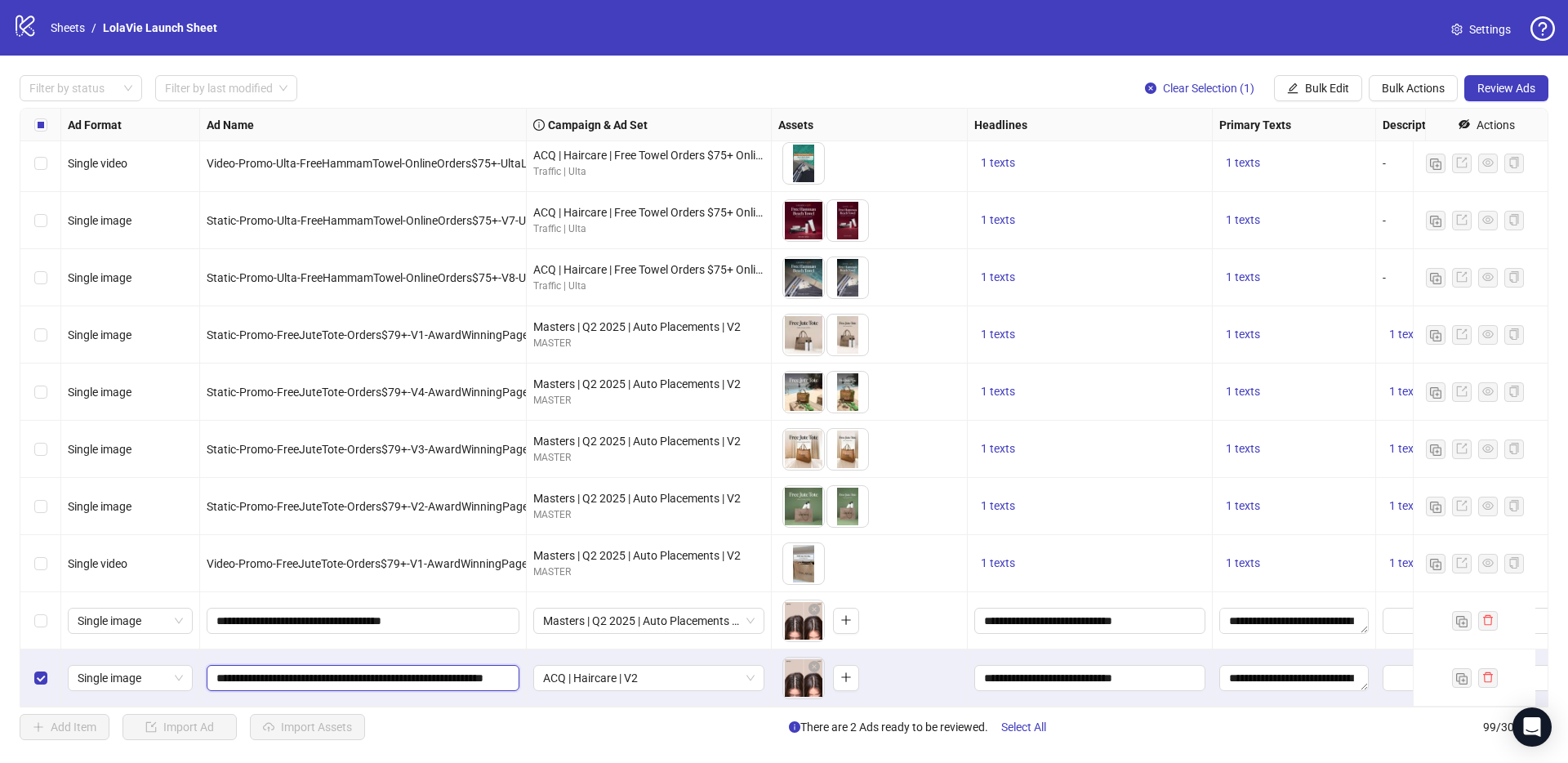 type on "**********" 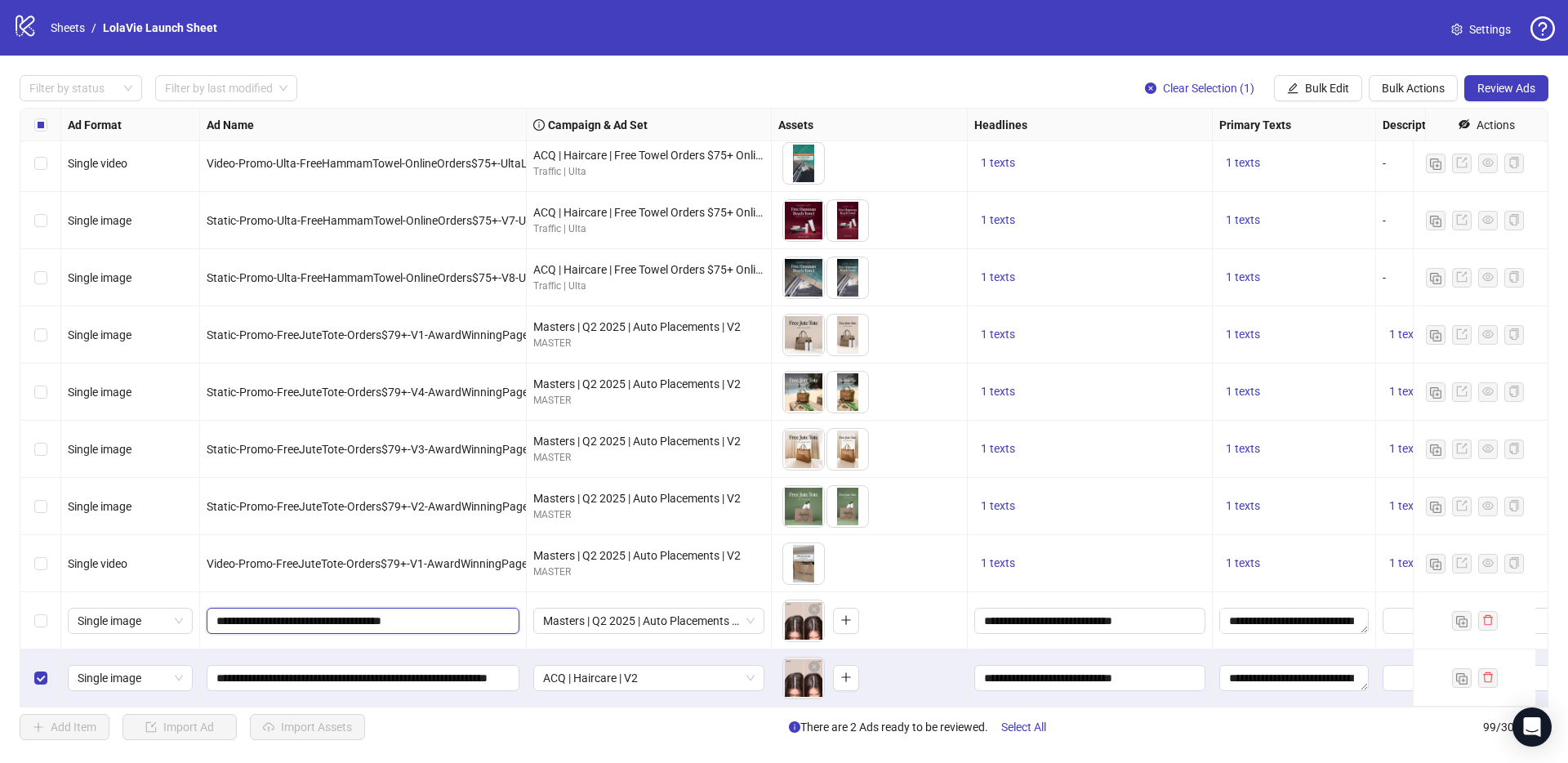 click on "**********" at bounding box center (361, 621) 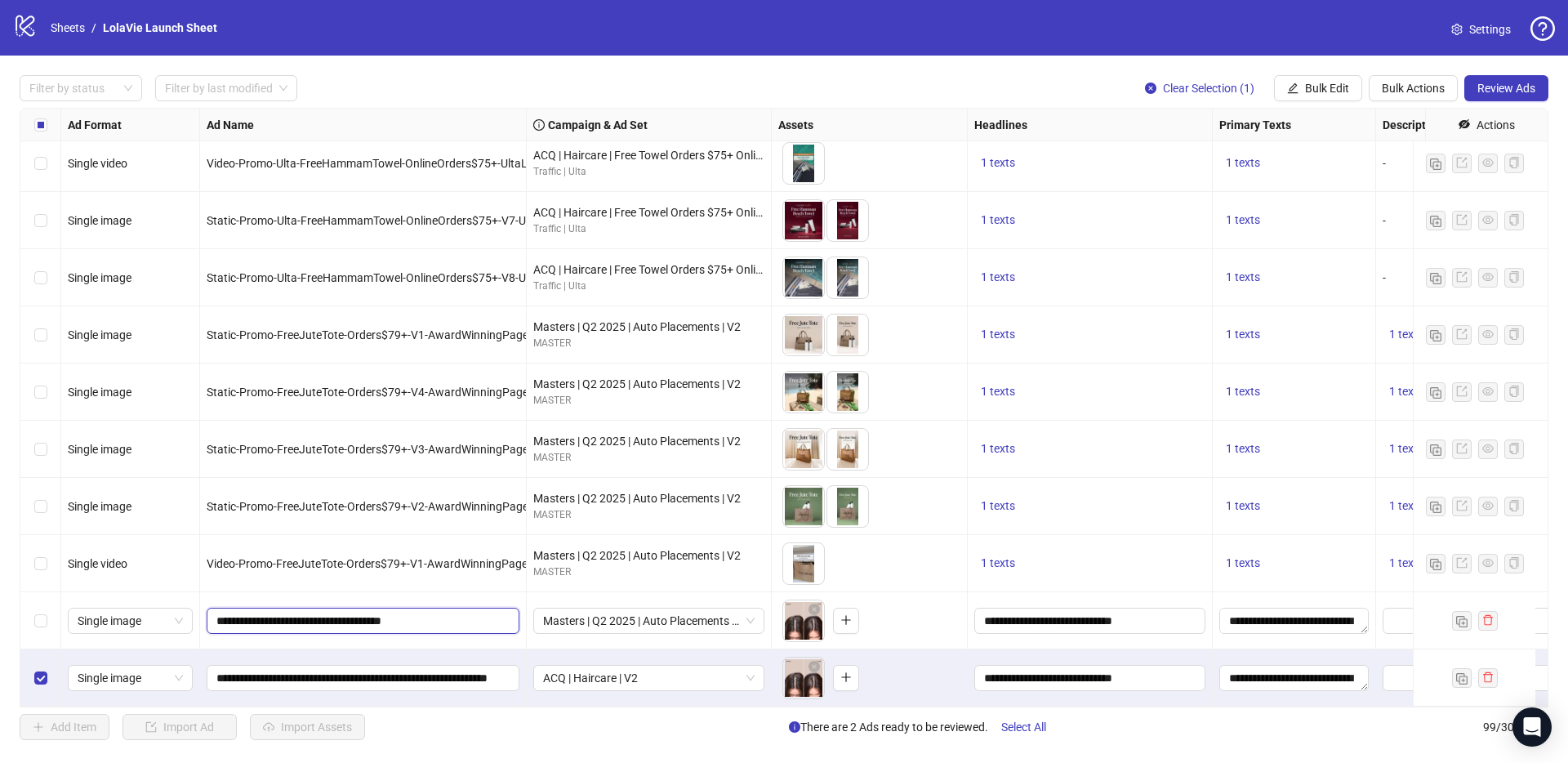 click on "**********" at bounding box center (361, 621) 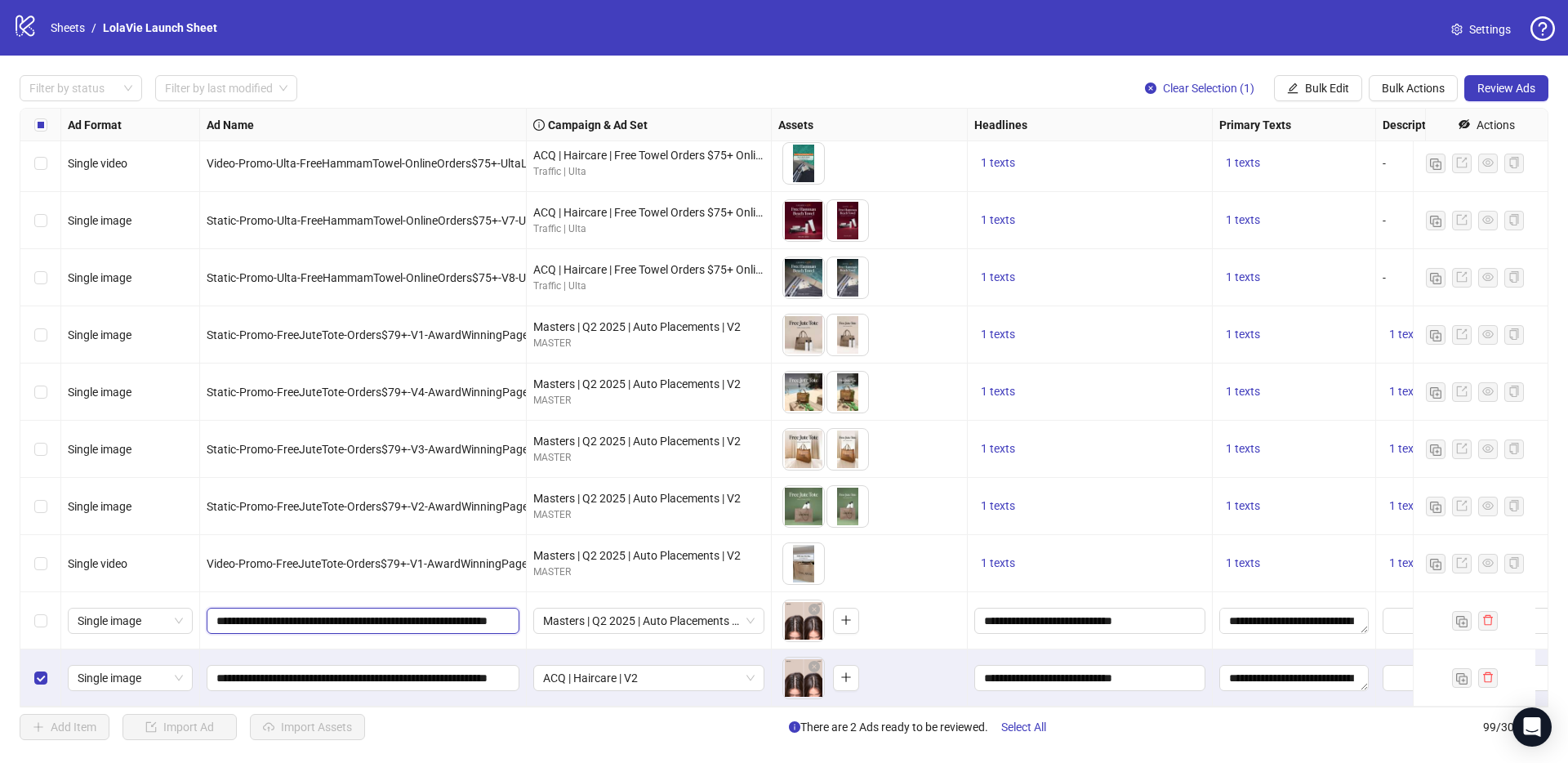 scroll, scrollTop: 0, scrollLeft: 68, axis: horizontal 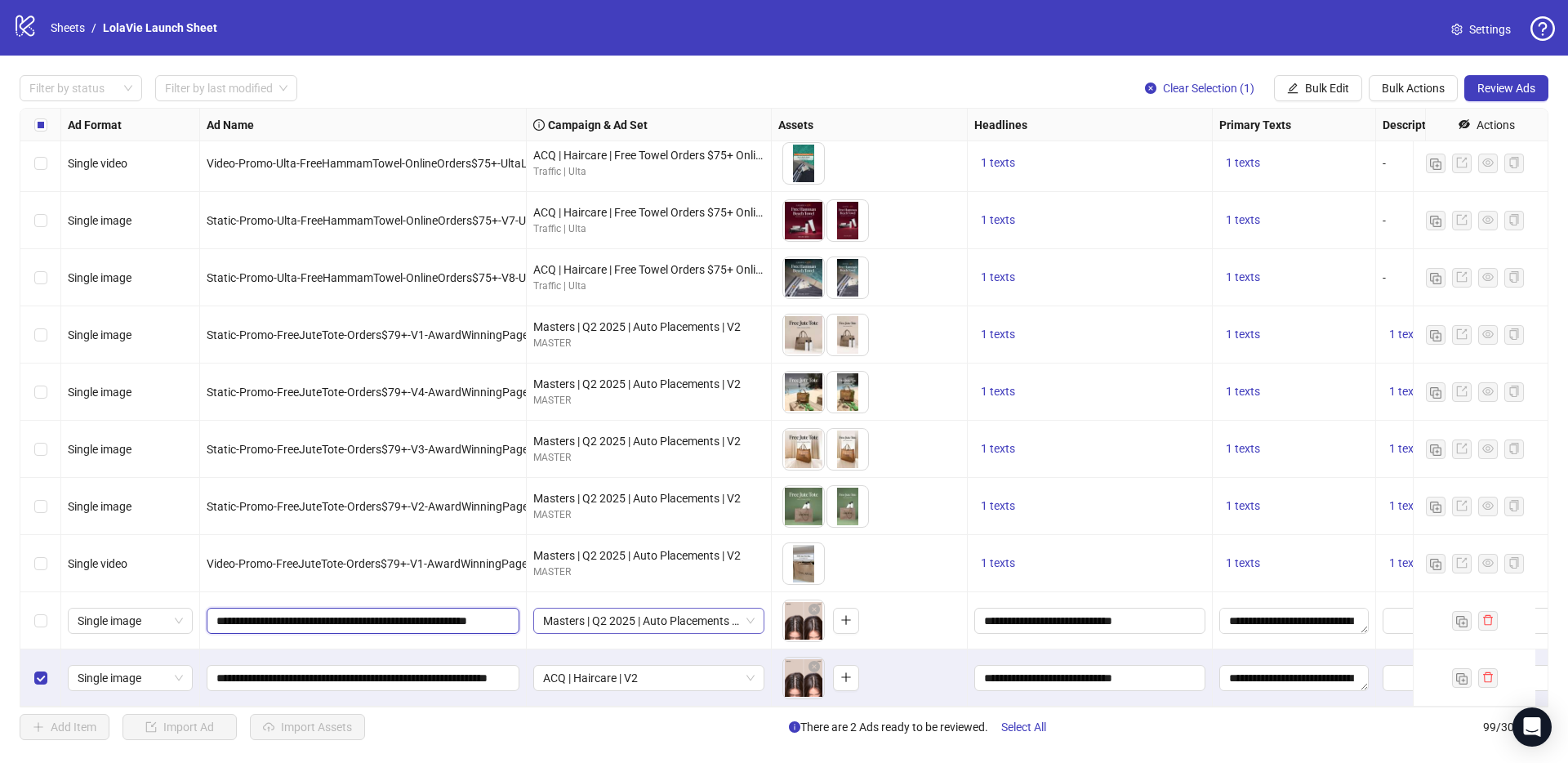 drag, startPoint x: 439, startPoint y: 605, endPoint x: 602, endPoint y: 610, distance: 163.07667 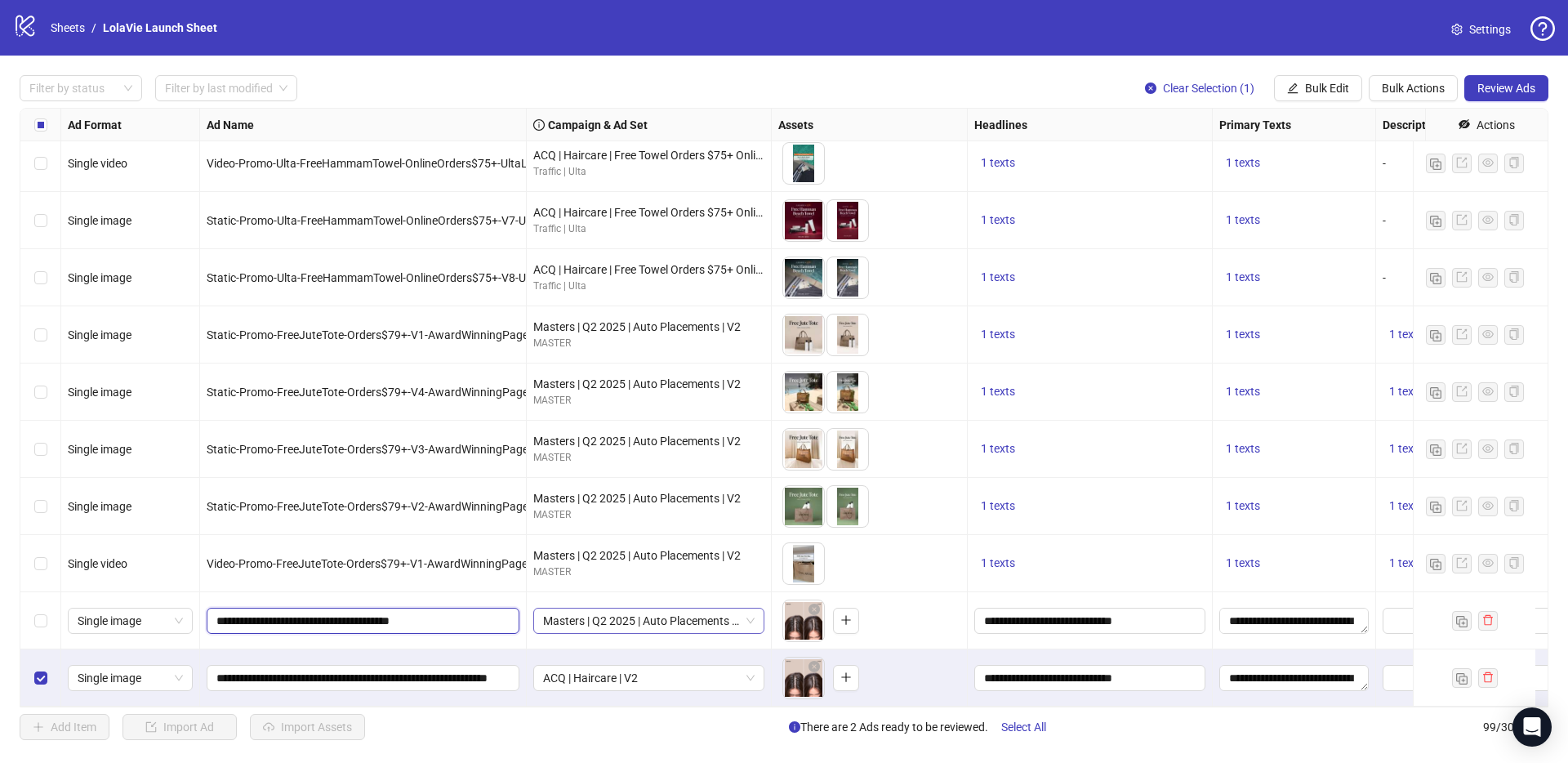 scroll, scrollTop: 0, scrollLeft: 0, axis: both 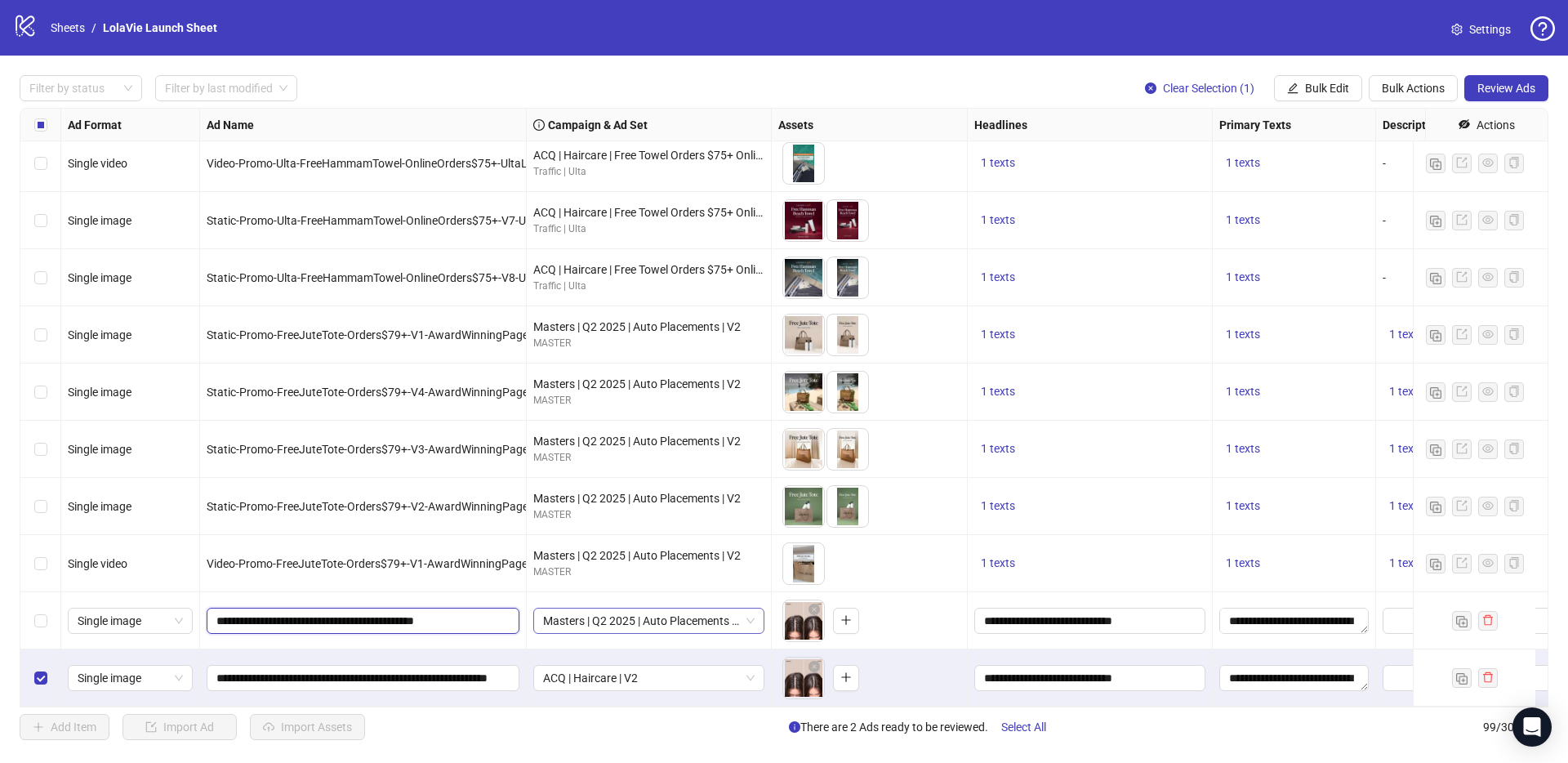 type on "**********" 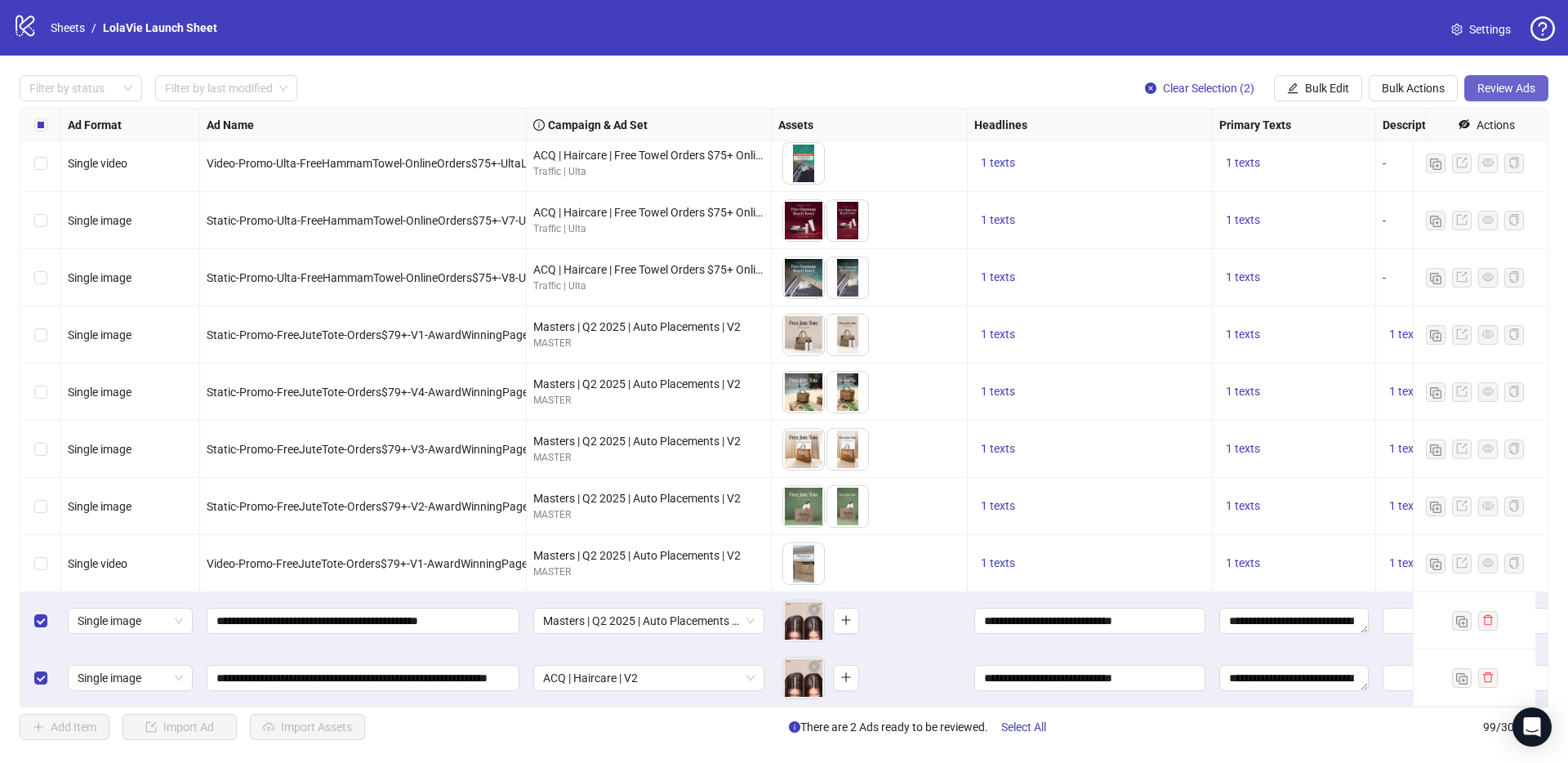 click on "Review Ads" at bounding box center (1506, 88) 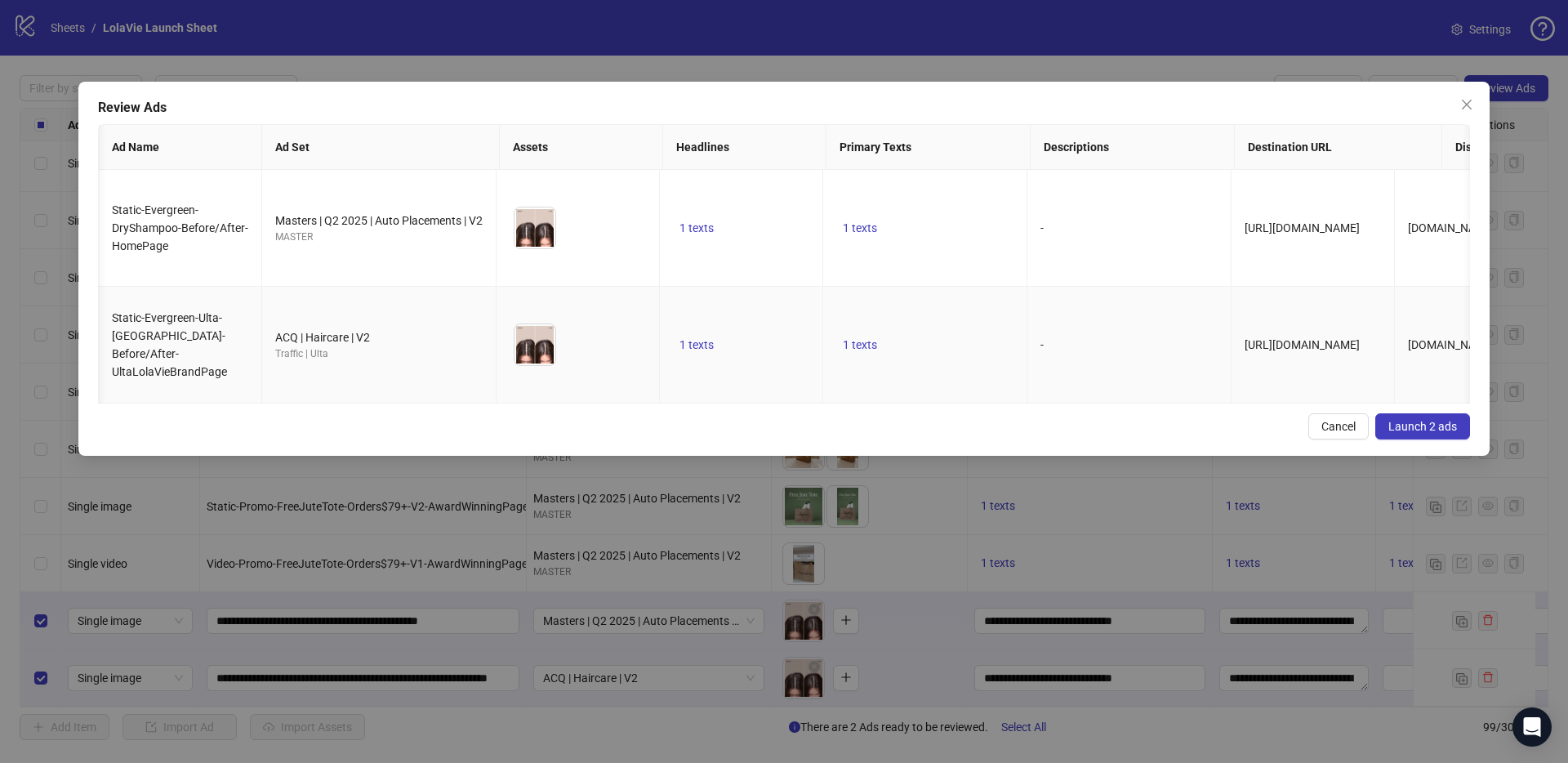 scroll, scrollTop: 0, scrollLeft: 193, axis: horizontal 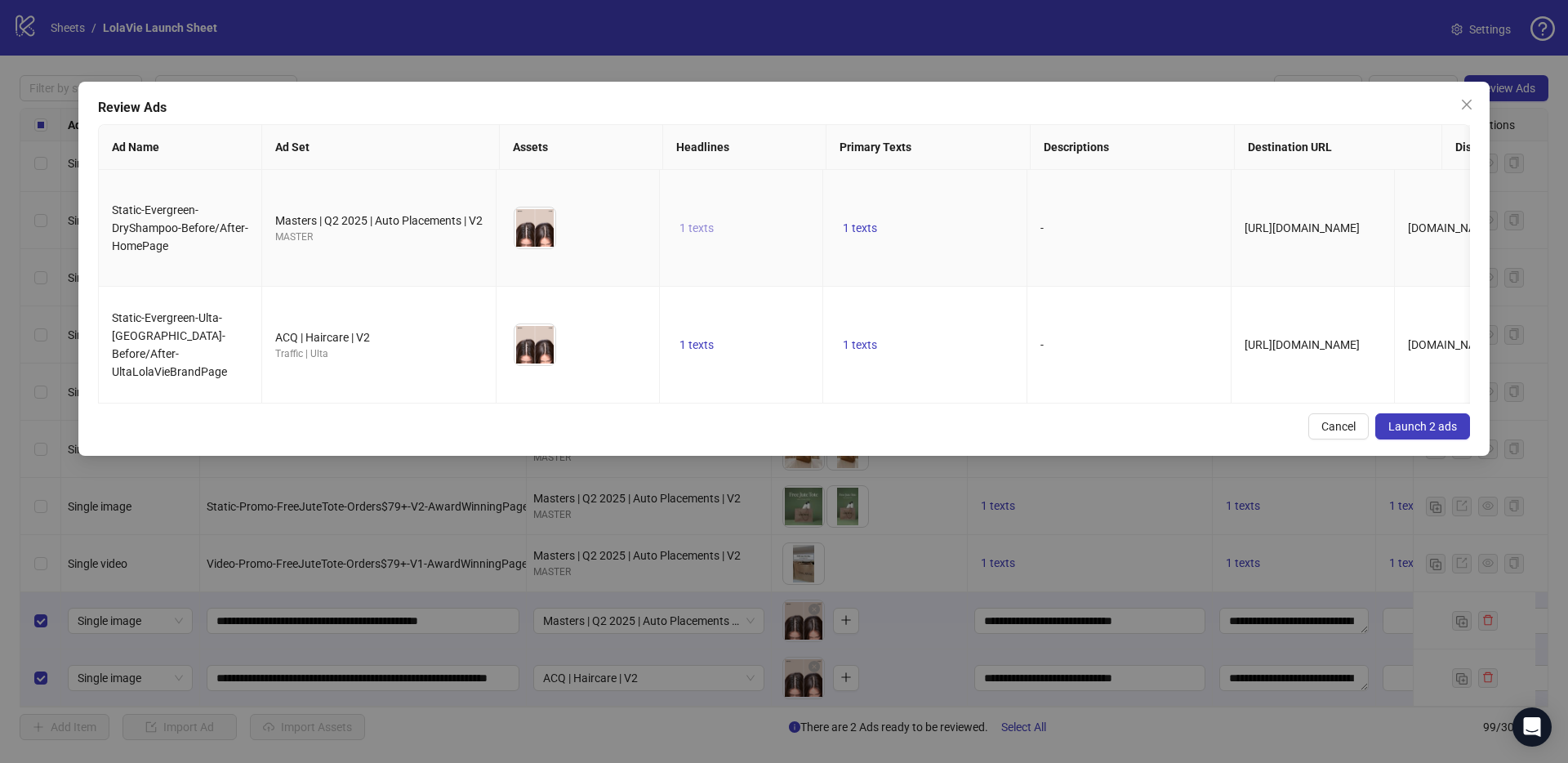 click on "1 texts" at bounding box center [697, 228] 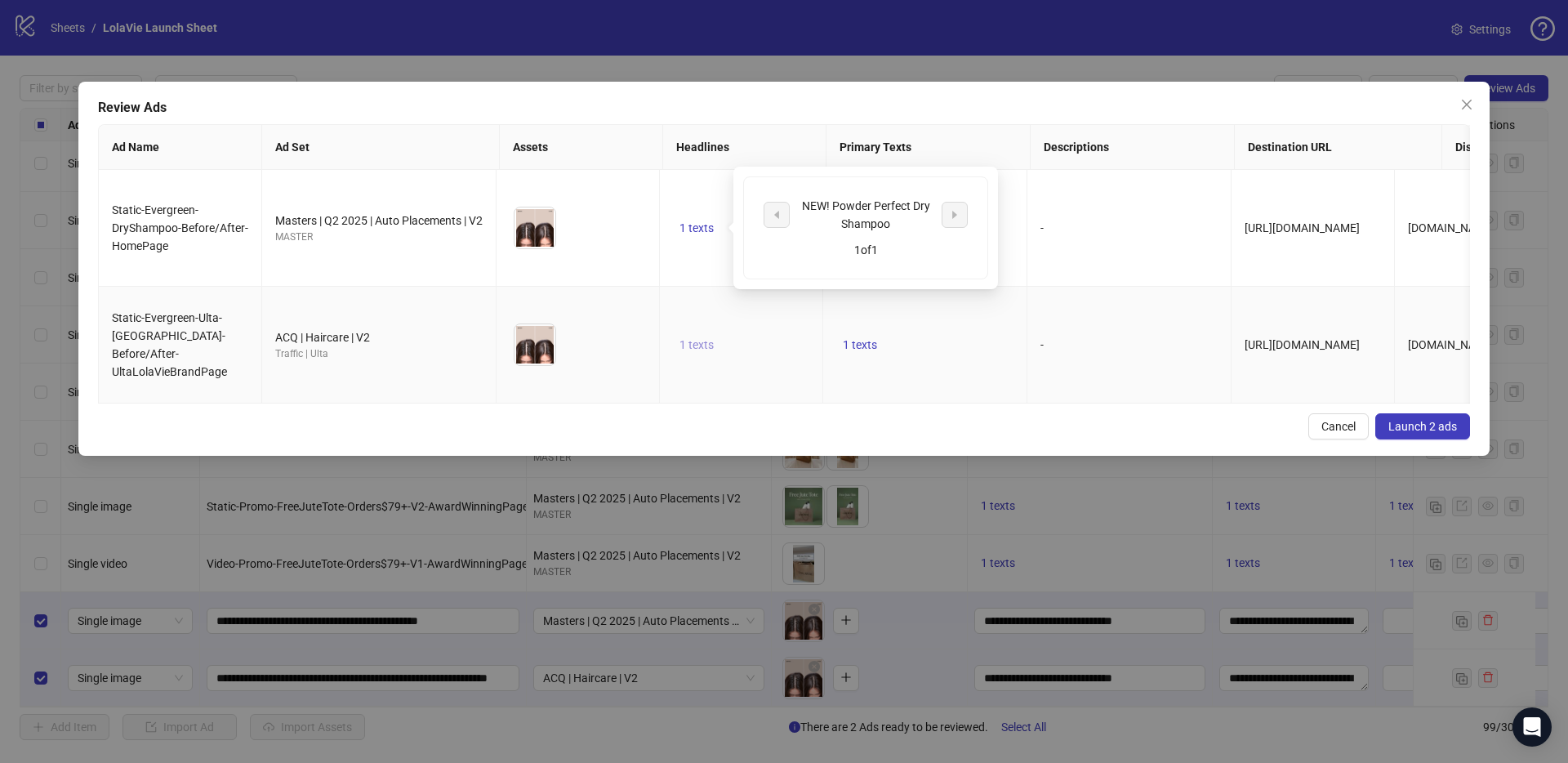 click on "1 texts" at bounding box center [697, 345] 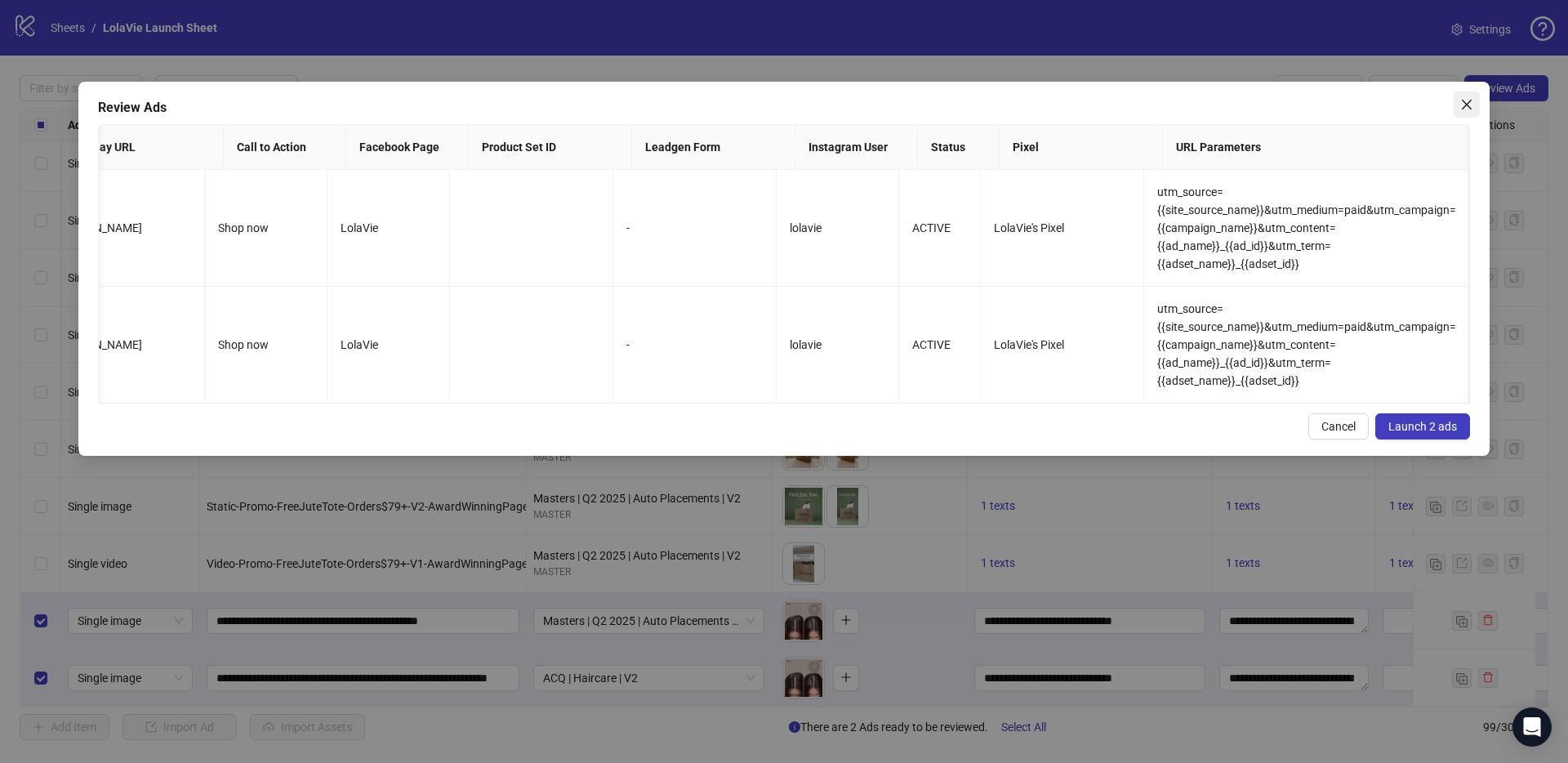 click 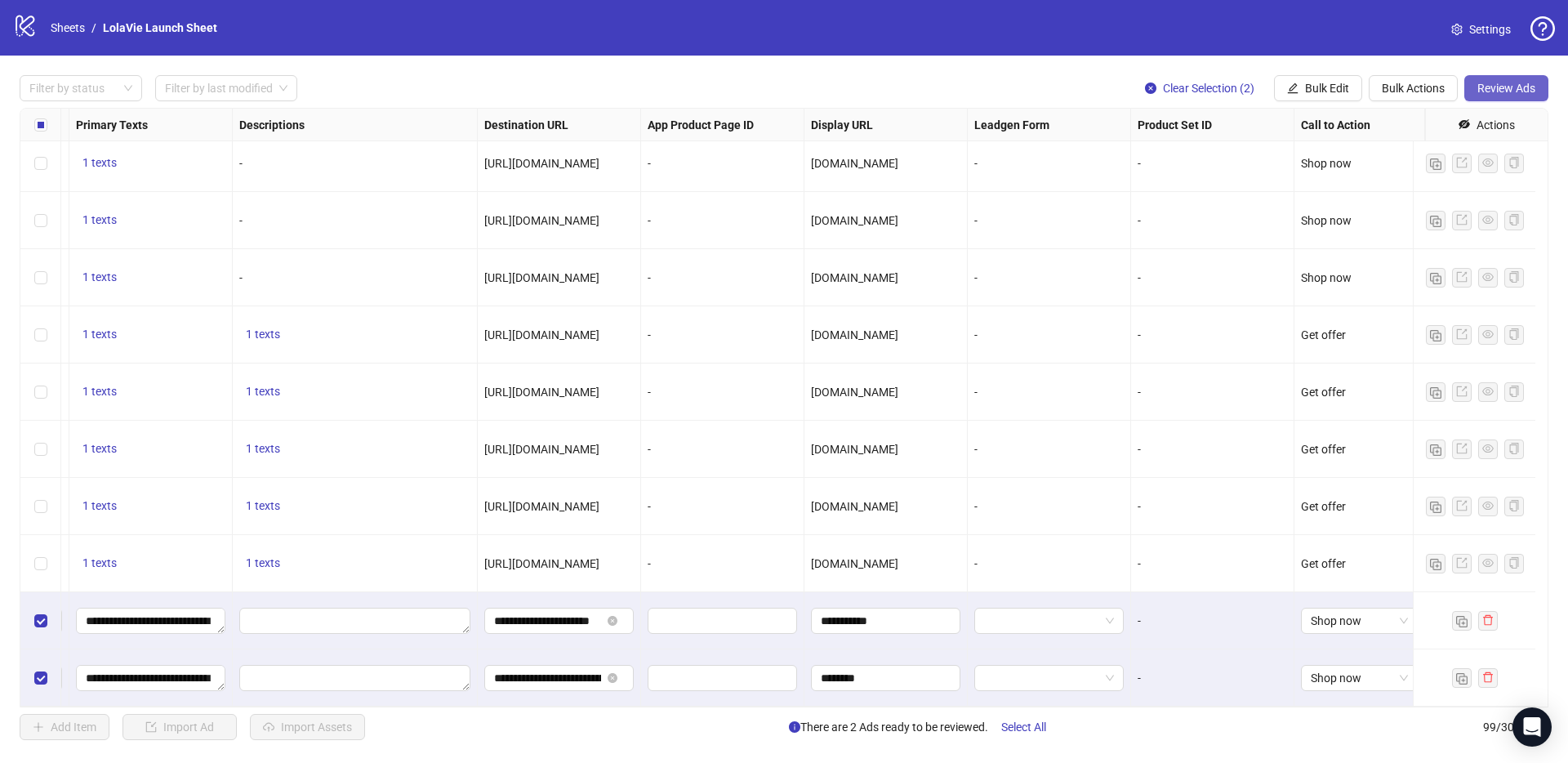 click on "Review Ads" at bounding box center (1506, 88) 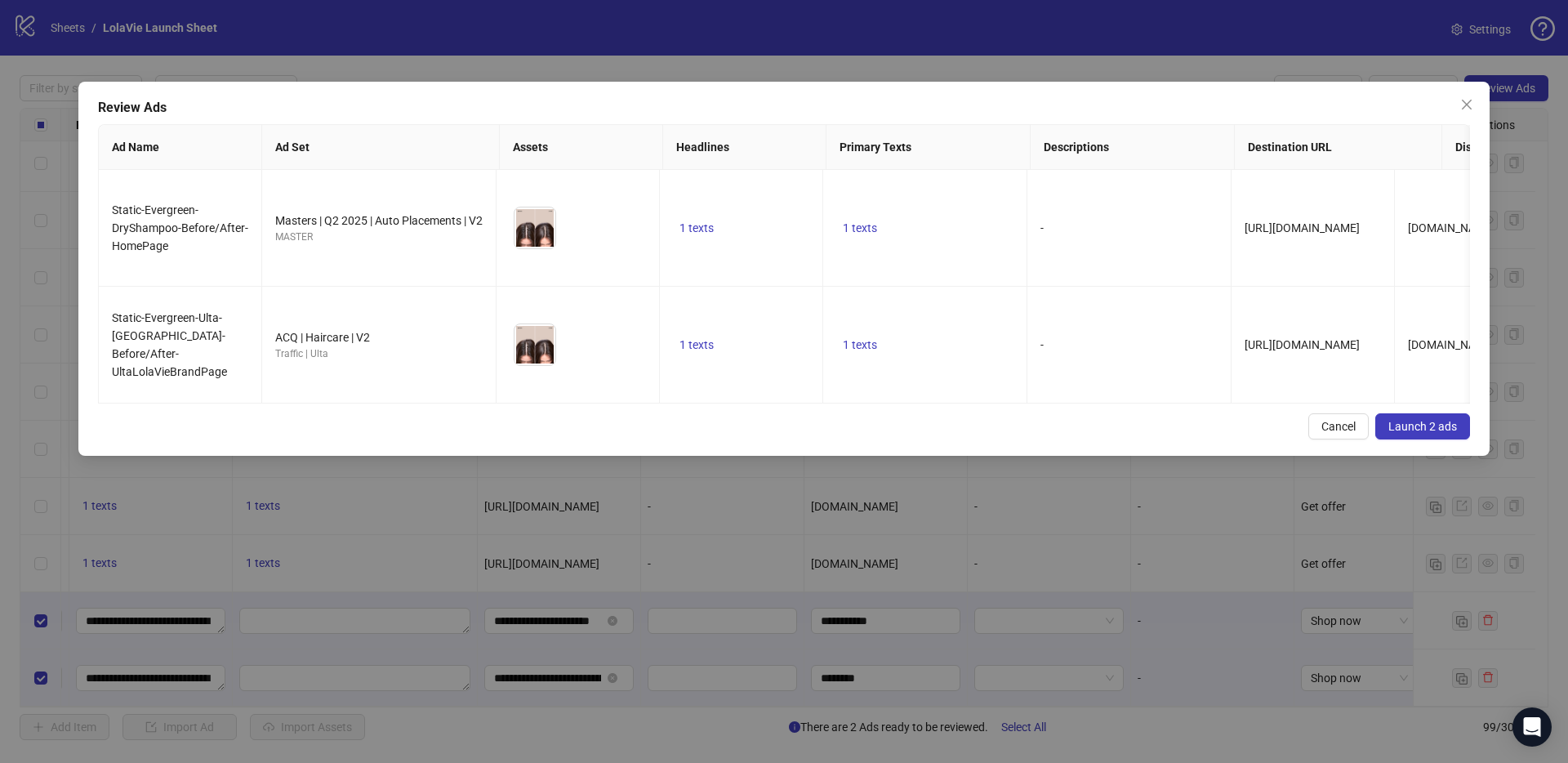 click on "Launch 2 ads" at bounding box center (1423, 426) 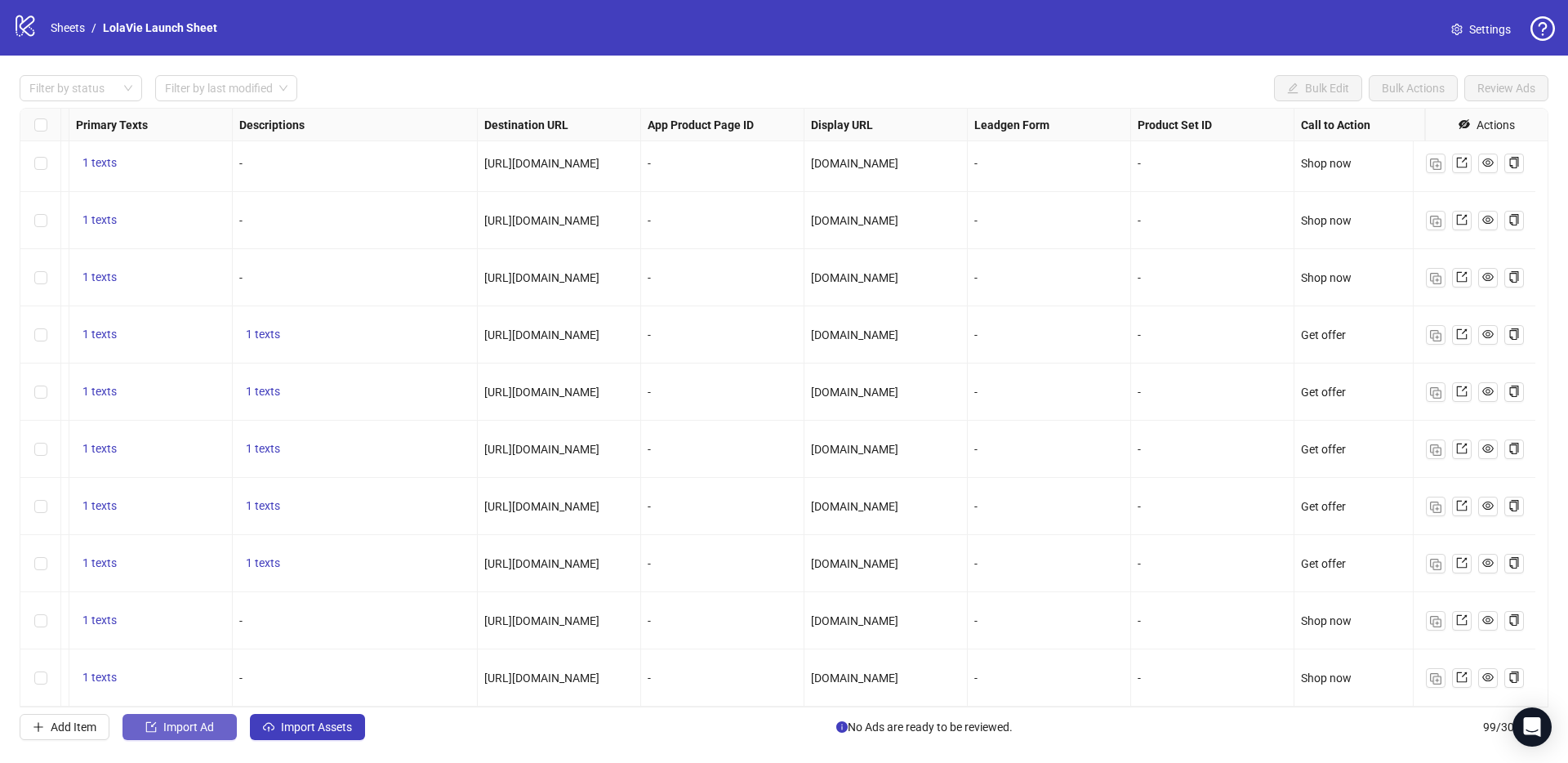 click on "Import Ad" at bounding box center [180, 727] 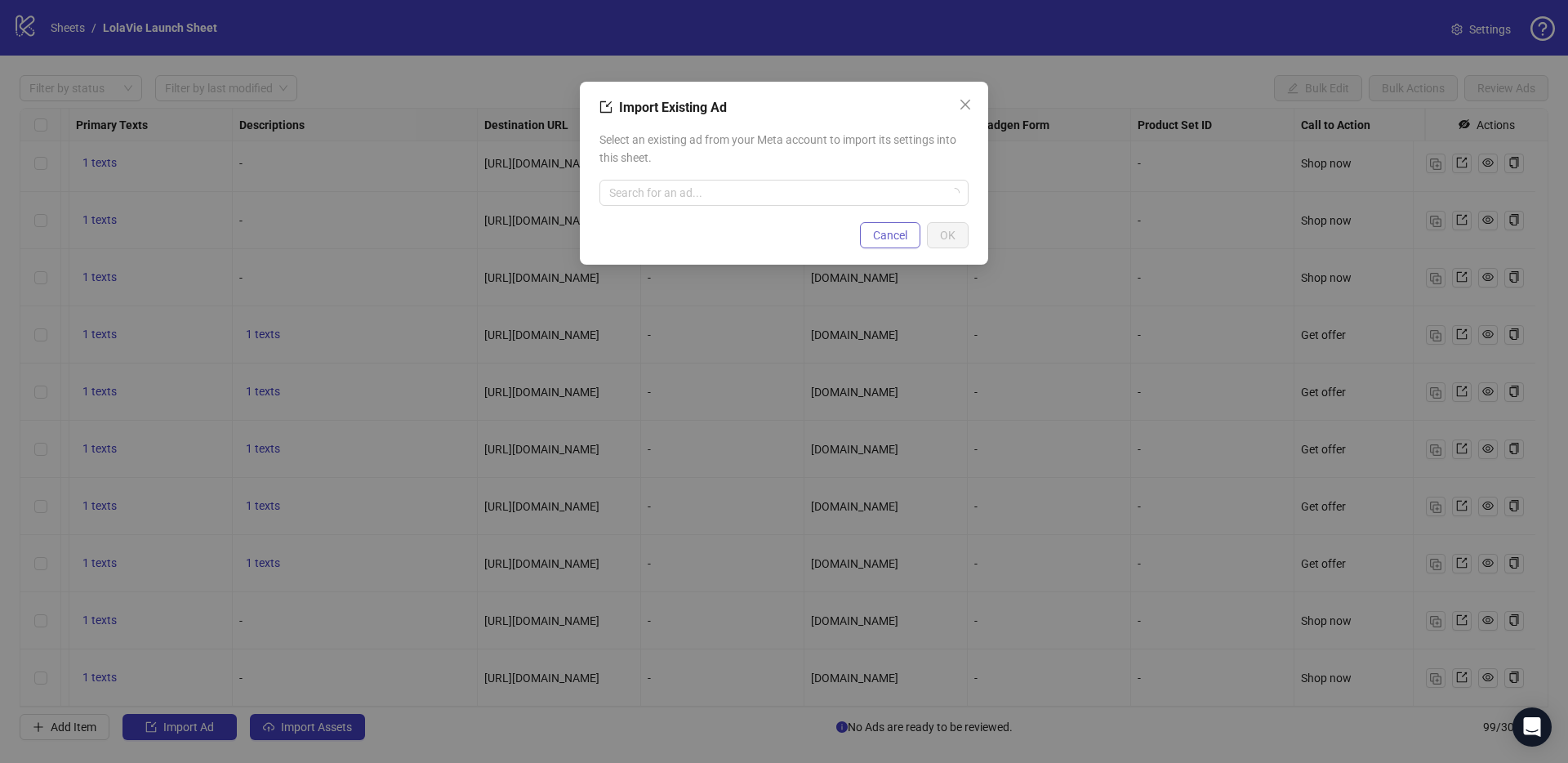 click on "Cancel" at bounding box center [890, 235] 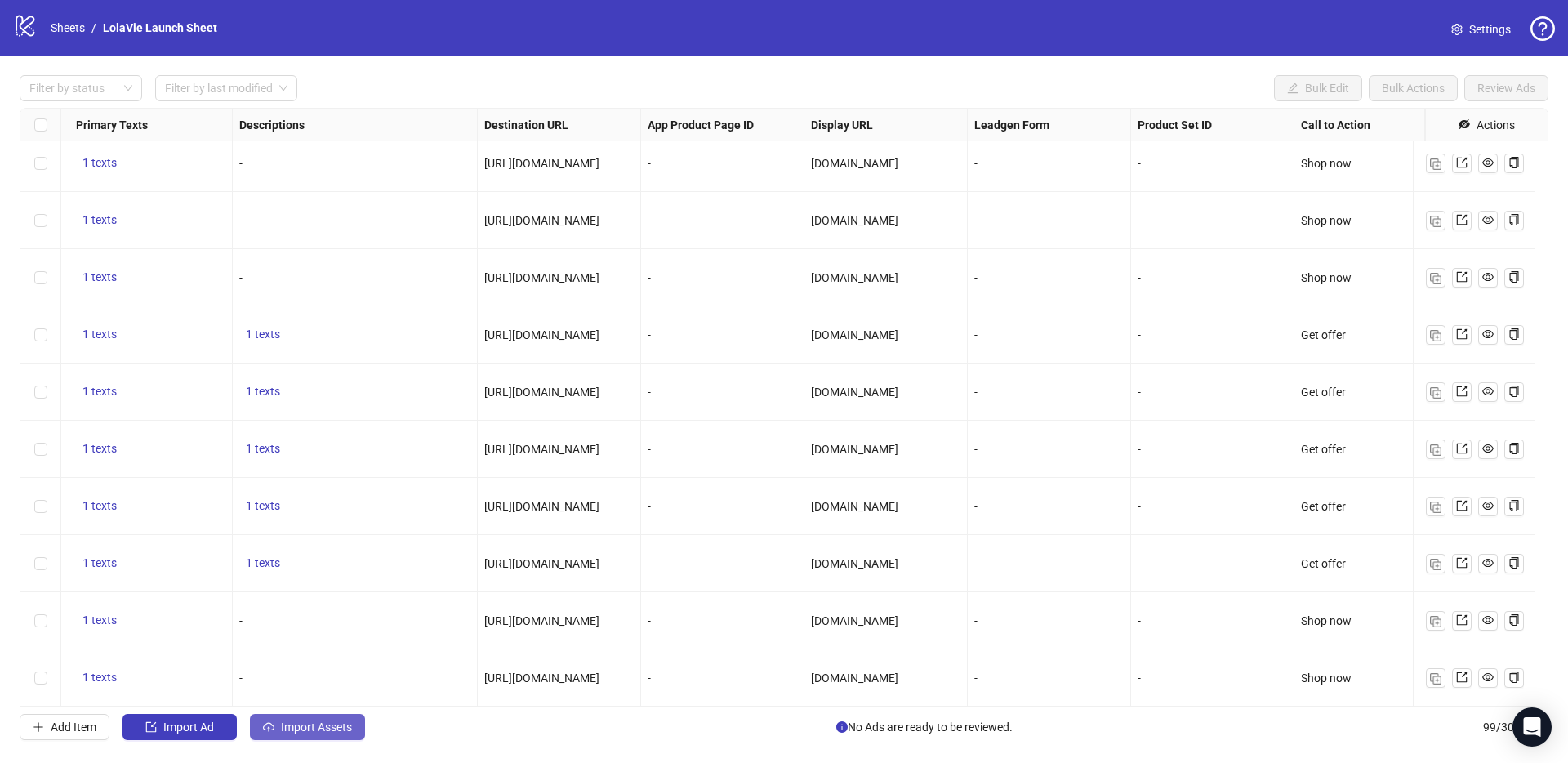 click on "Import Assets" at bounding box center (316, 727) 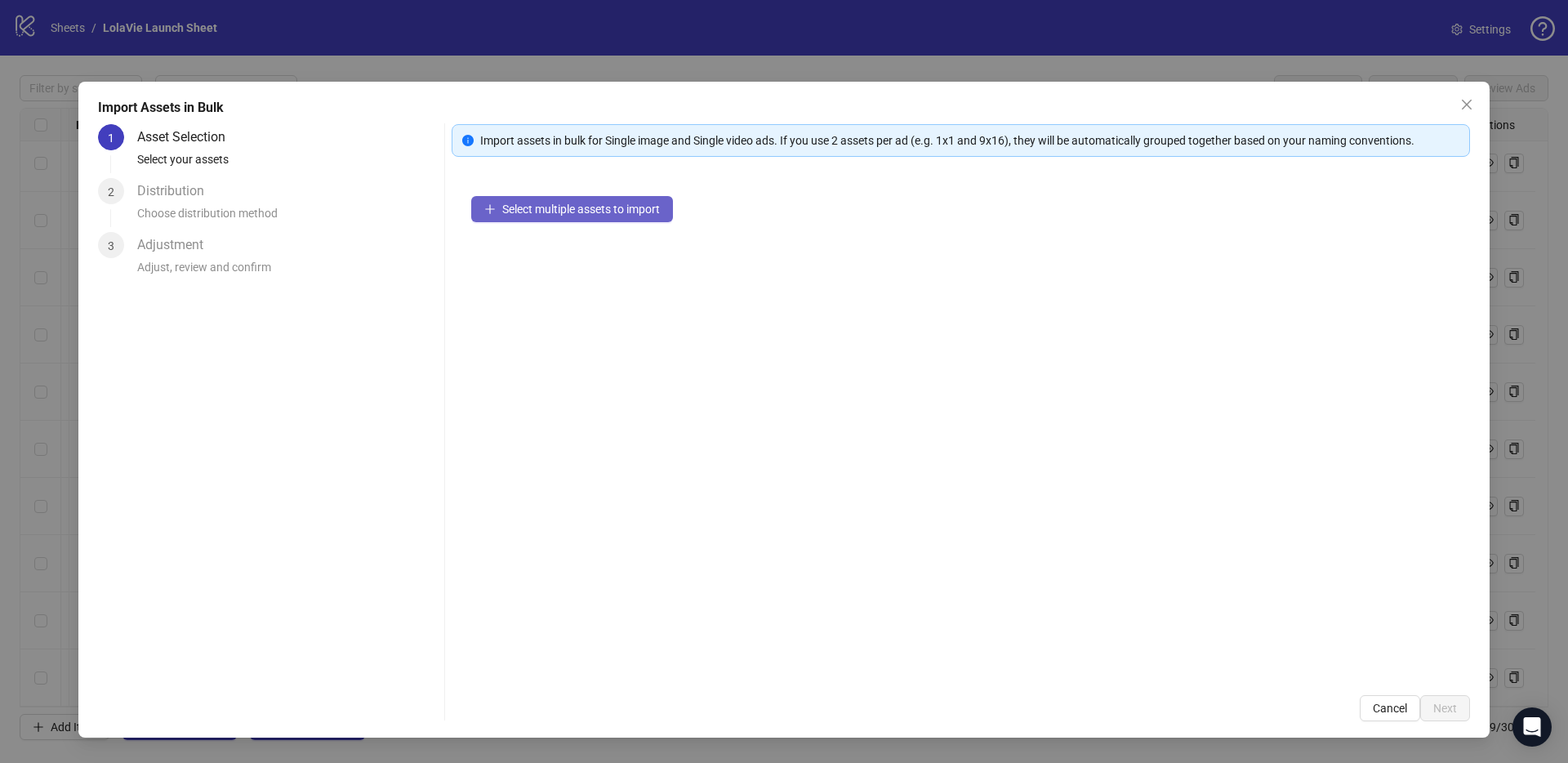 click on "Select multiple assets to import" at bounding box center [581, 209] 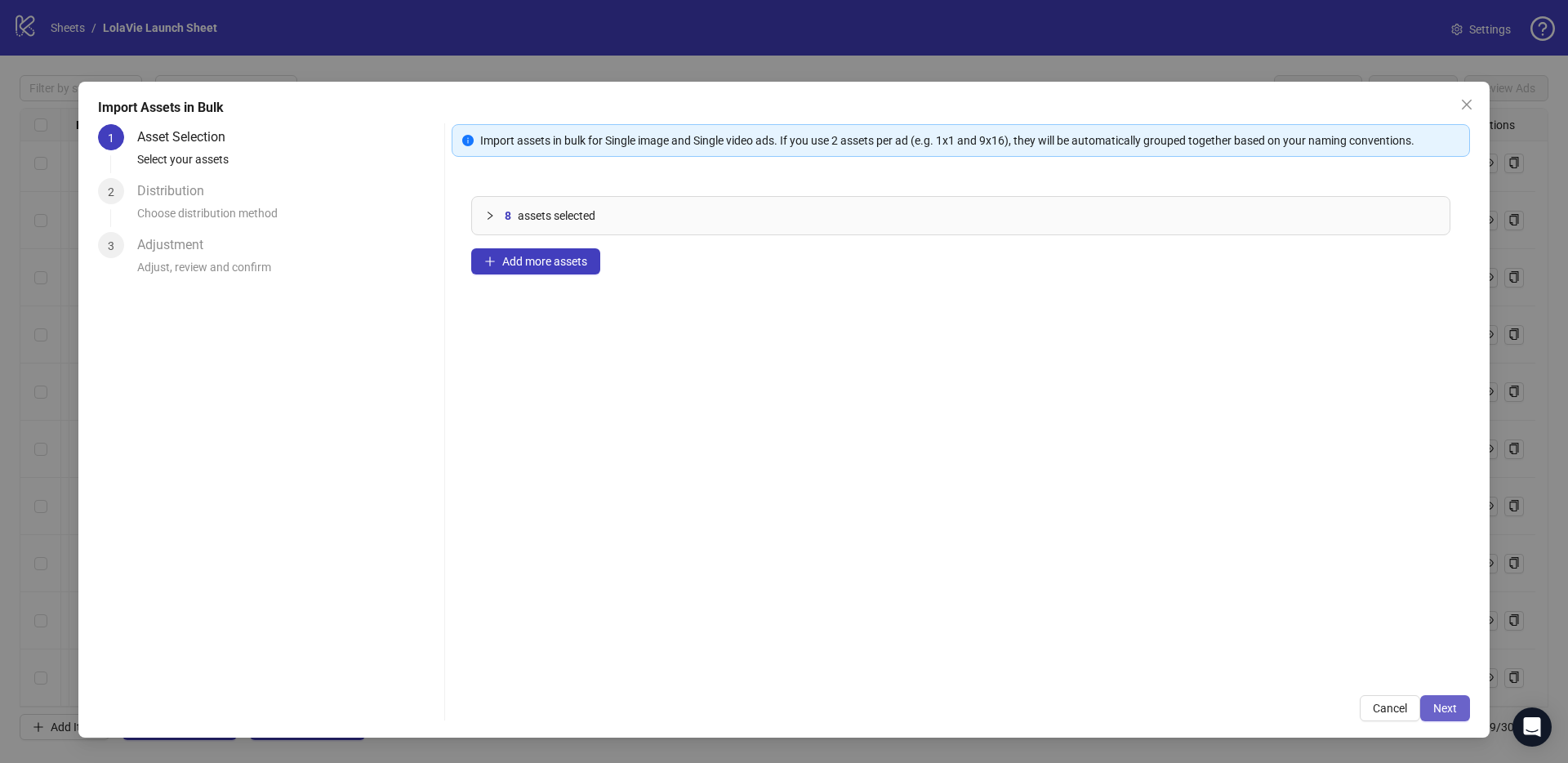 click on "Next" at bounding box center [1445, 708] 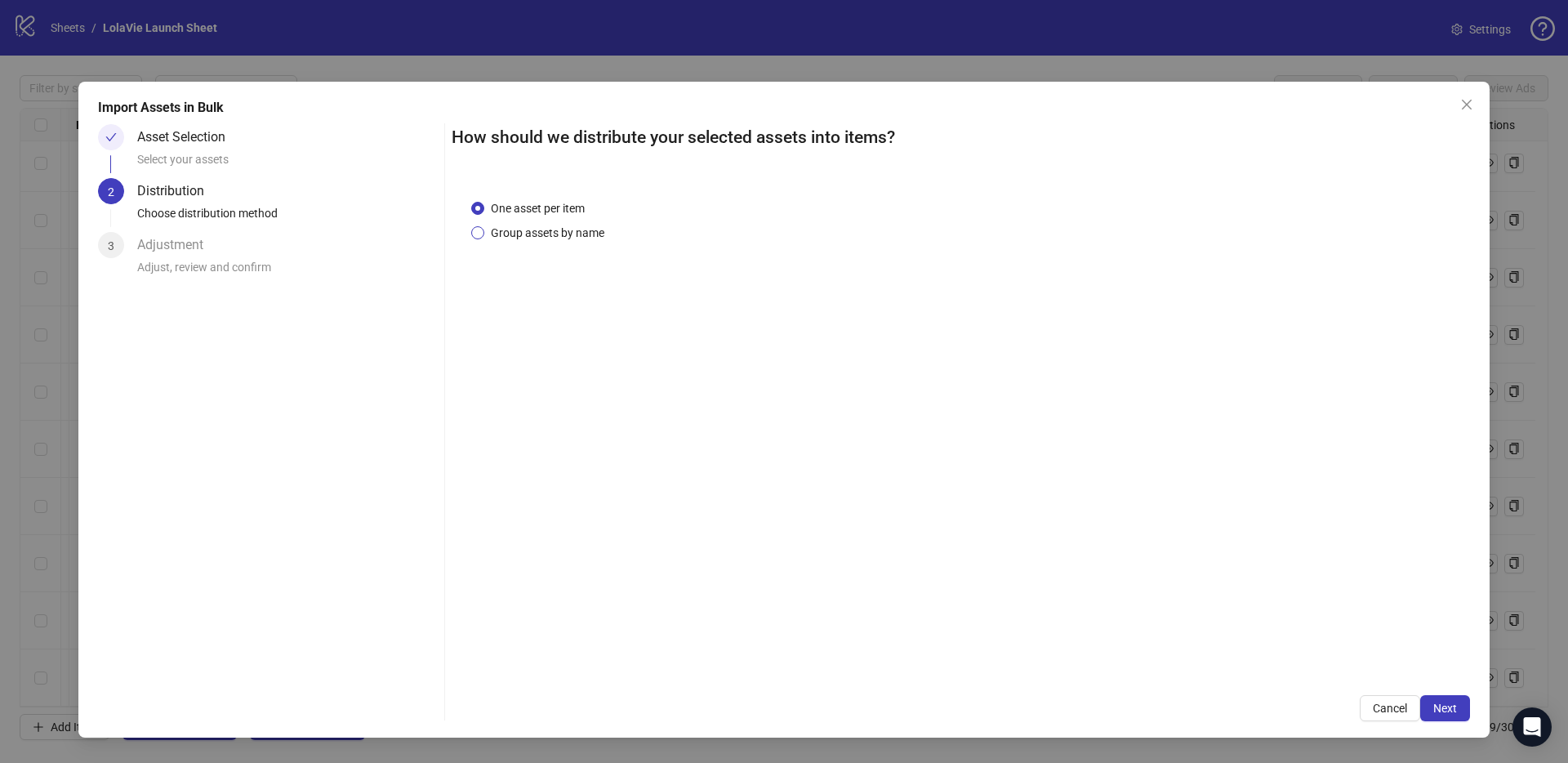 click on "Group assets by name" at bounding box center [547, 233] 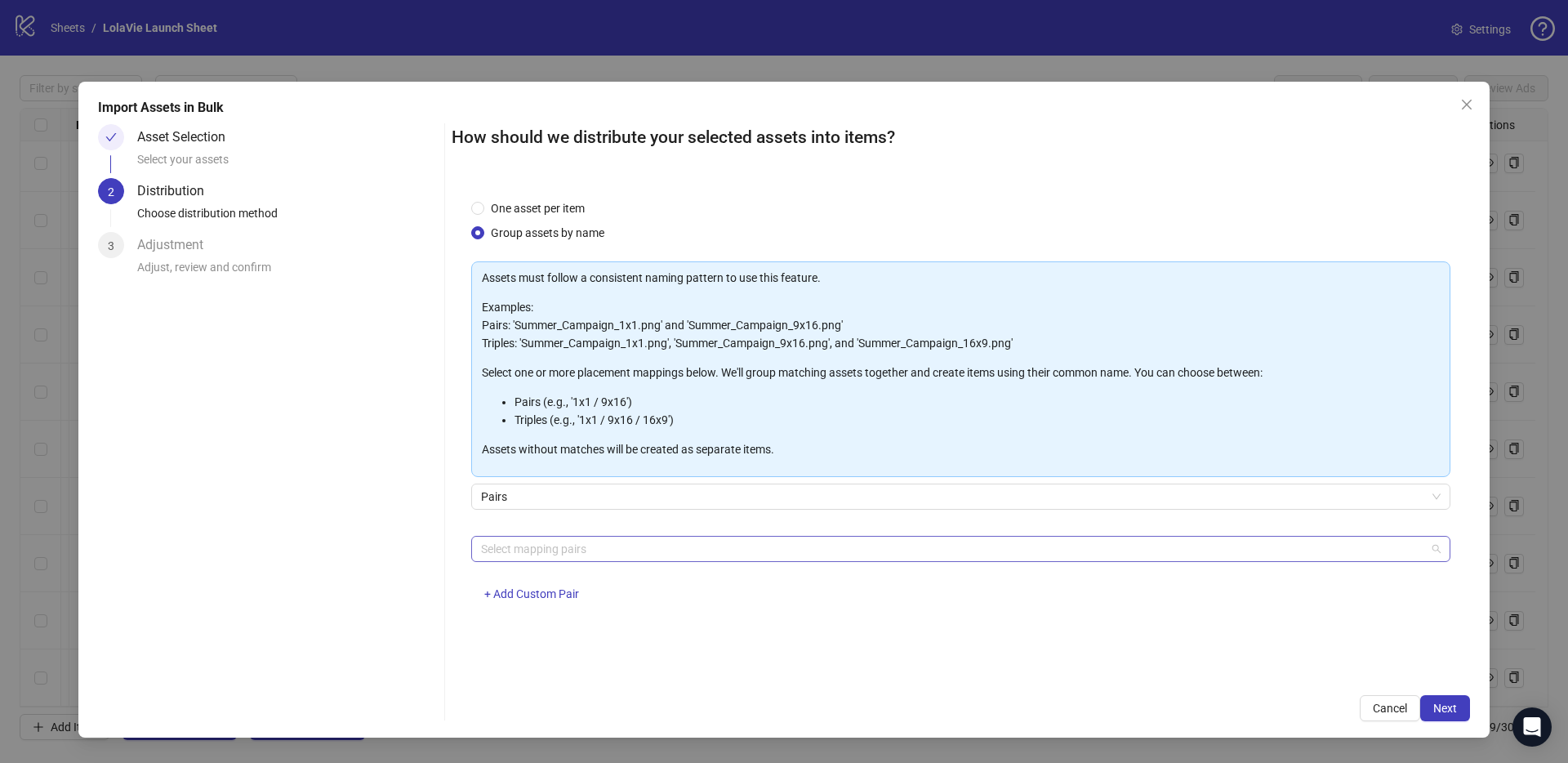 click at bounding box center [952, 549] 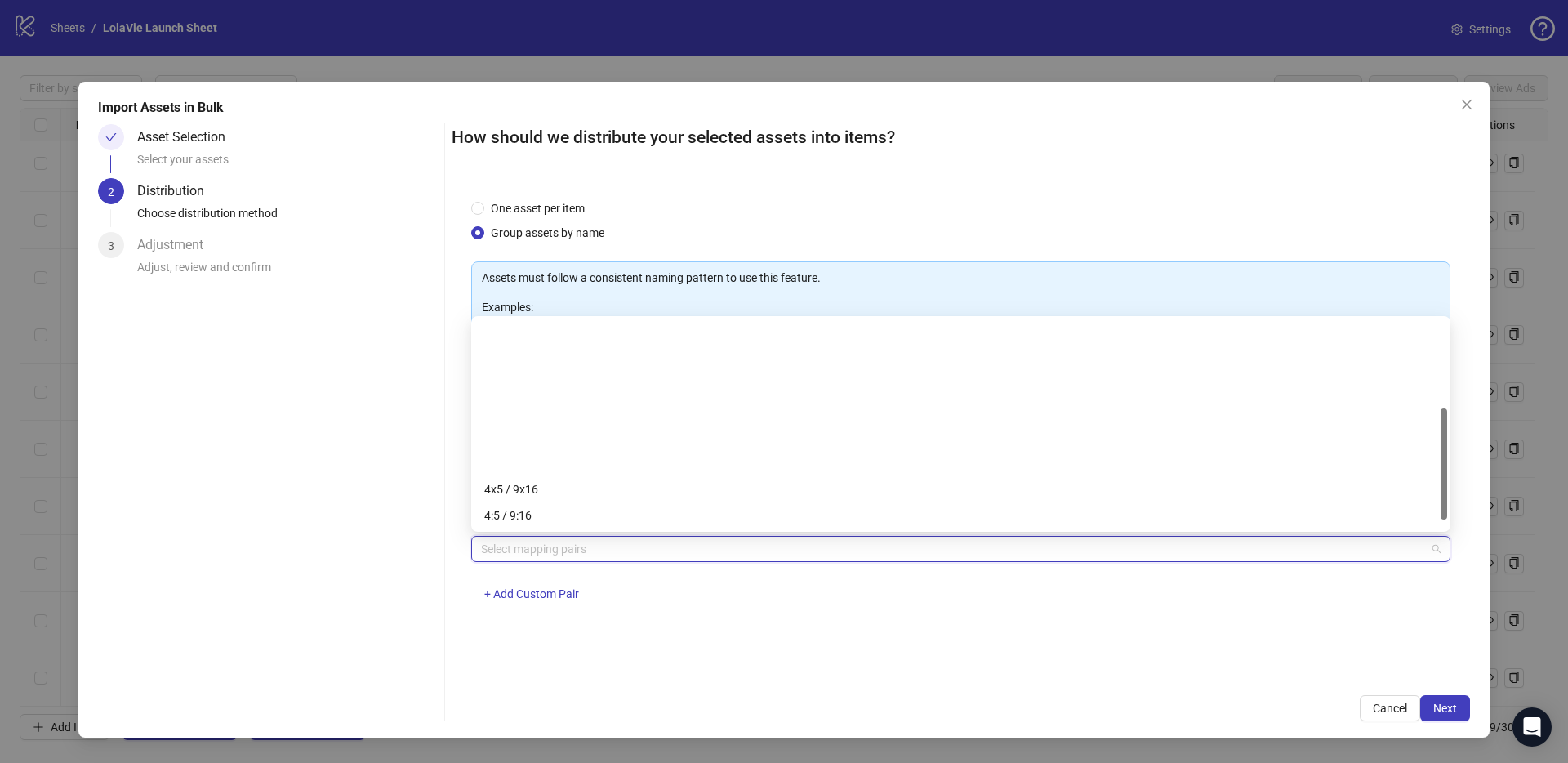 scroll, scrollTop: 183, scrollLeft: 0, axis: vertical 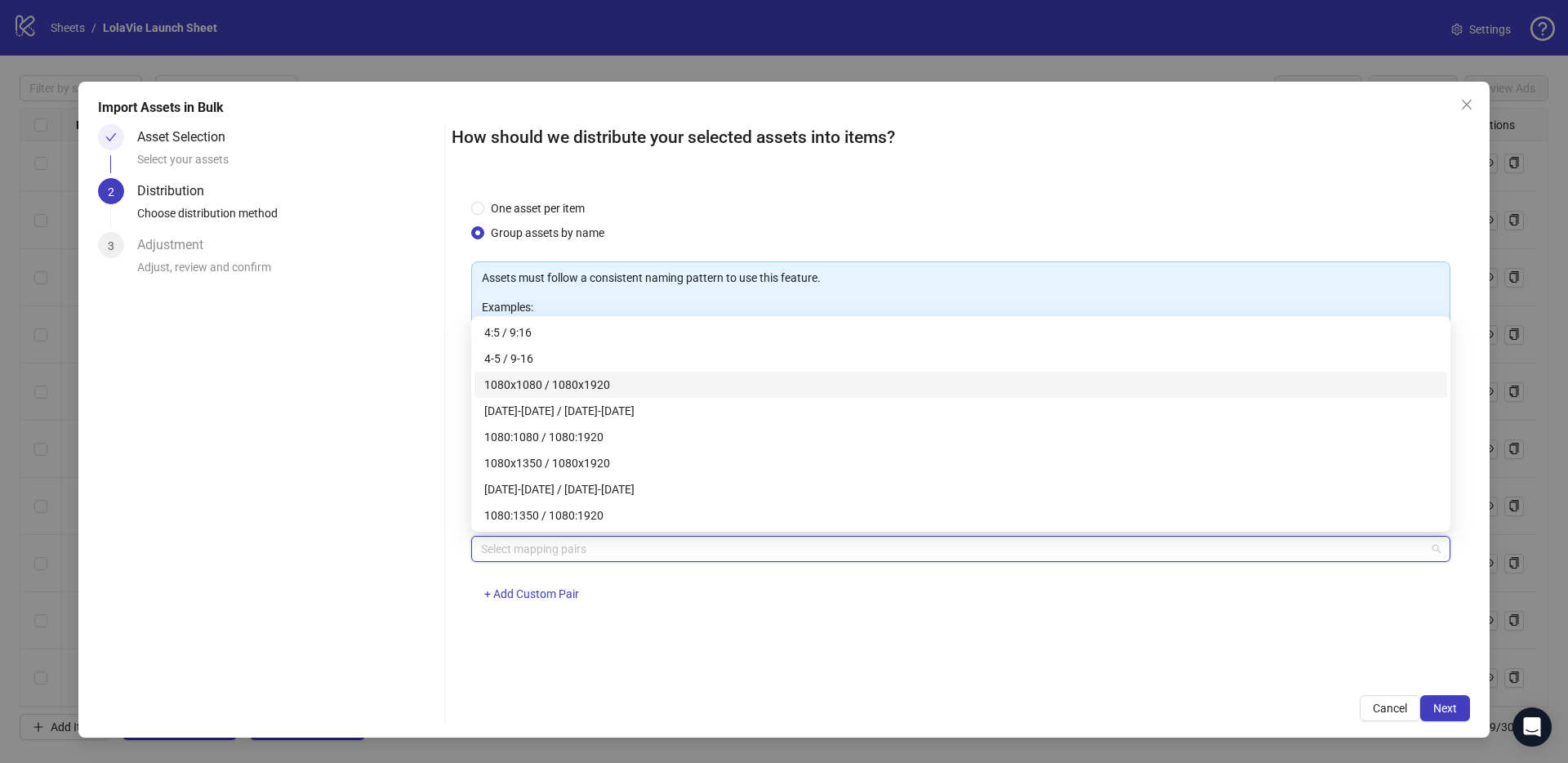 click on "1080x1080 / 1080x1920" at bounding box center [960, 385] 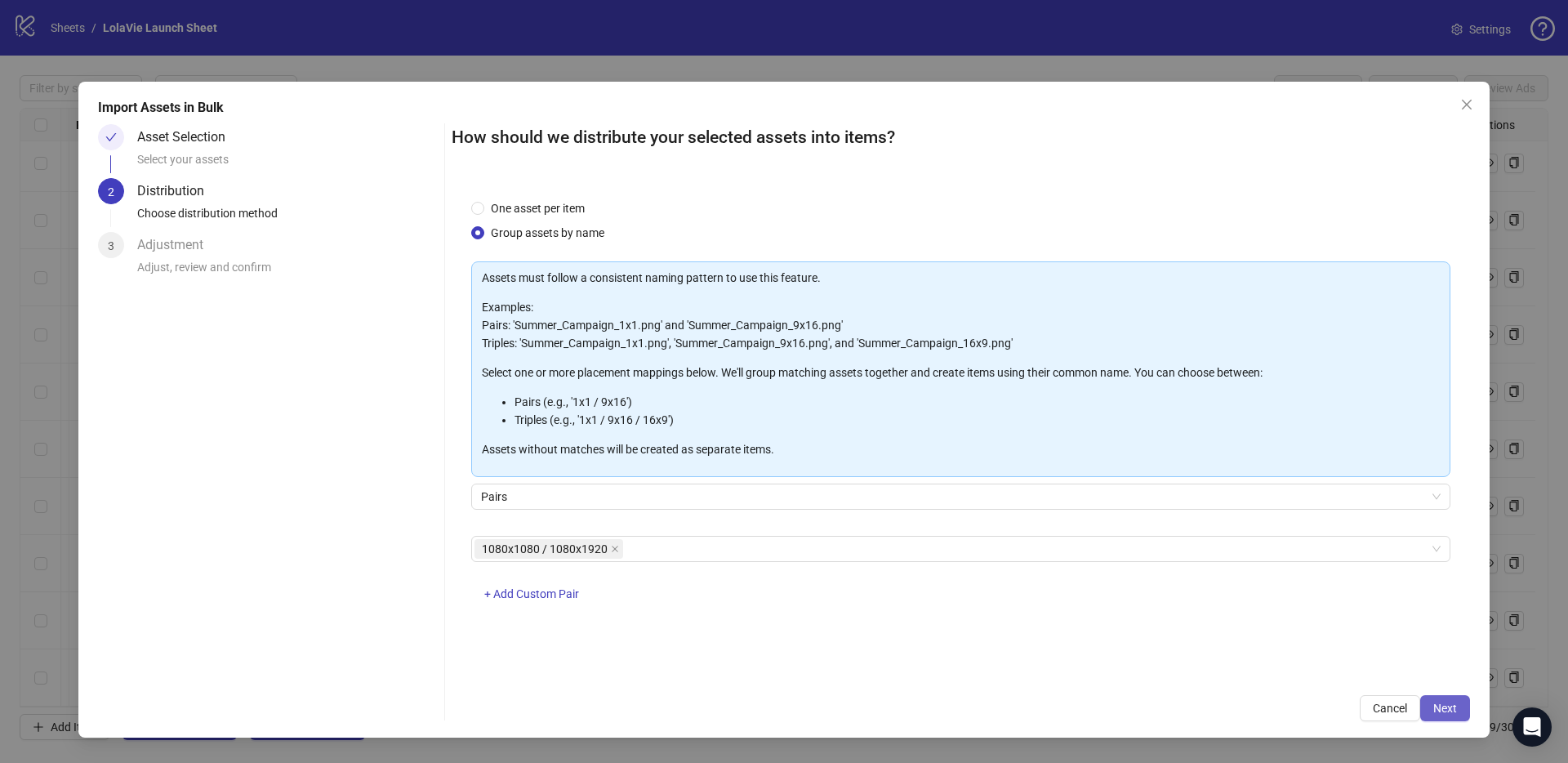 click on "Next" at bounding box center [1445, 708] 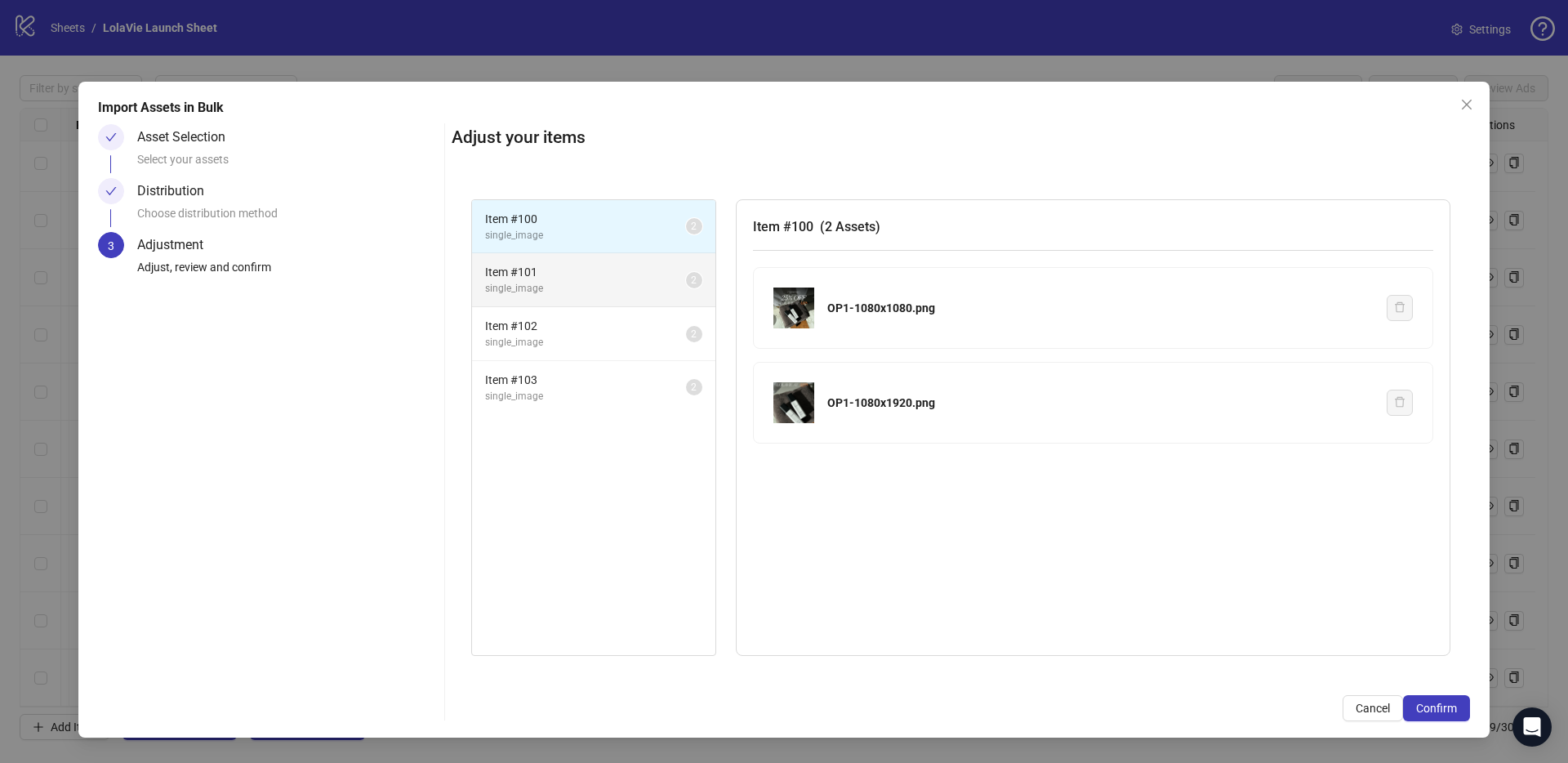 click on "single_image" at bounding box center [586, 288] 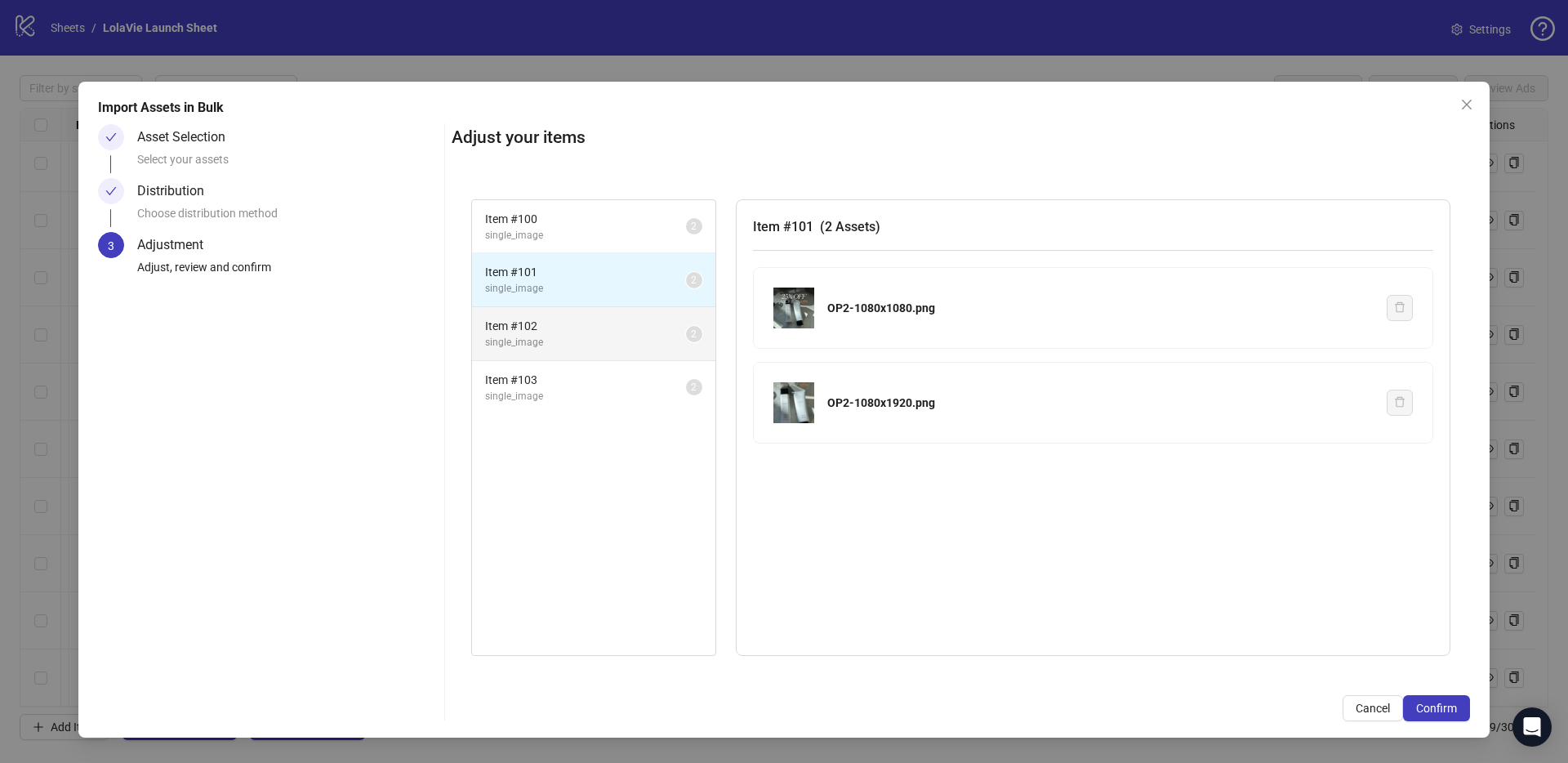 click on "Item # 102" at bounding box center [586, 326] 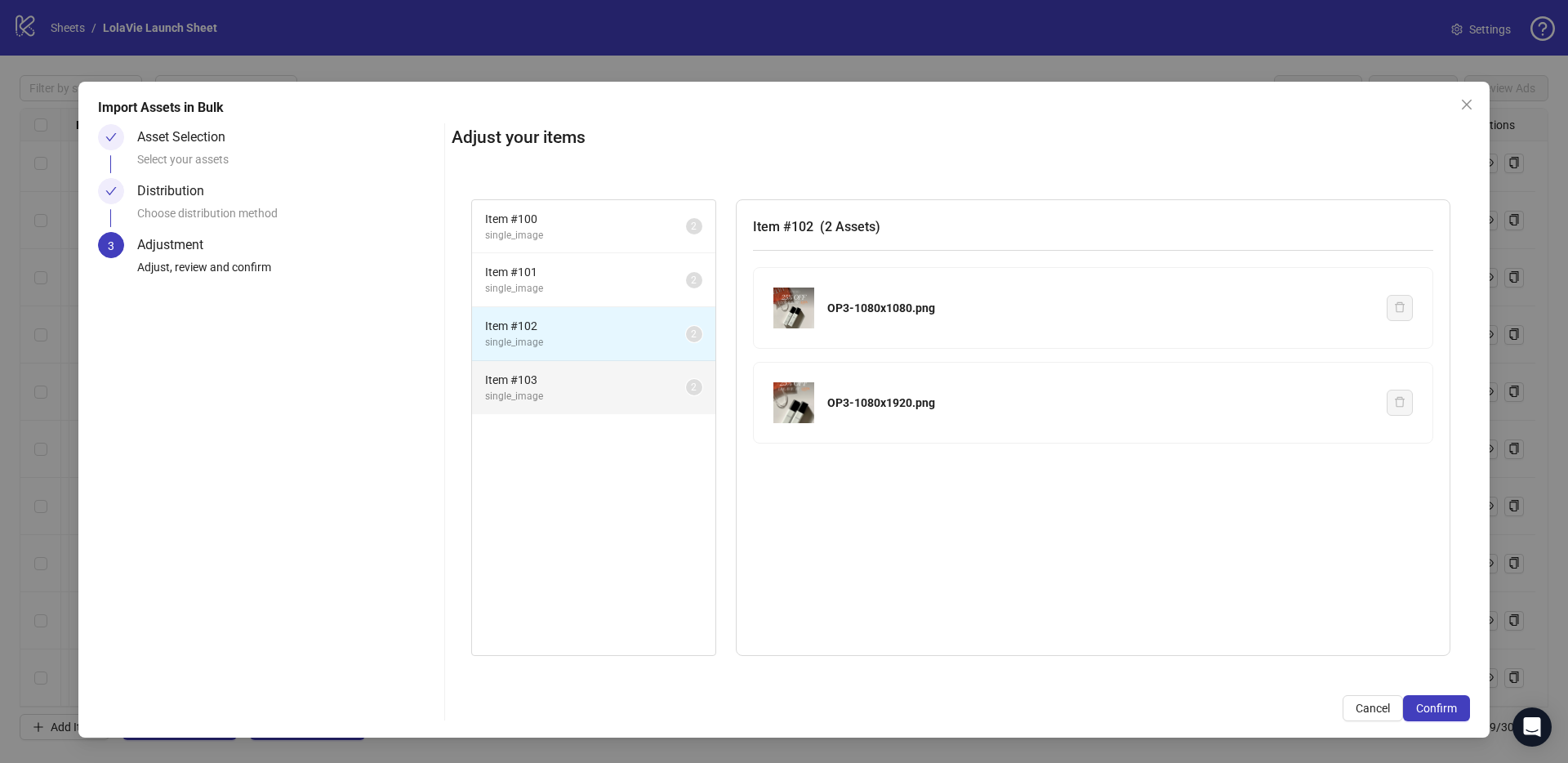 click on "Item # 103" at bounding box center [586, 380] 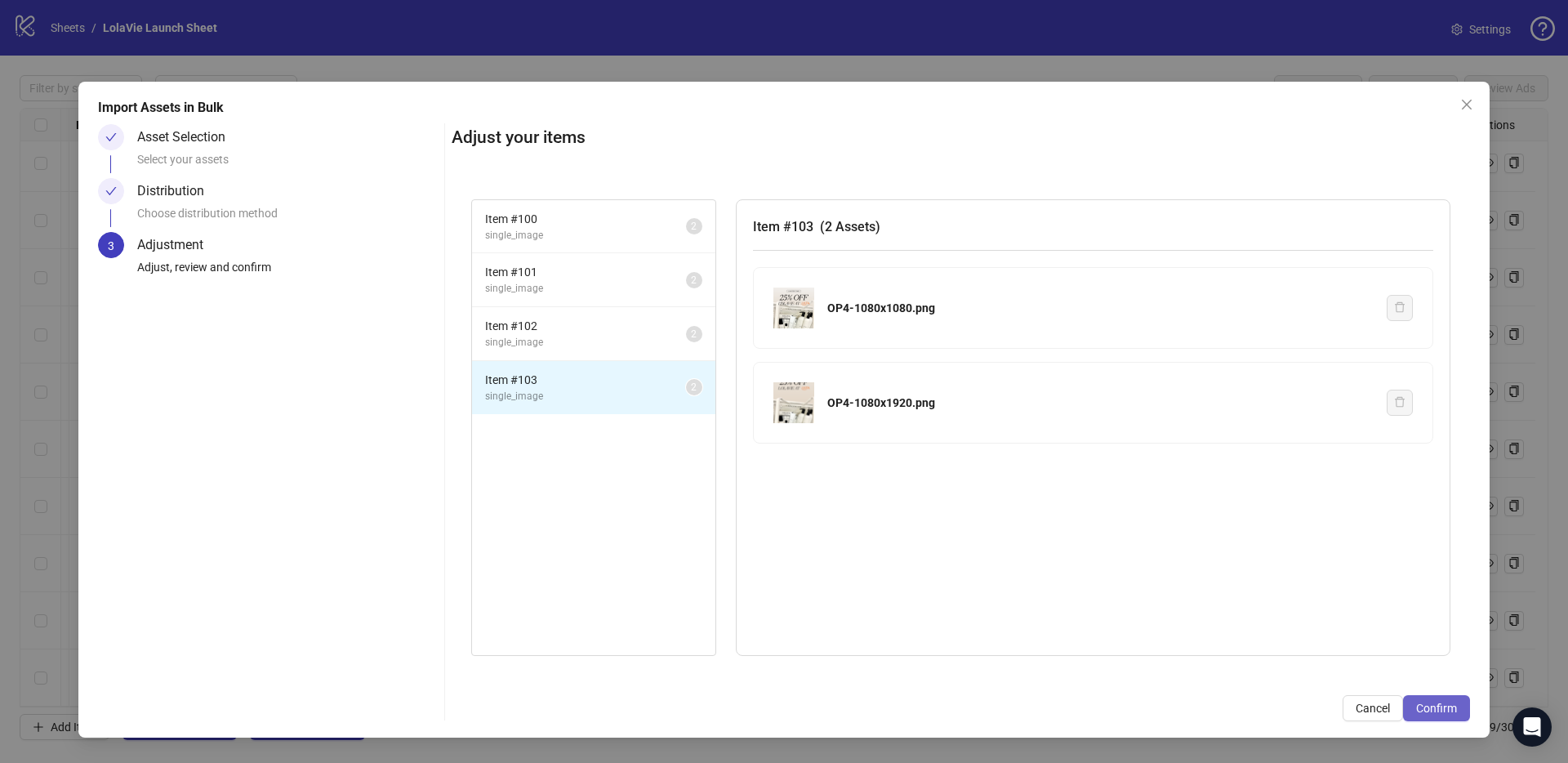 click on "Confirm" at bounding box center (1437, 708) 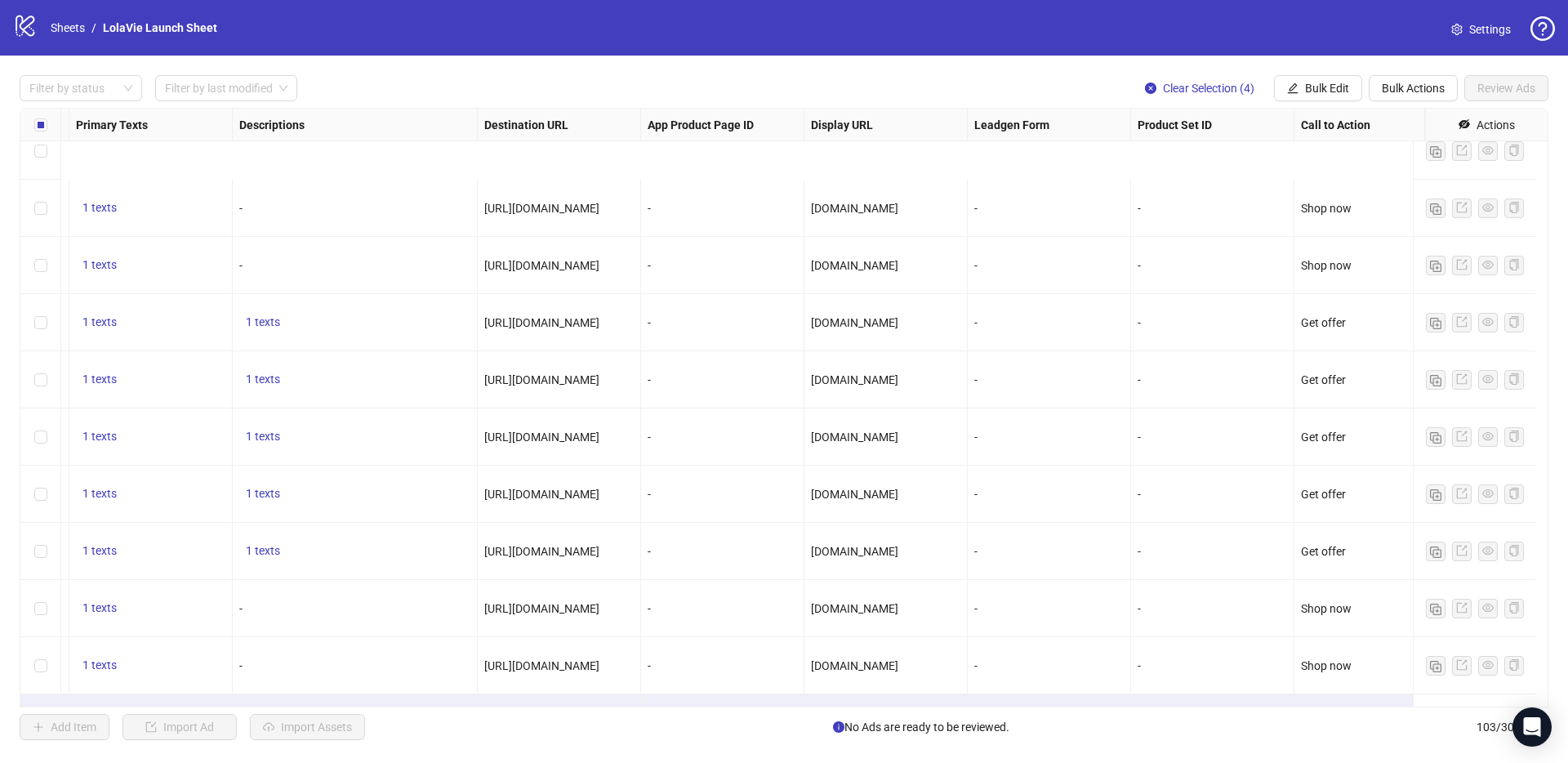 scroll, scrollTop: 5337, scrollLeft: 1156, axis: both 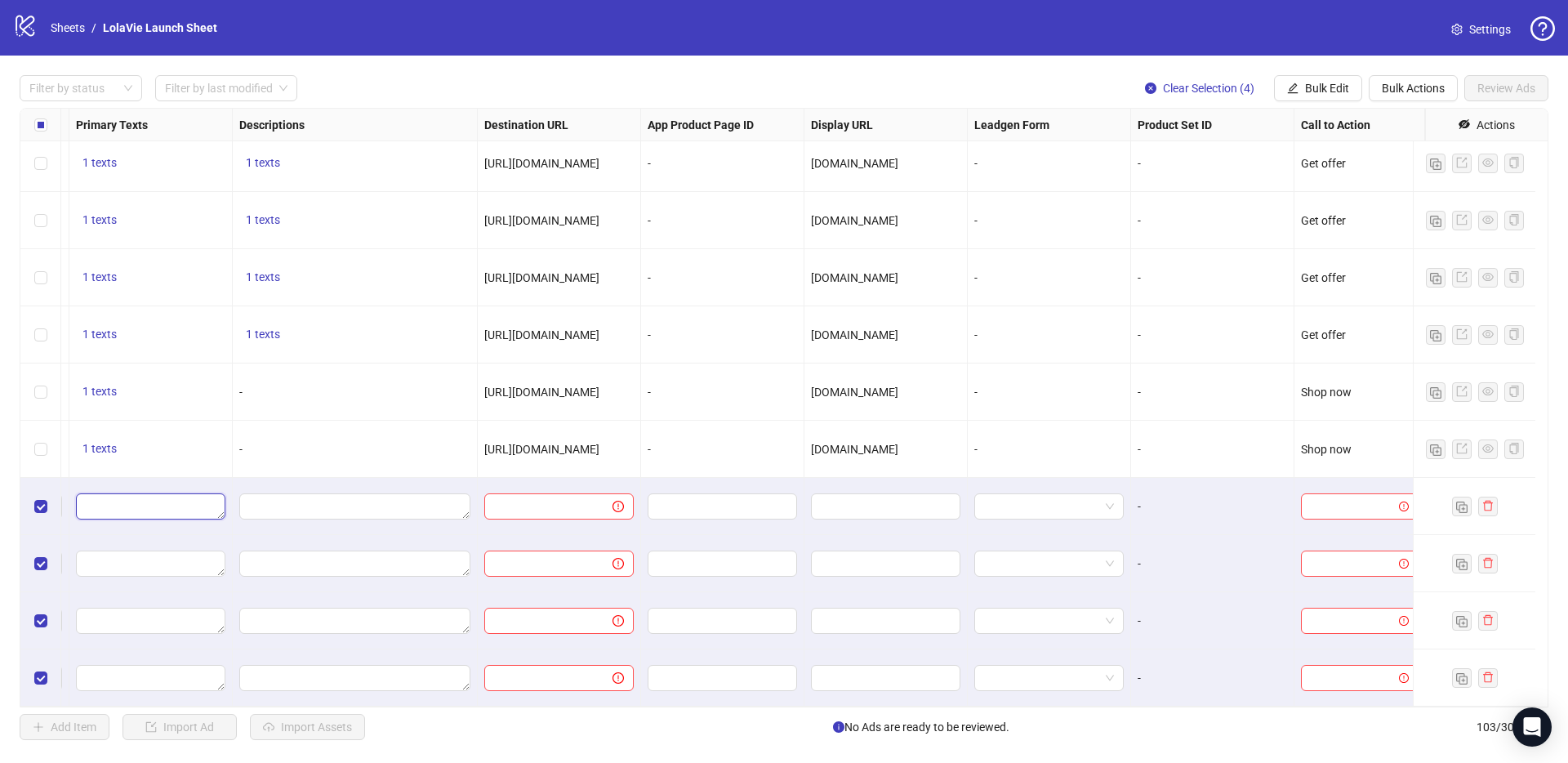 click at bounding box center (150, 506) 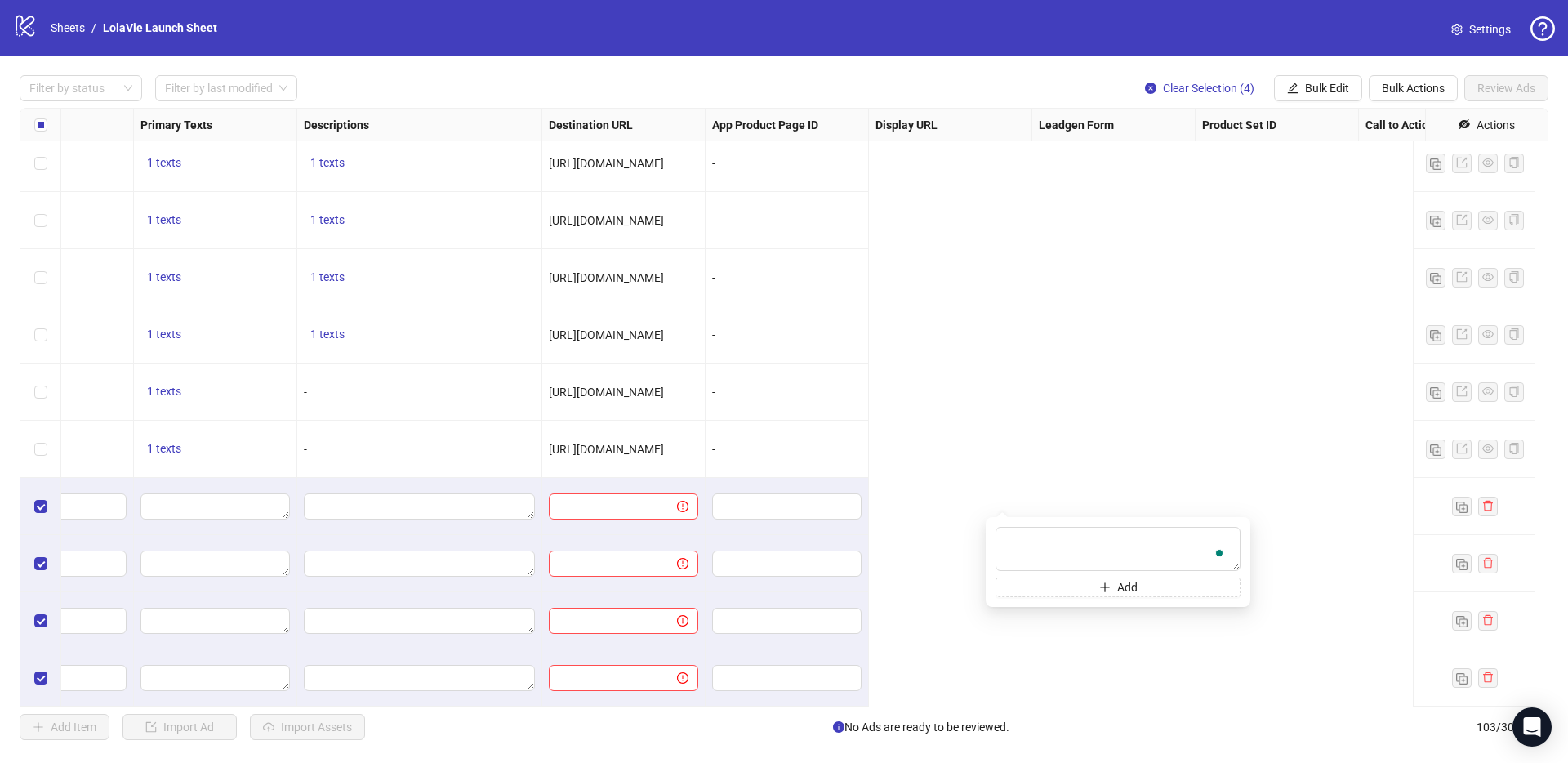 scroll, scrollTop: 5337, scrollLeft: 0, axis: vertical 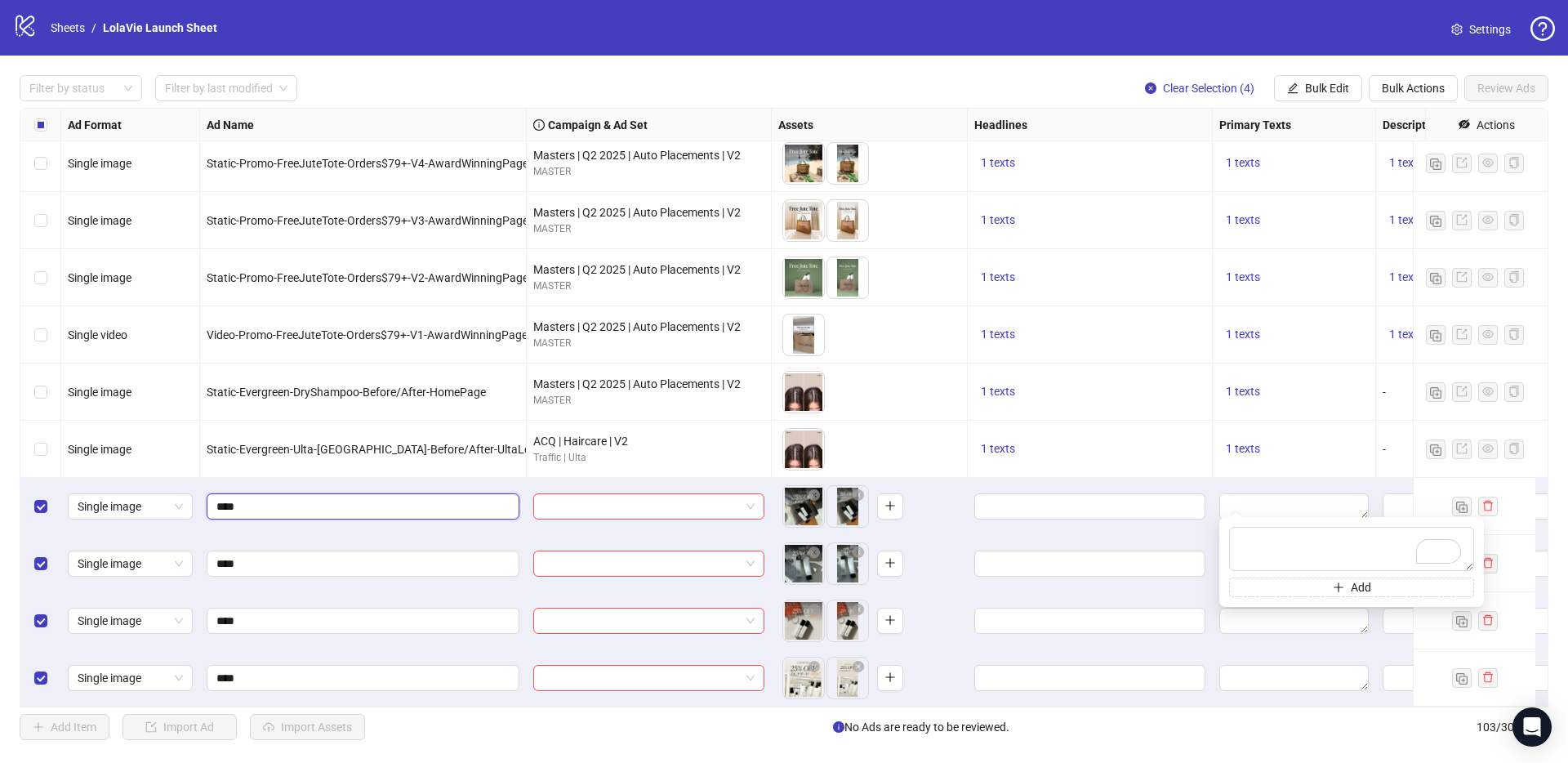 click on "****" at bounding box center (361, 506) 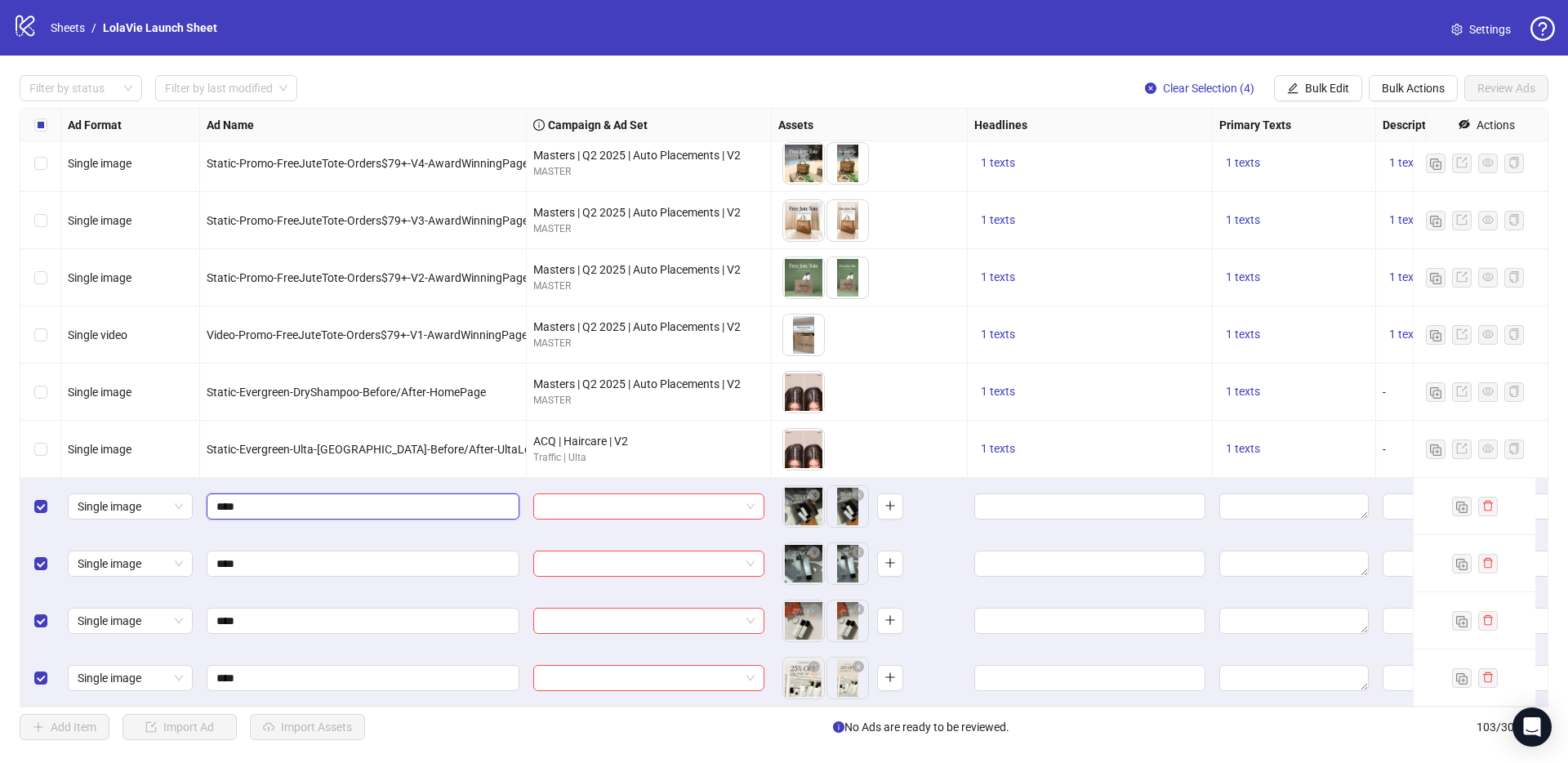 click on "****" at bounding box center (361, 506) 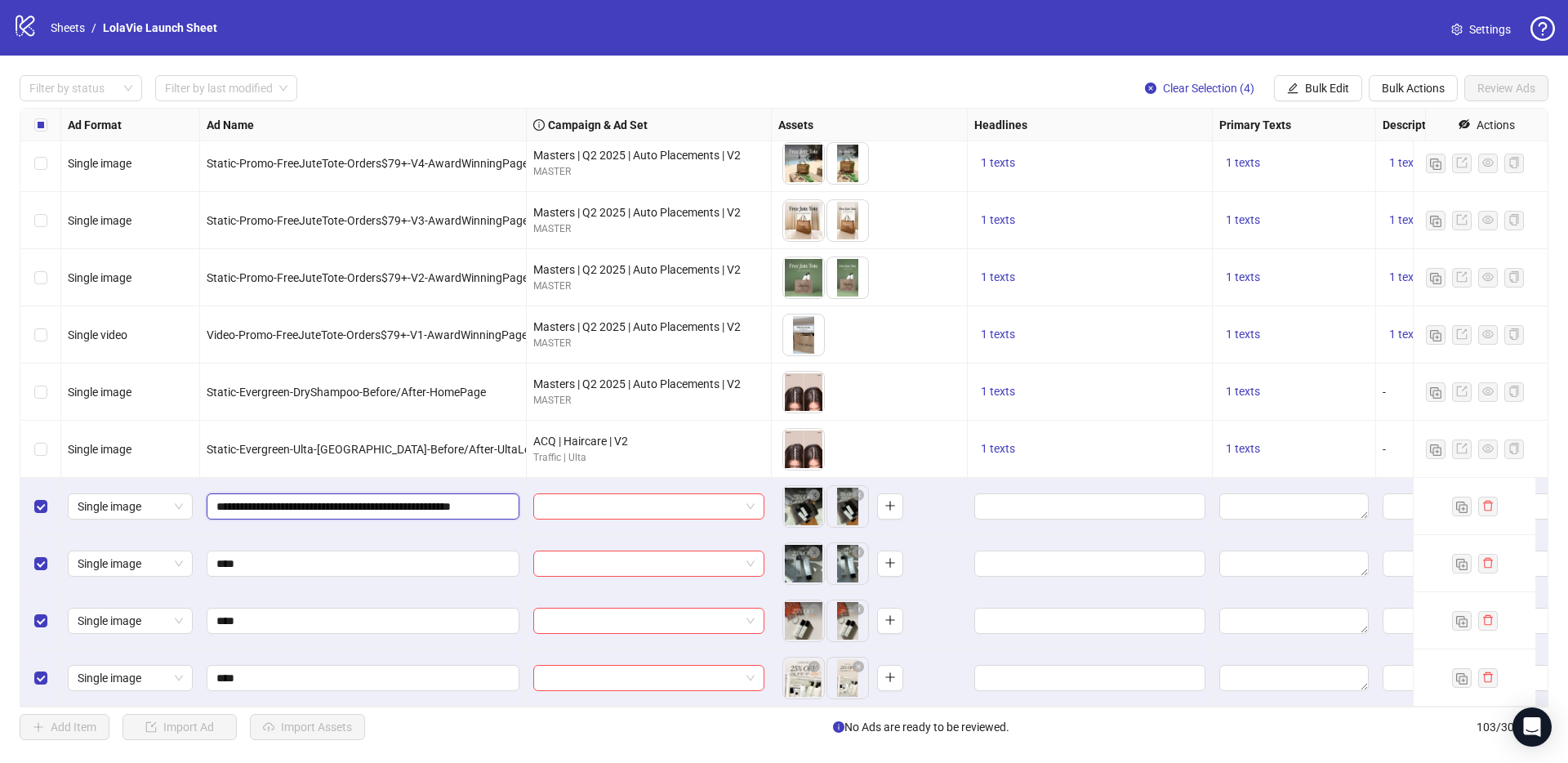 scroll, scrollTop: 0, scrollLeft: 0, axis: both 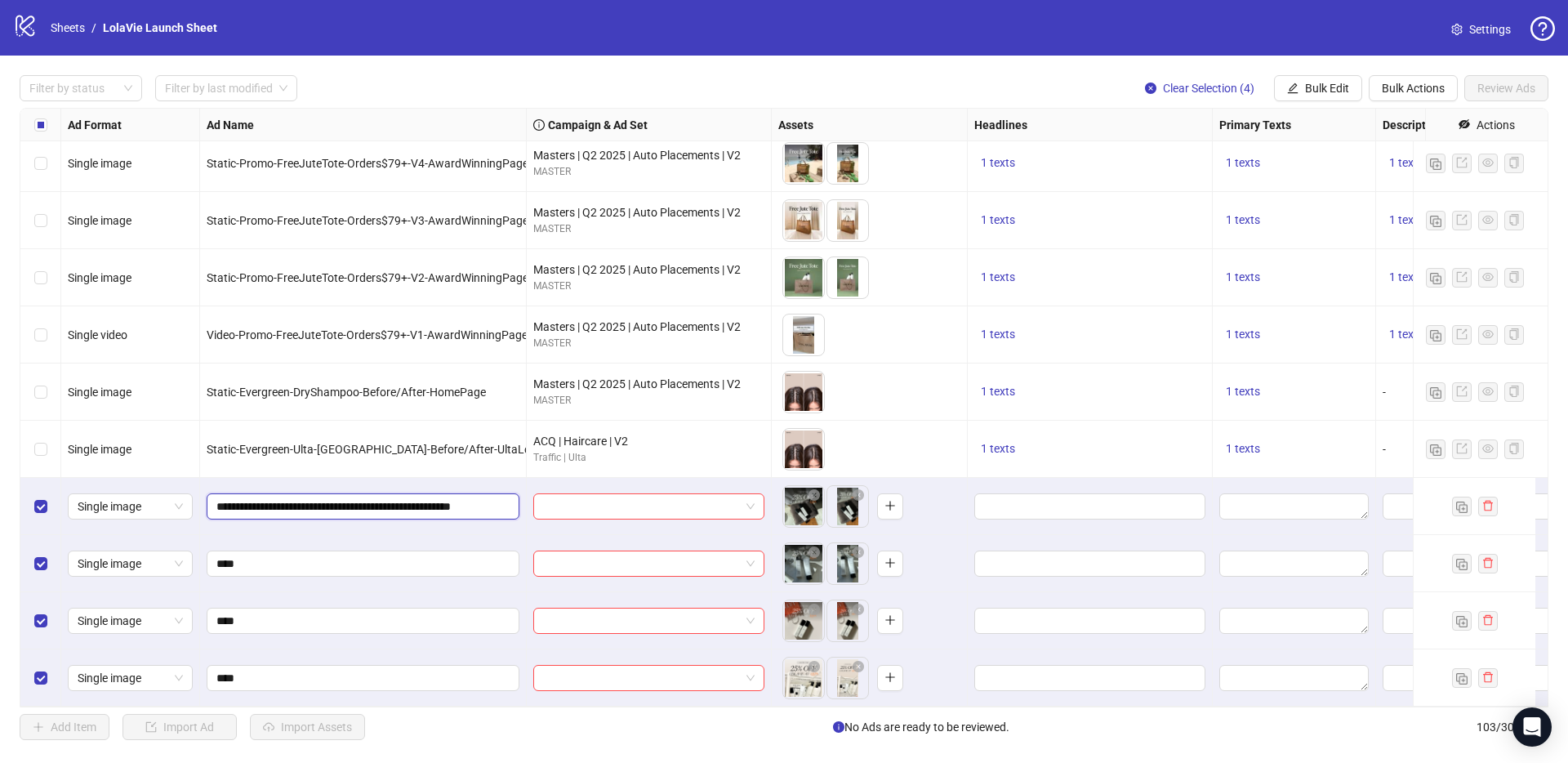 click on "**********" at bounding box center (361, 506) 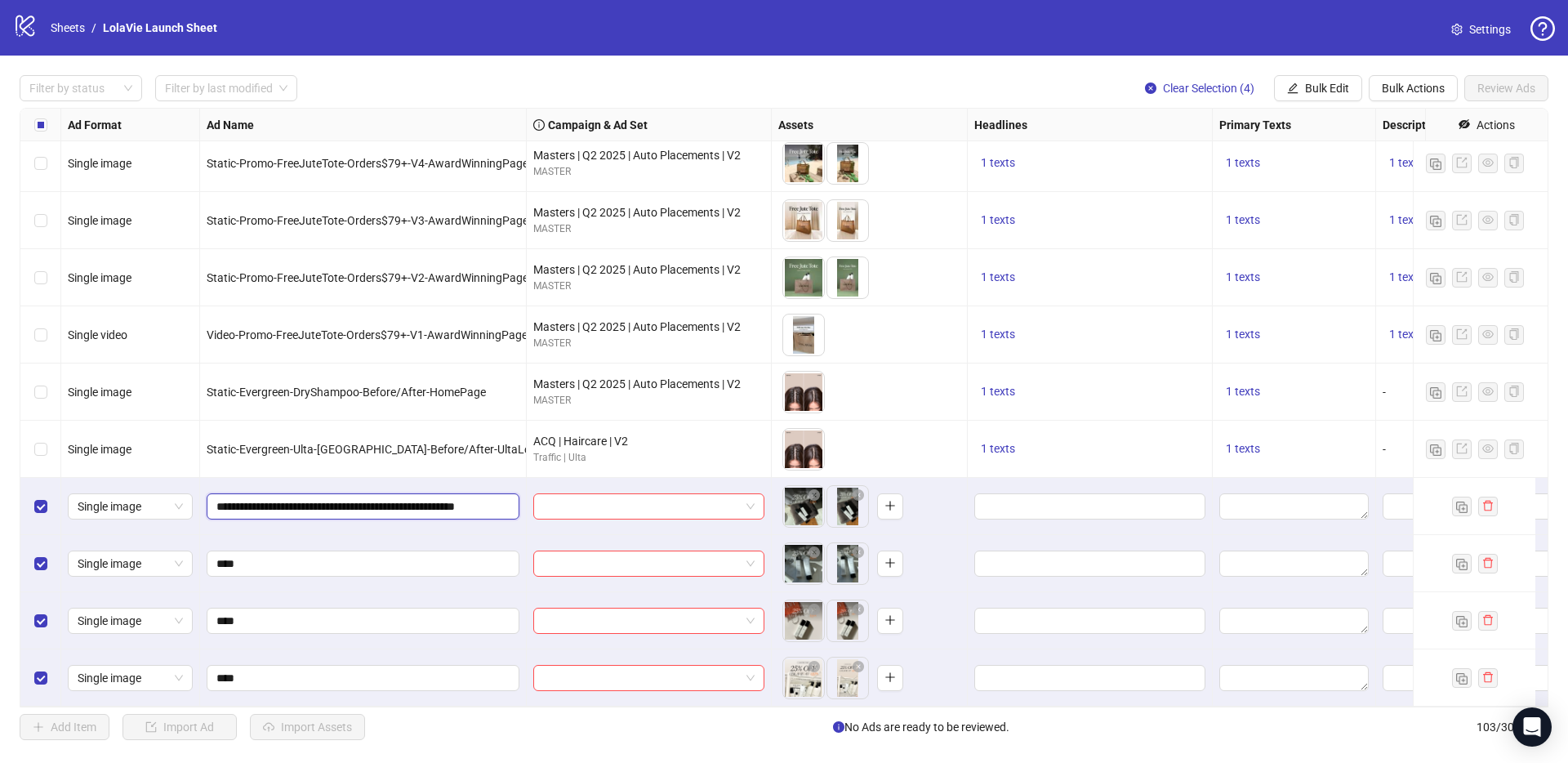 click on "**********" at bounding box center [361, 506] 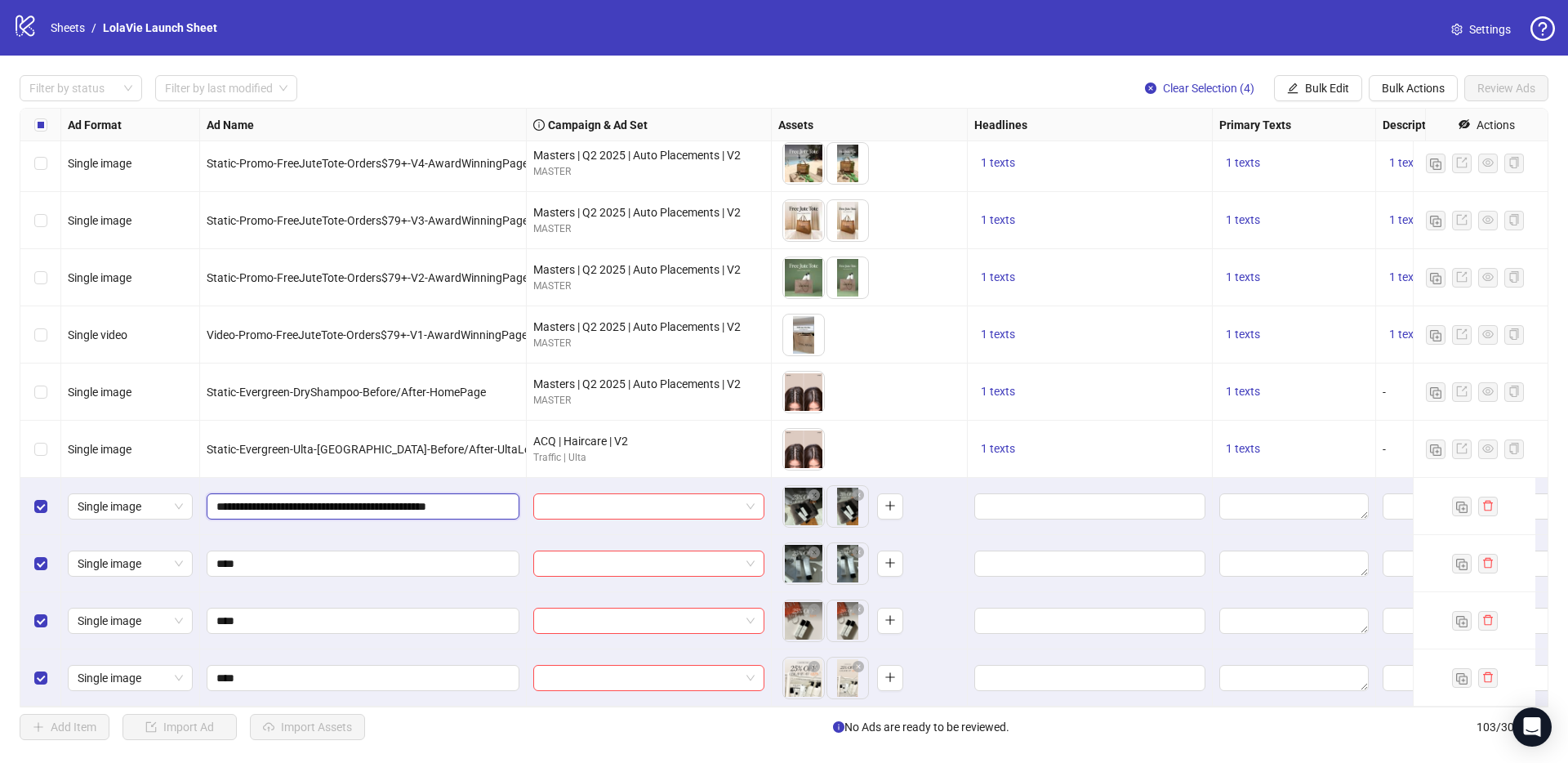 click on "**********" at bounding box center (361, 506) 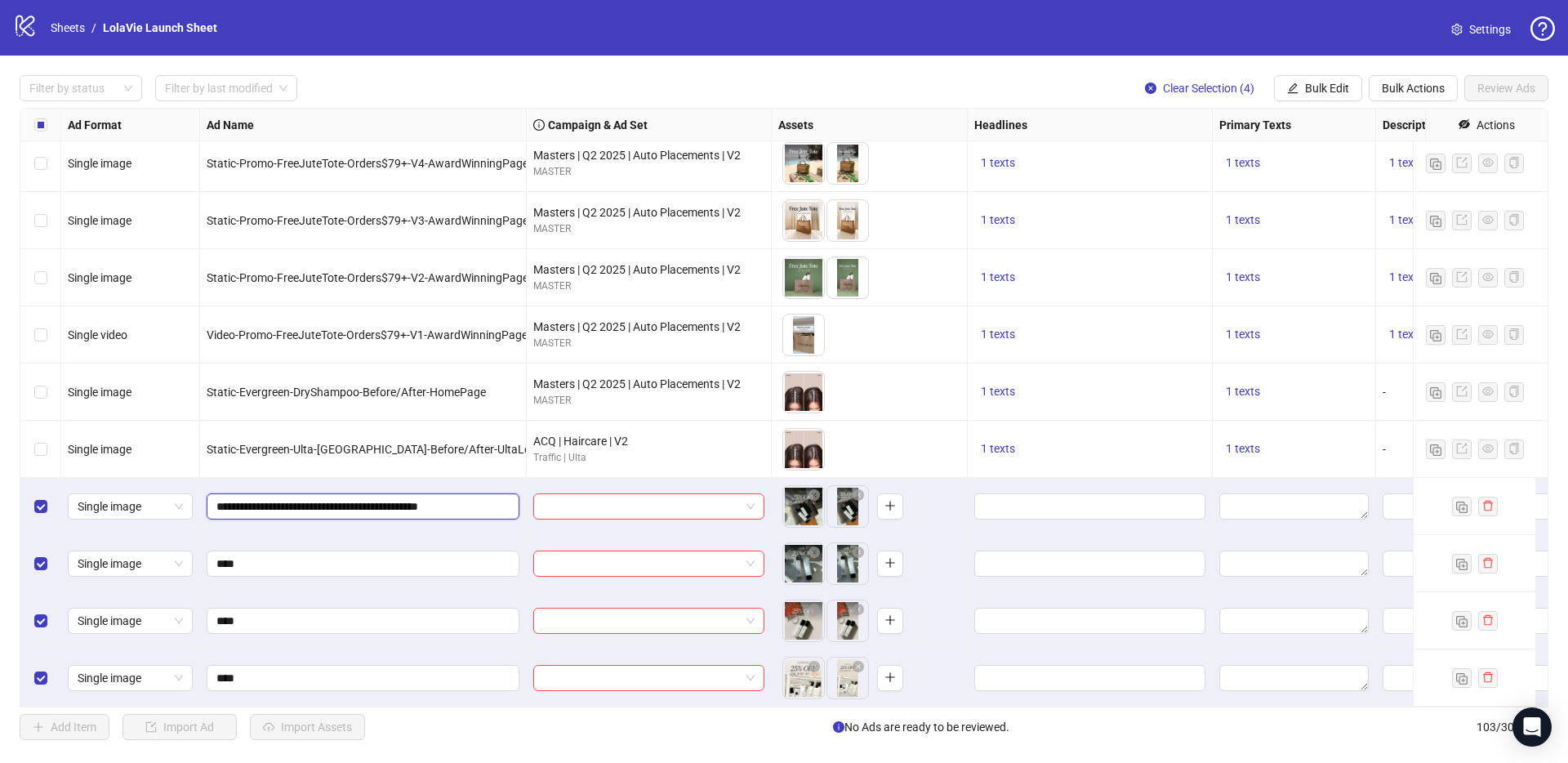 type on "**********" 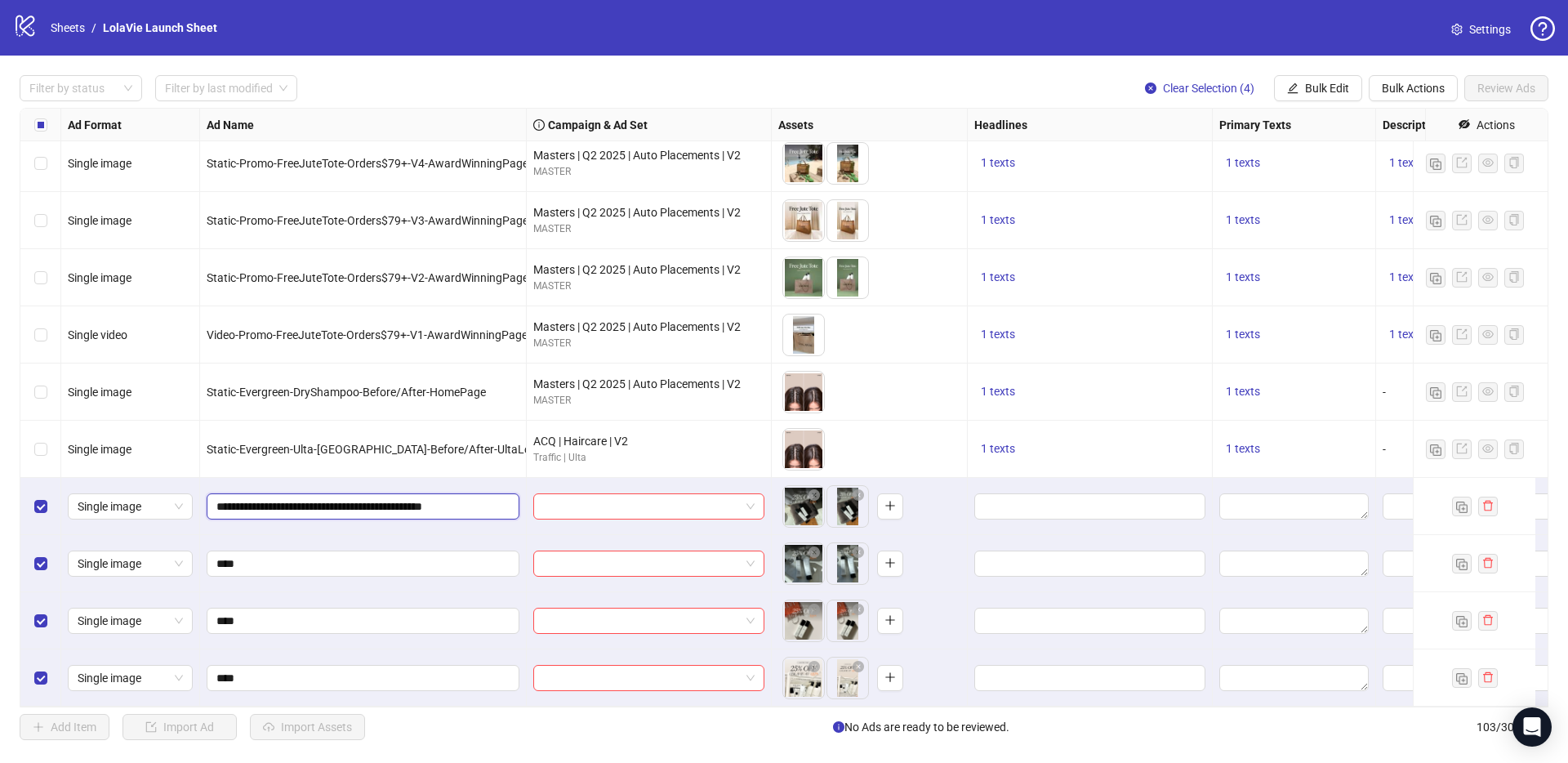 click on "**********" at bounding box center [361, 506] 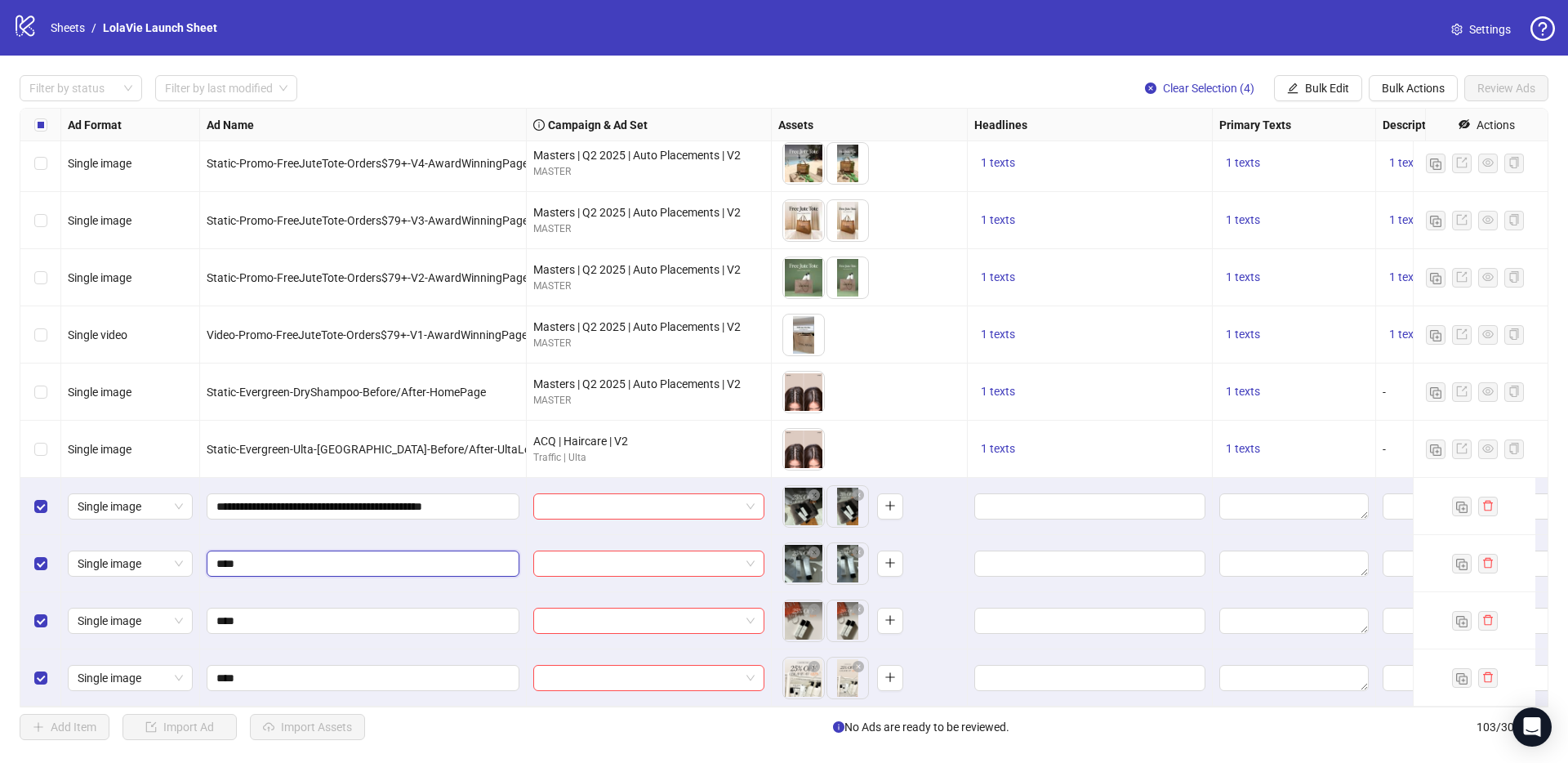 click on "****" at bounding box center [361, 564] 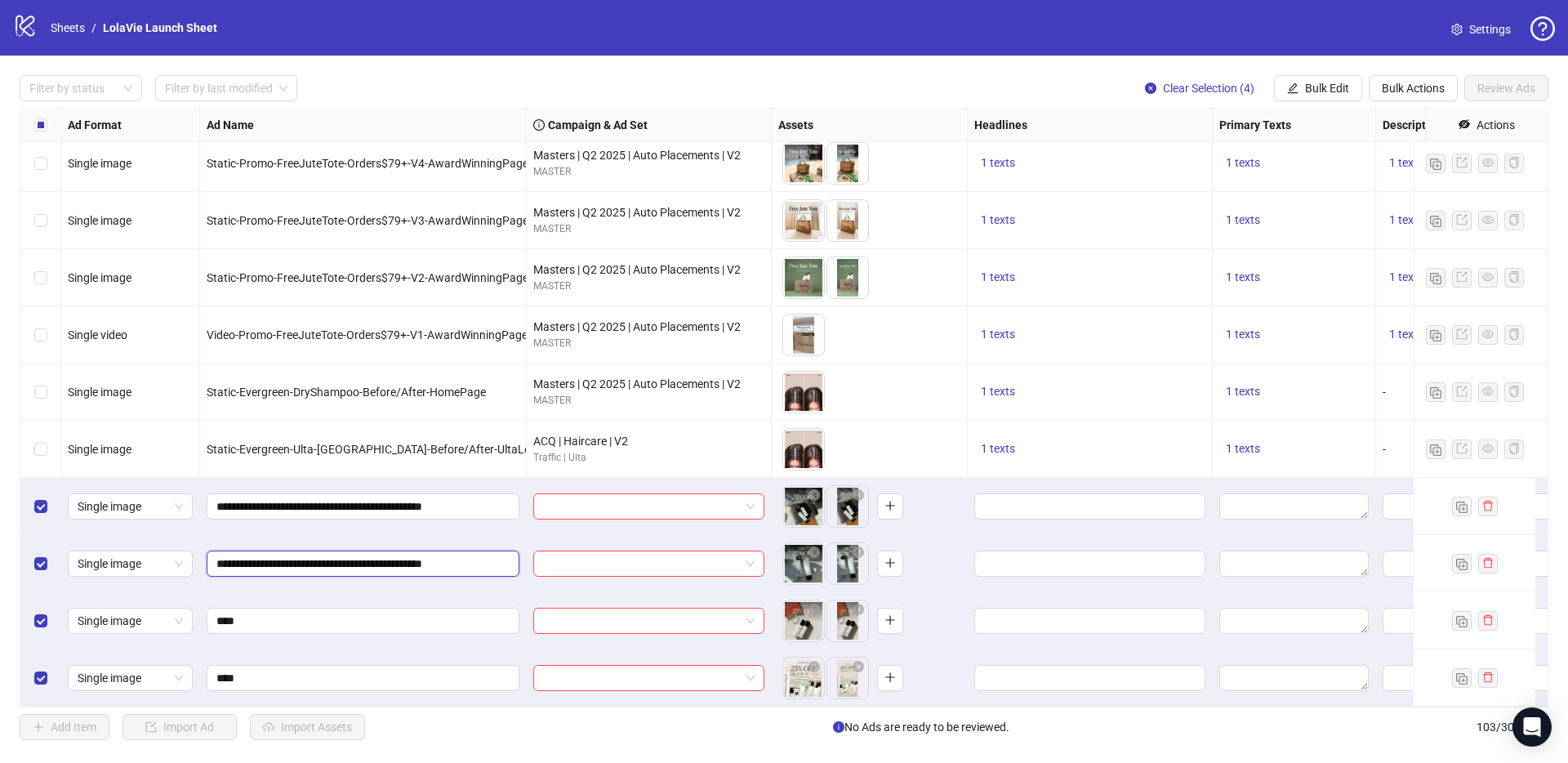 click on "**********" at bounding box center [361, 564] 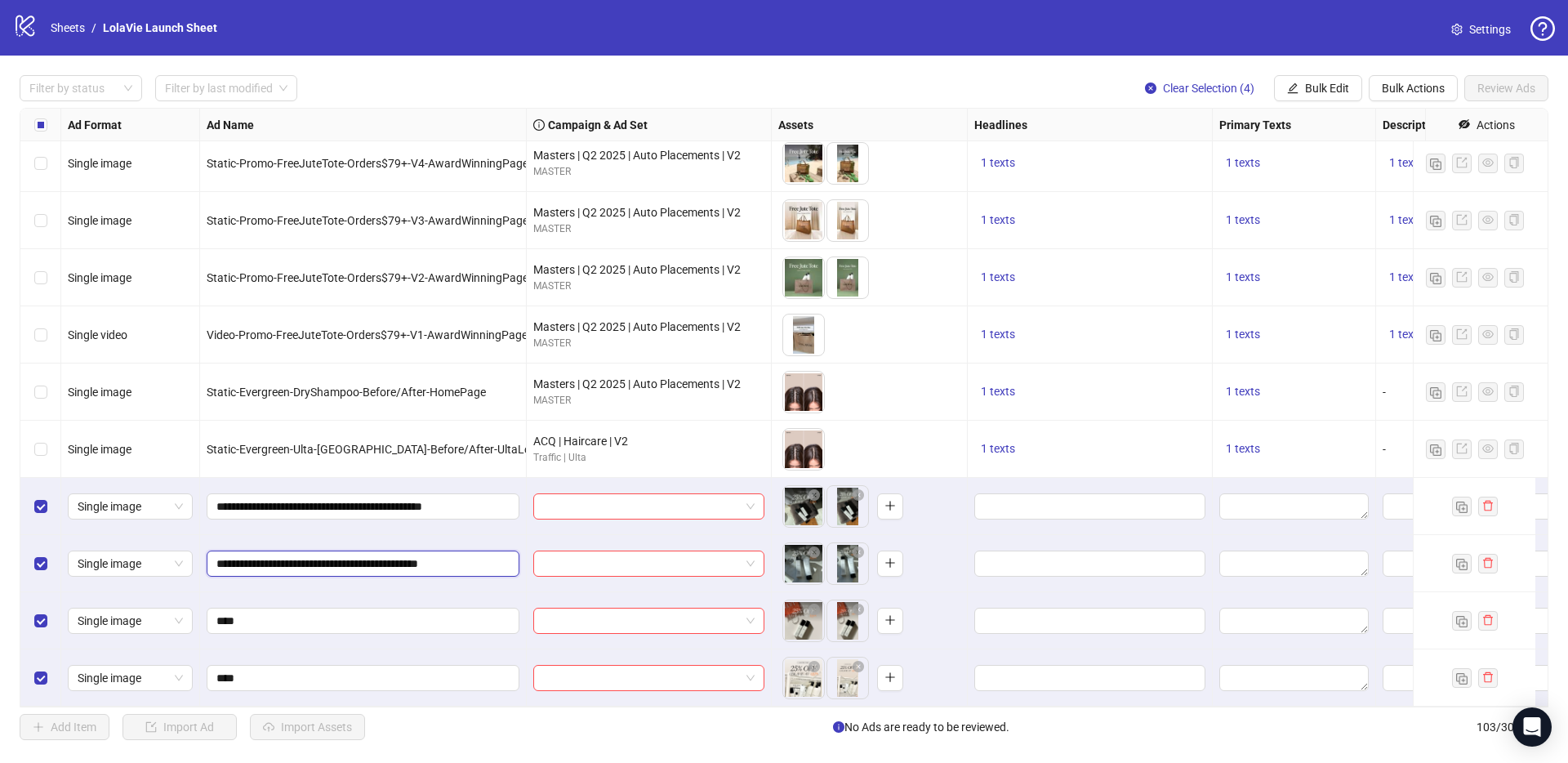 type on "**********" 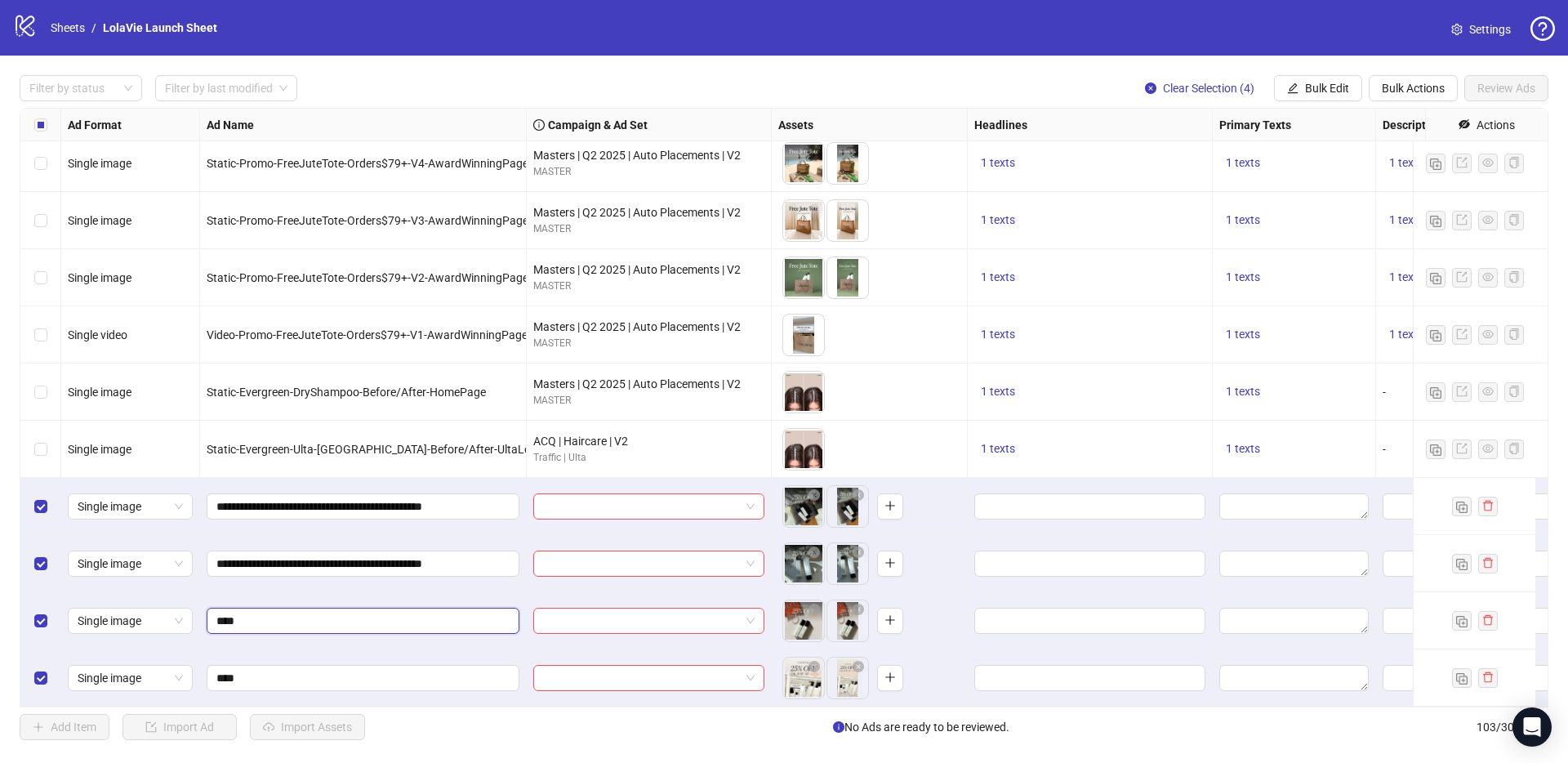 click on "****" at bounding box center (361, 621) 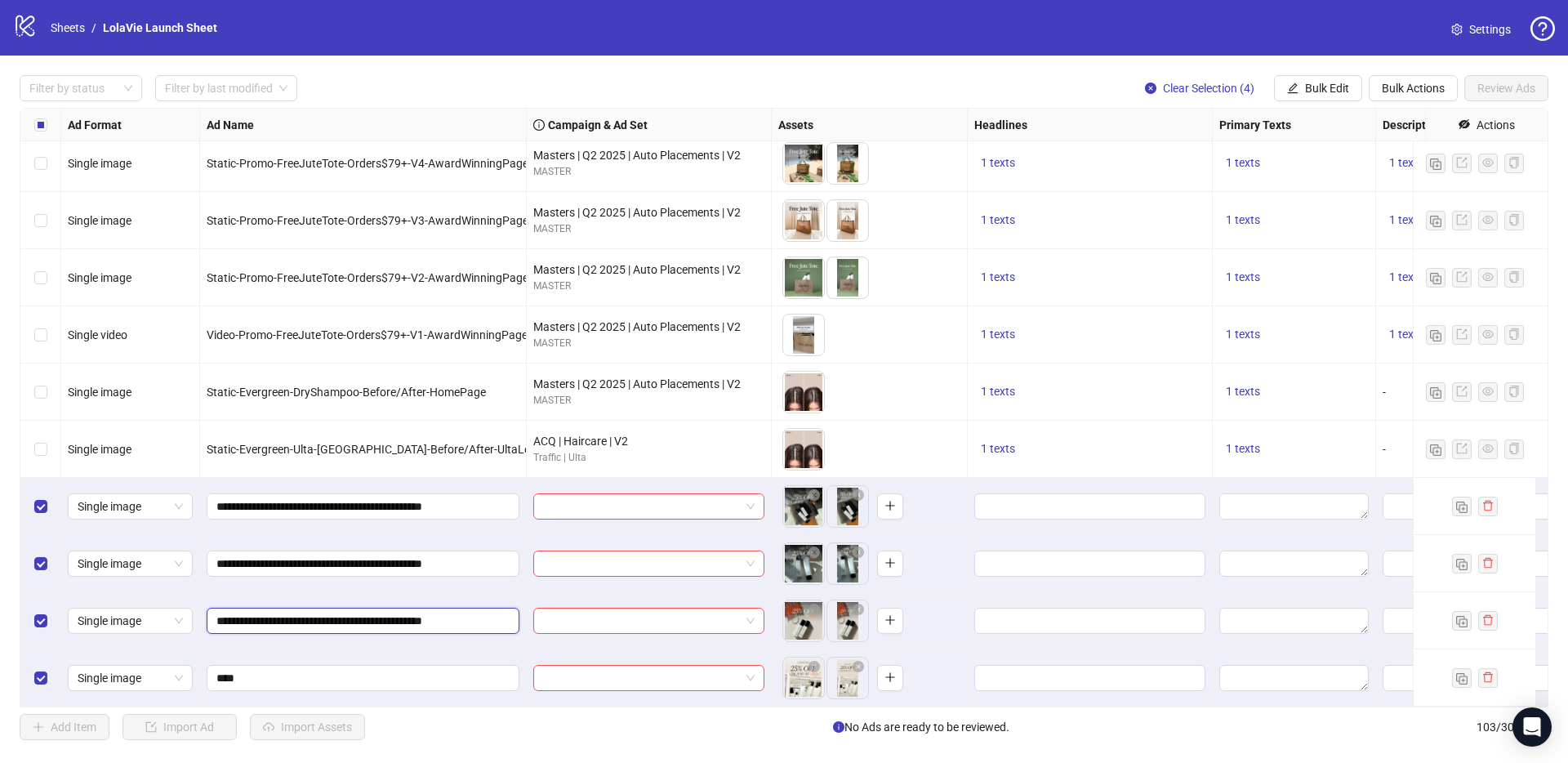 click on "**********" at bounding box center [361, 621] 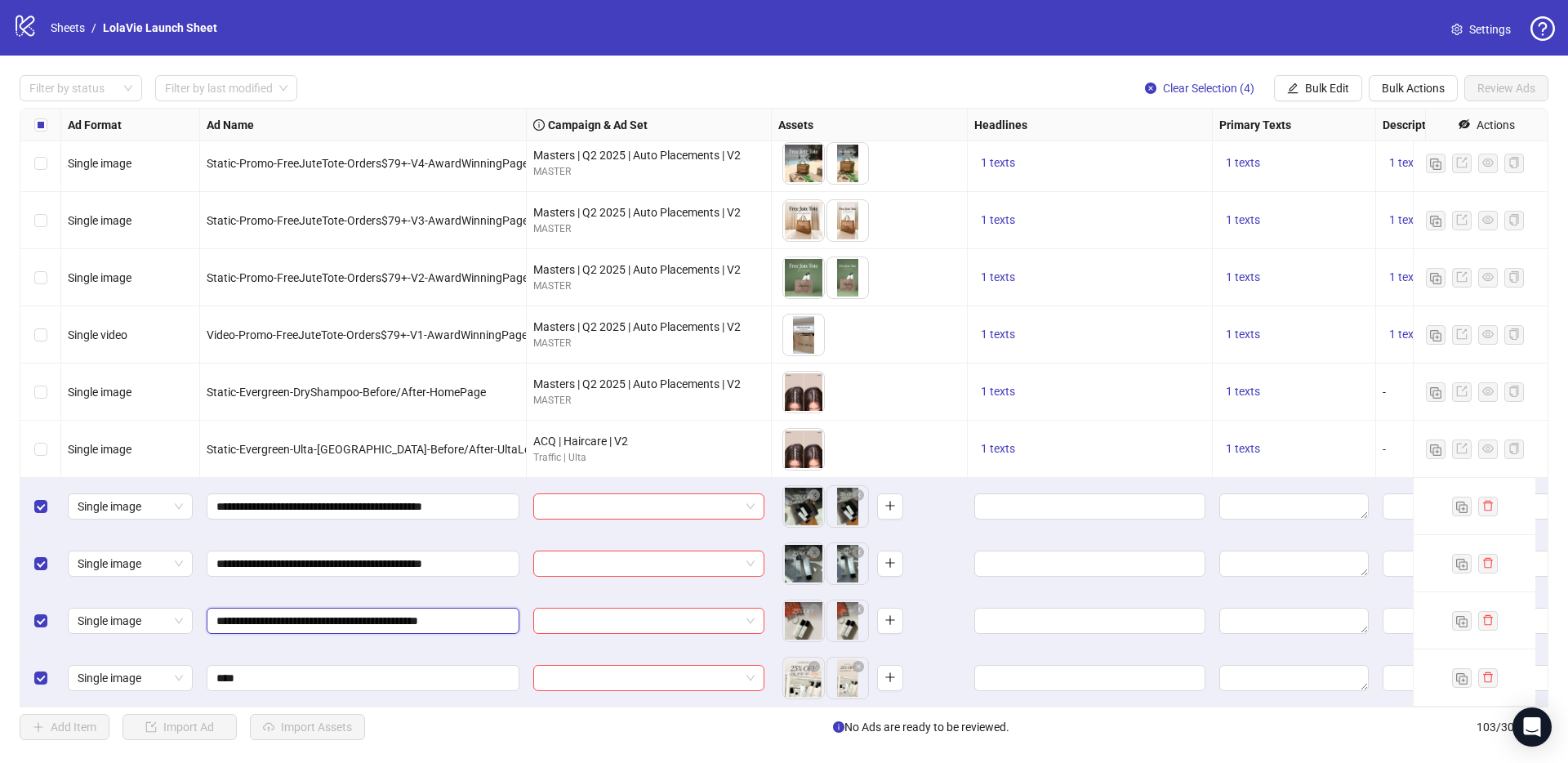 type on "**********" 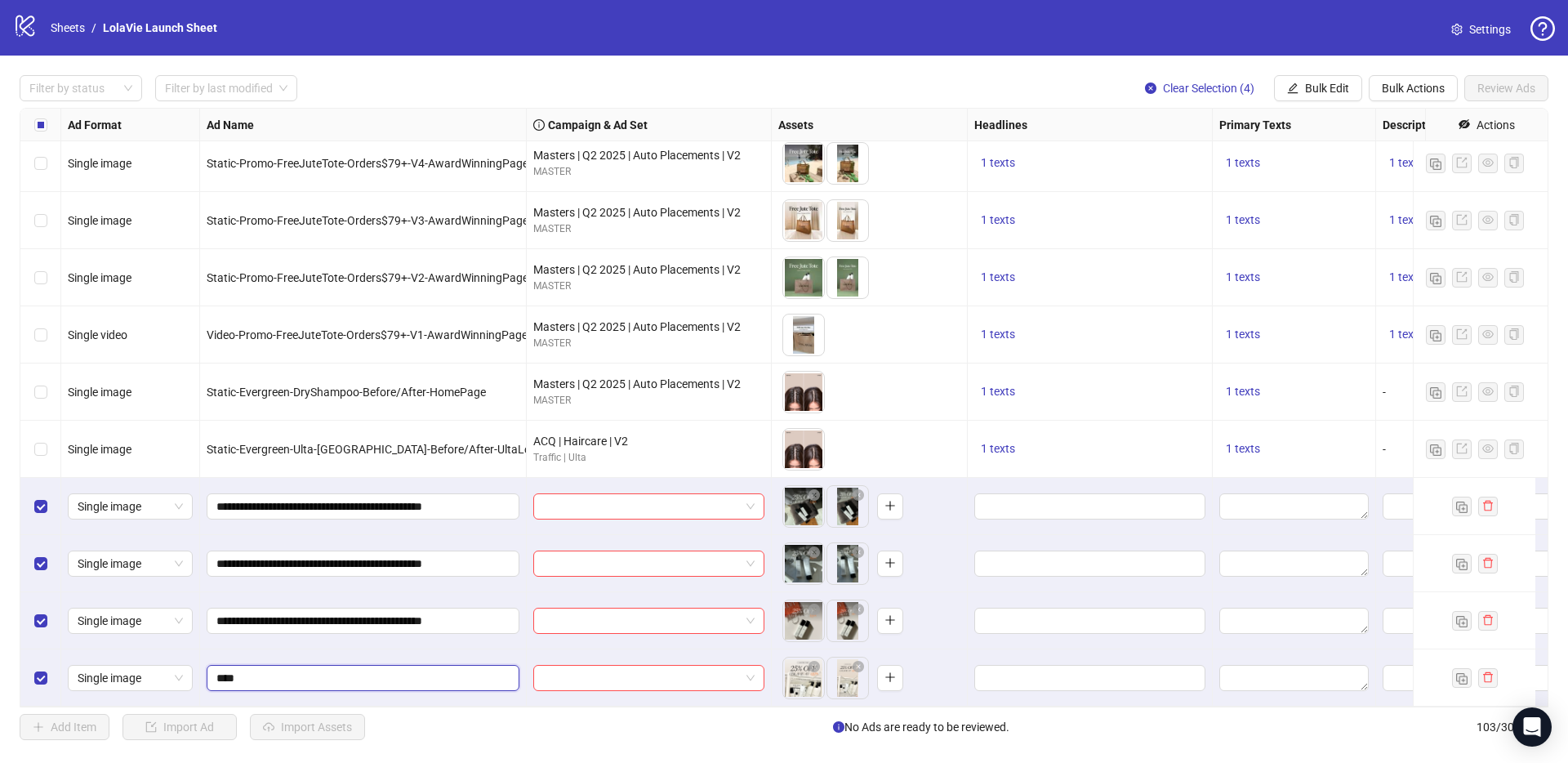 click on "****" at bounding box center [361, 678] 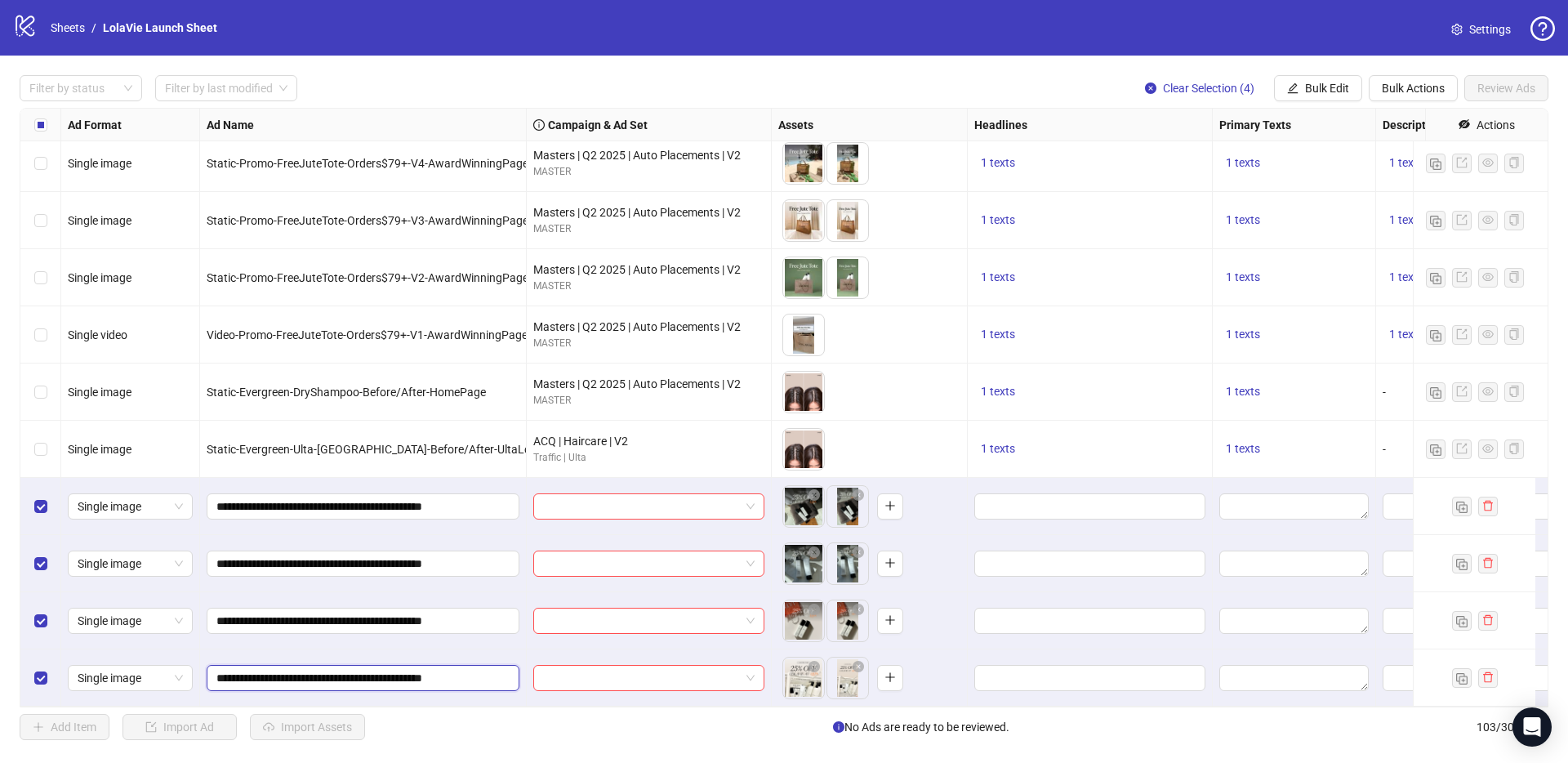 click on "**********" at bounding box center [361, 678] 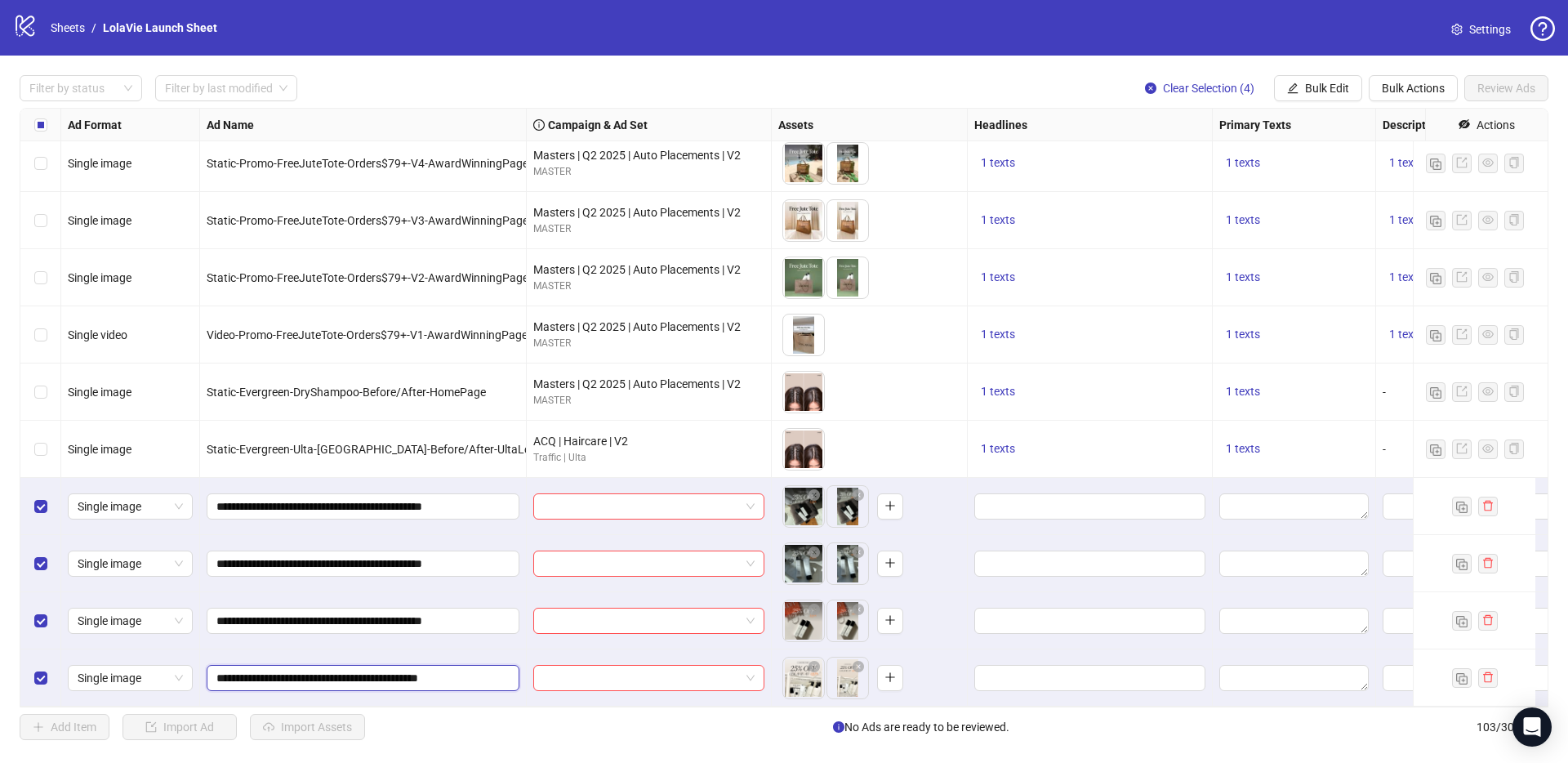 type on "**********" 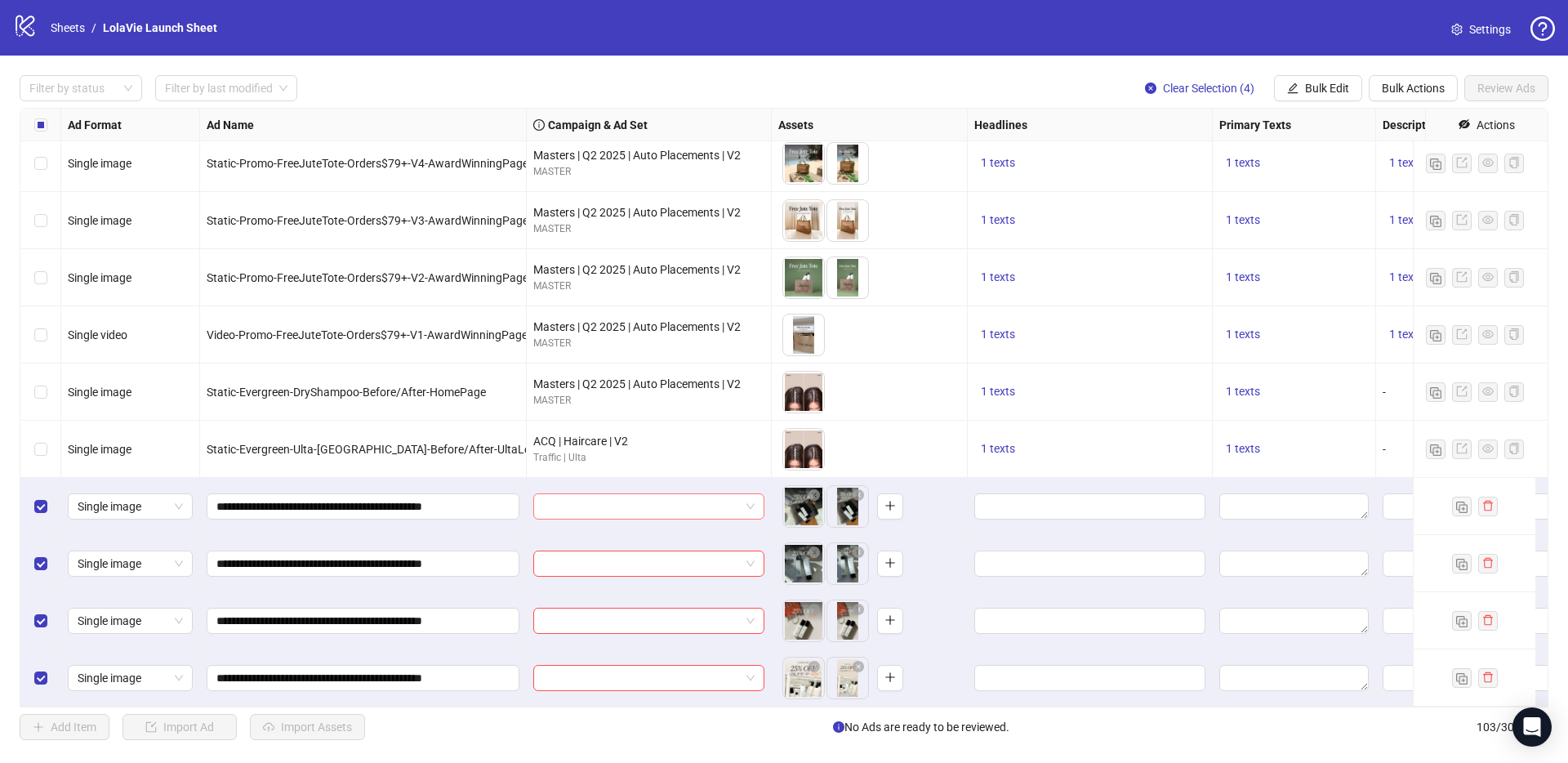 click at bounding box center (641, 506) 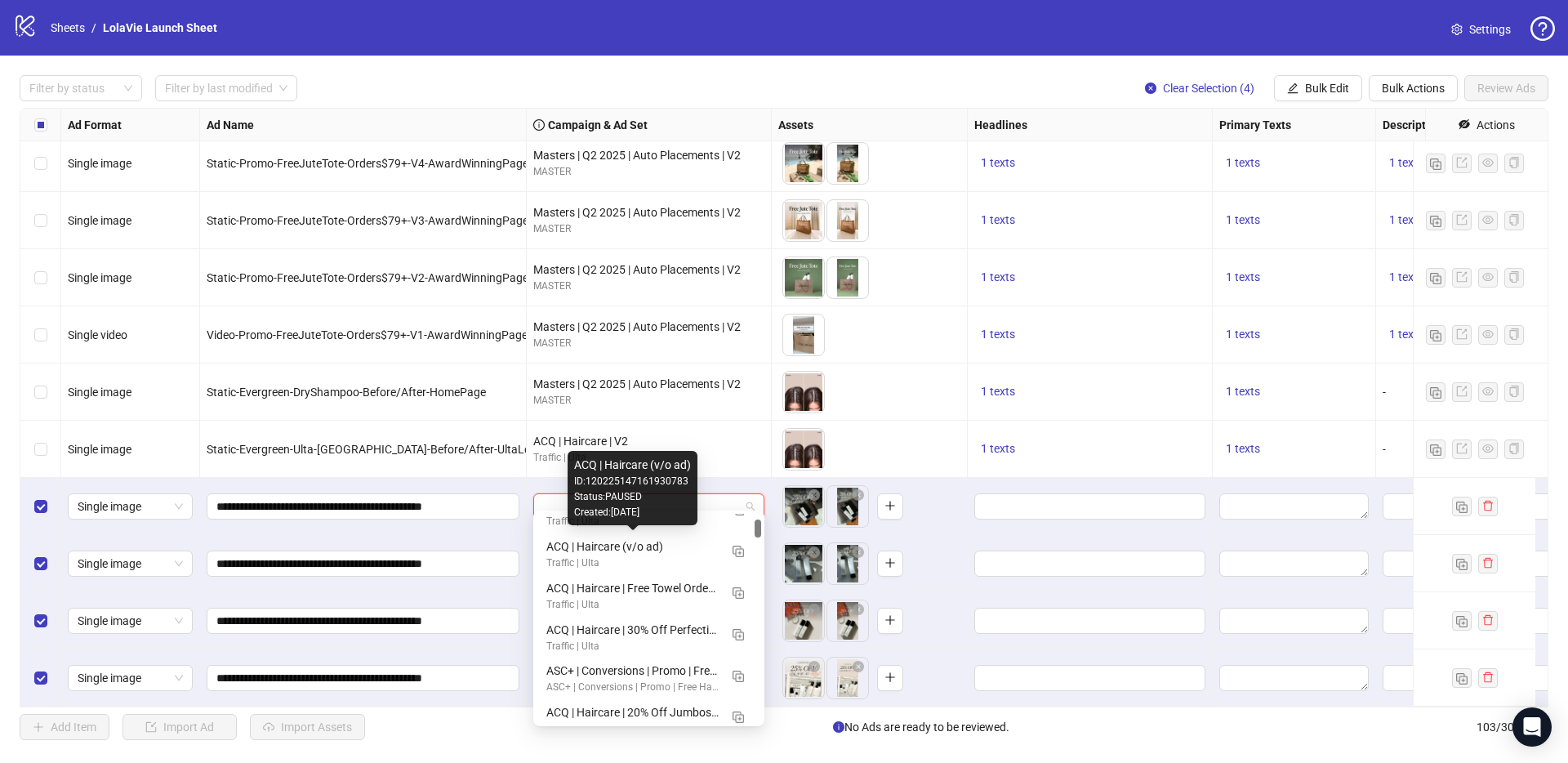 scroll, scrollTop: 51, scrollLeft: 0, axis: vertical 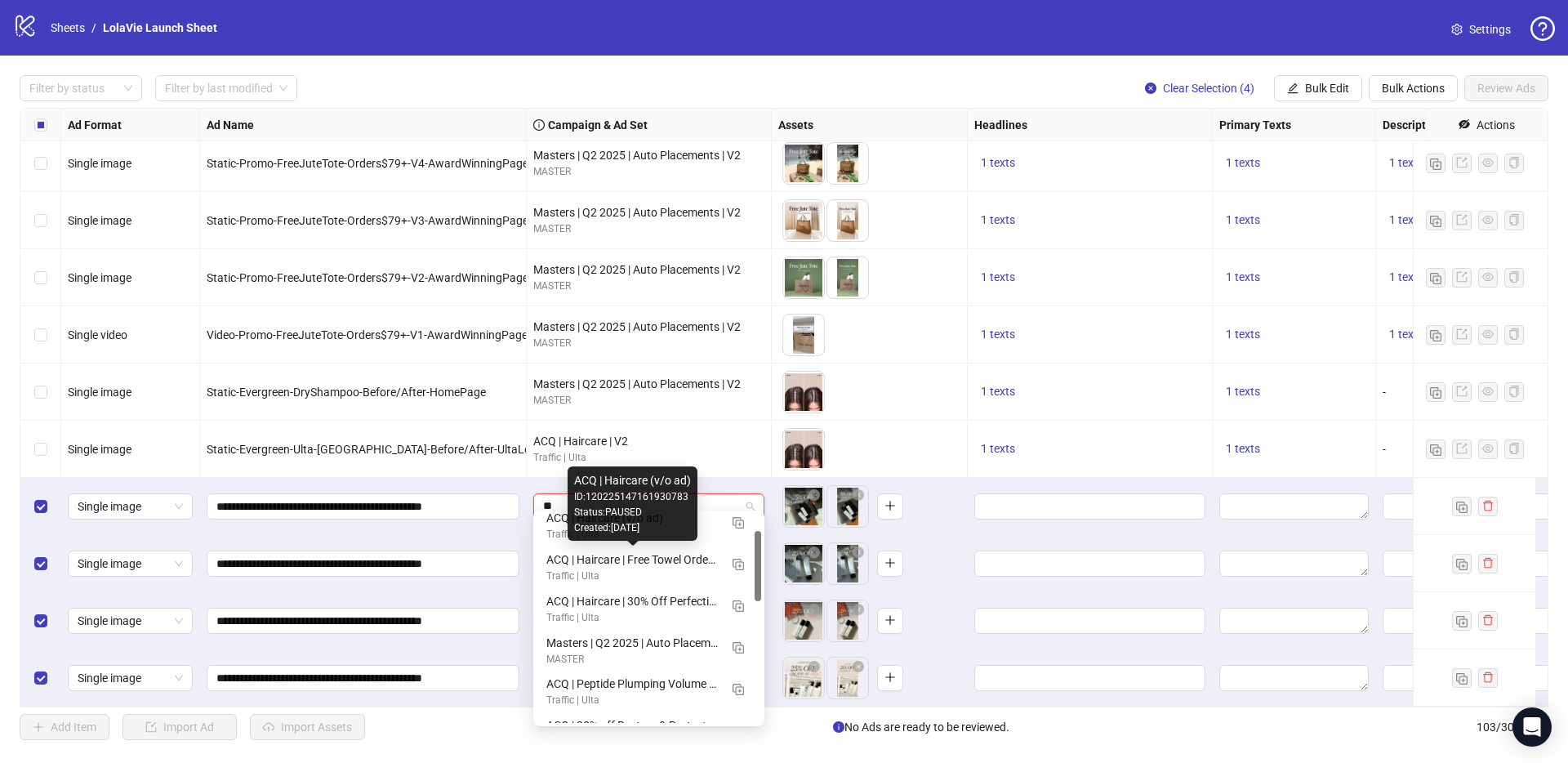 type on "***" 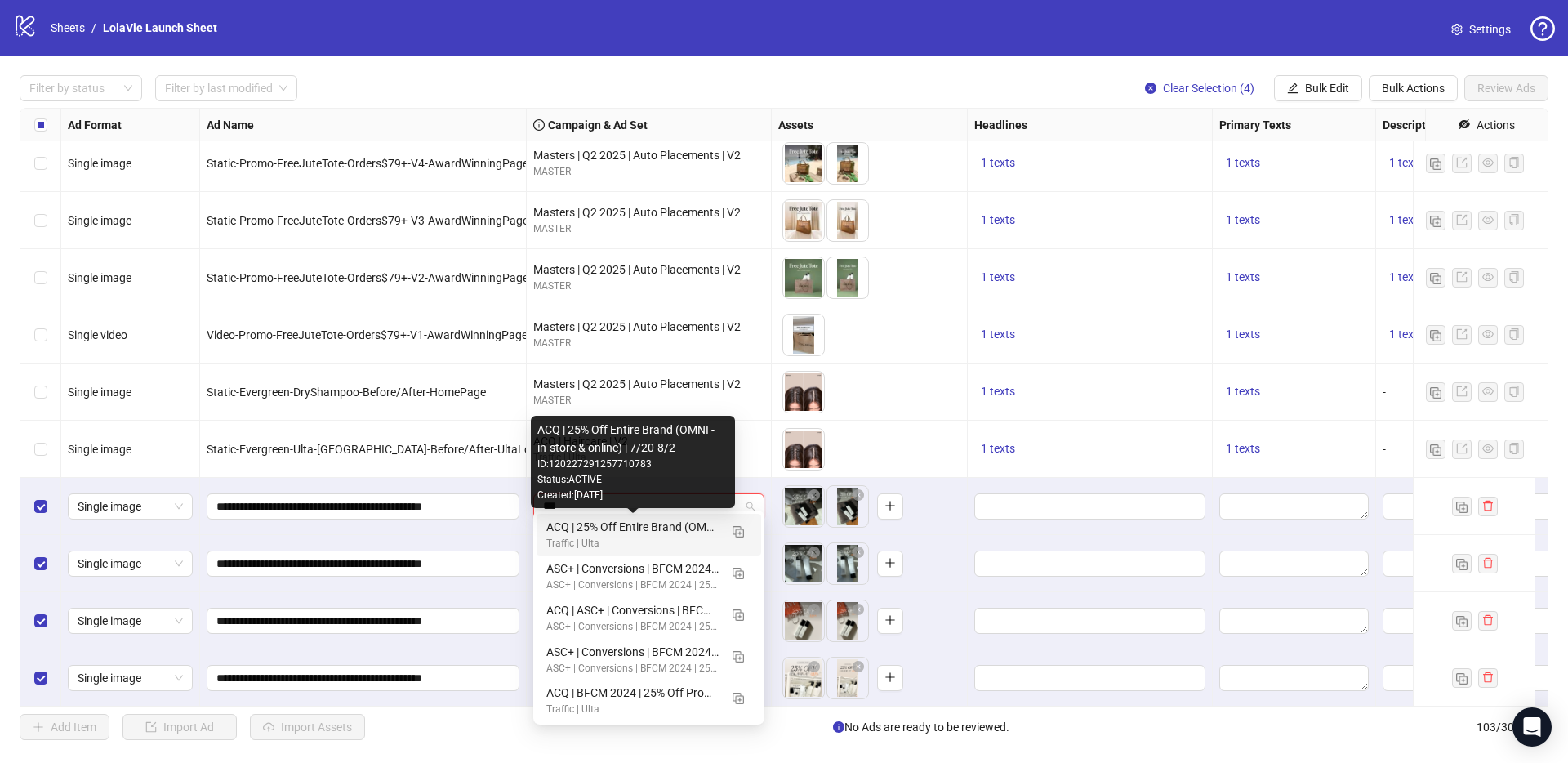 click on "ACQ | 25% Off Entire Brand (OMNI - in-store & online) | 7/20-8/2" at bounding box center (632, 527) 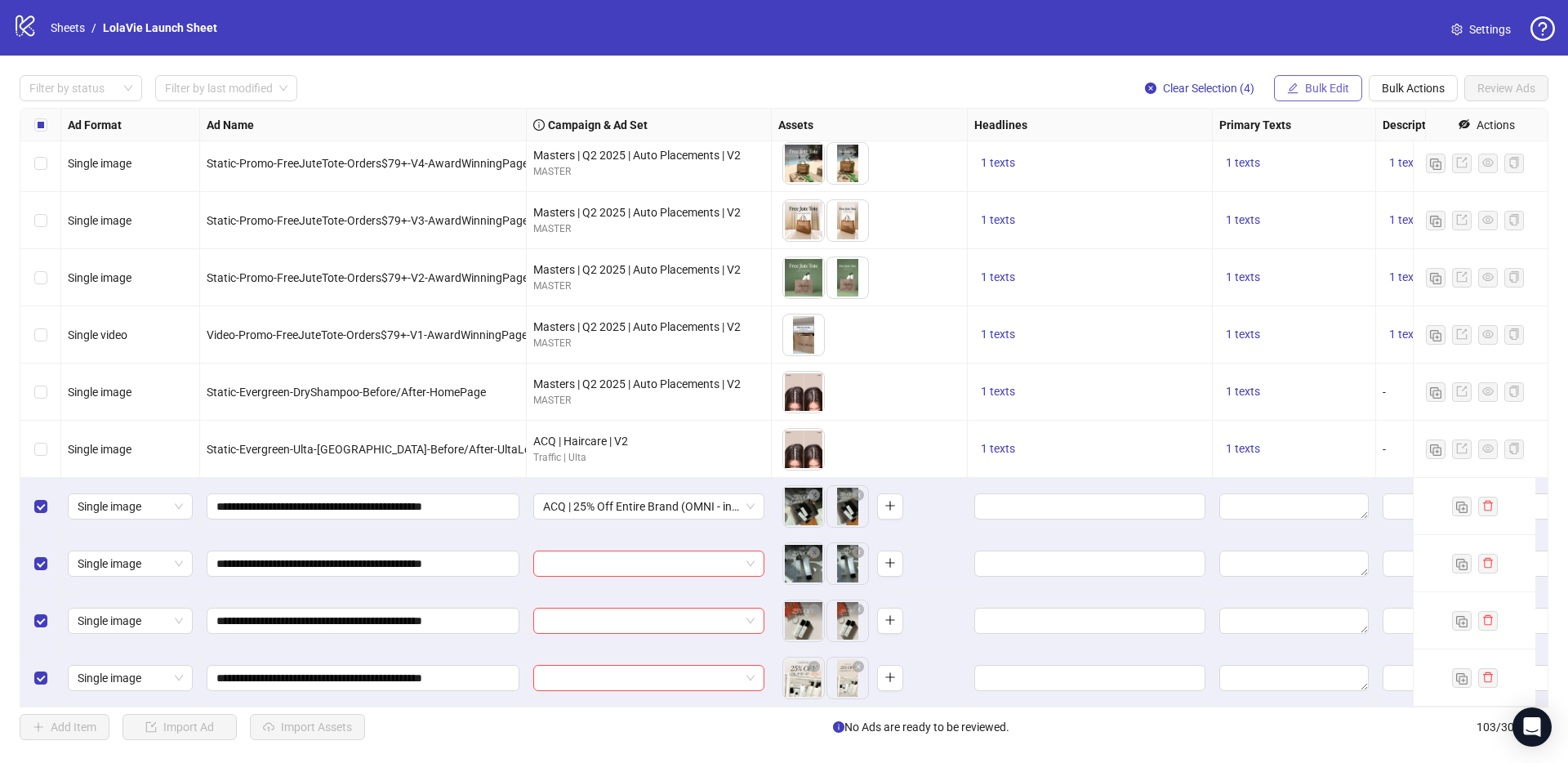 click on "Bulk Edit" at bounding box center [1318, 88] 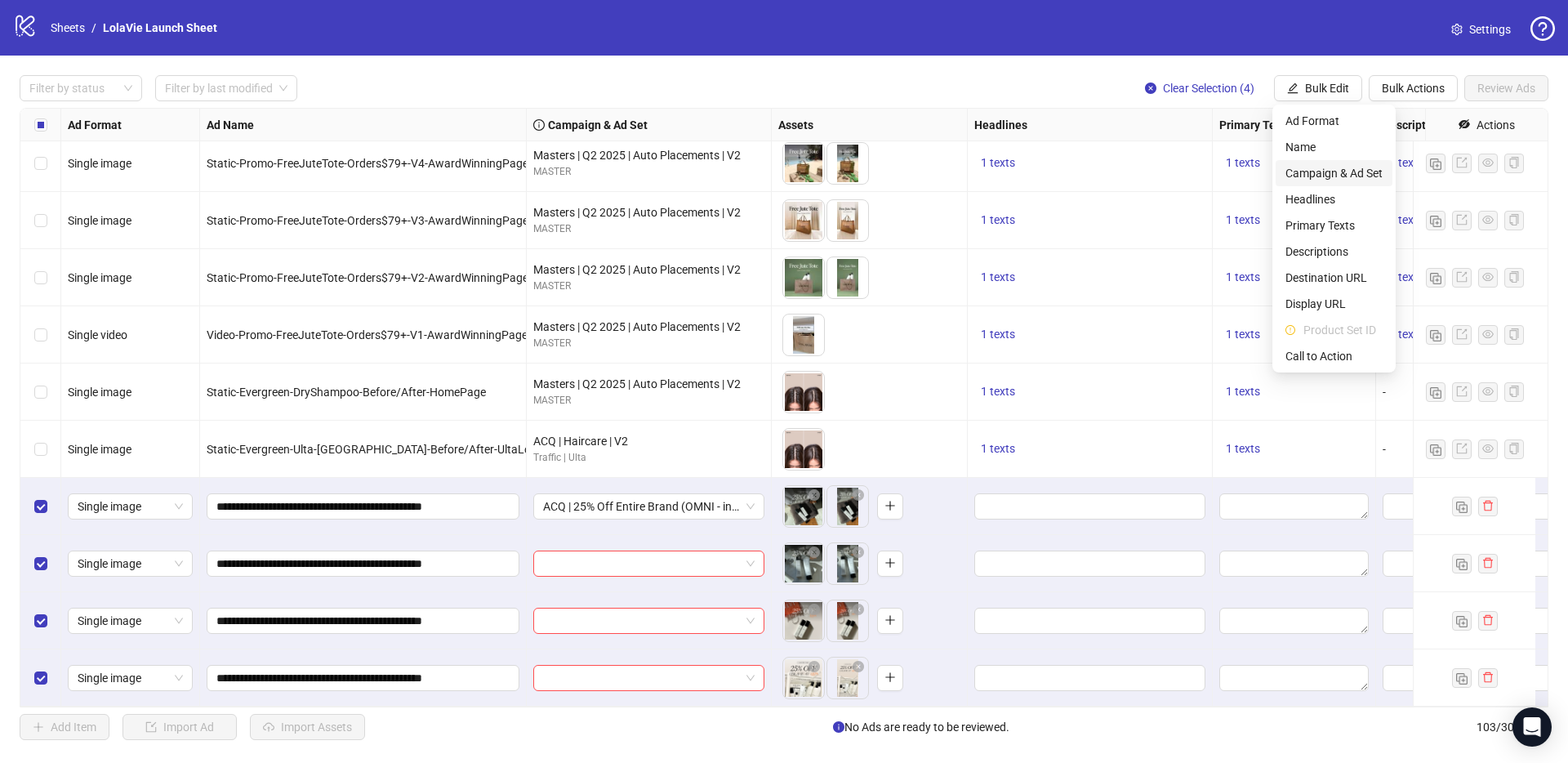 click on "Campaign & Ad Set" at bounding box center [1334, 173] 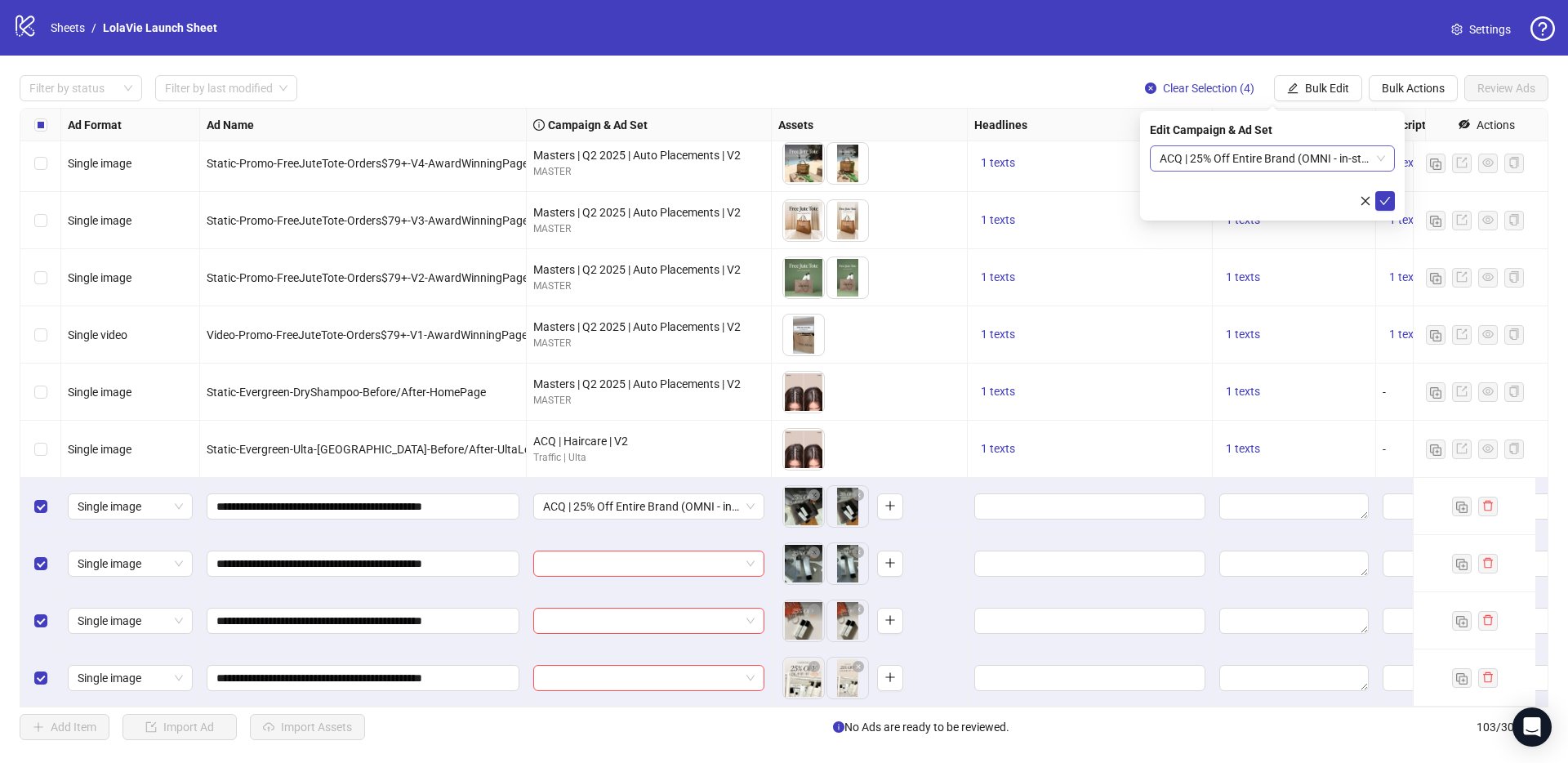click on "ACQ | 25% Off Entire Brand (OMNI - in-store & online) | 7/20-8/2" at bounding box center (1272, 158) 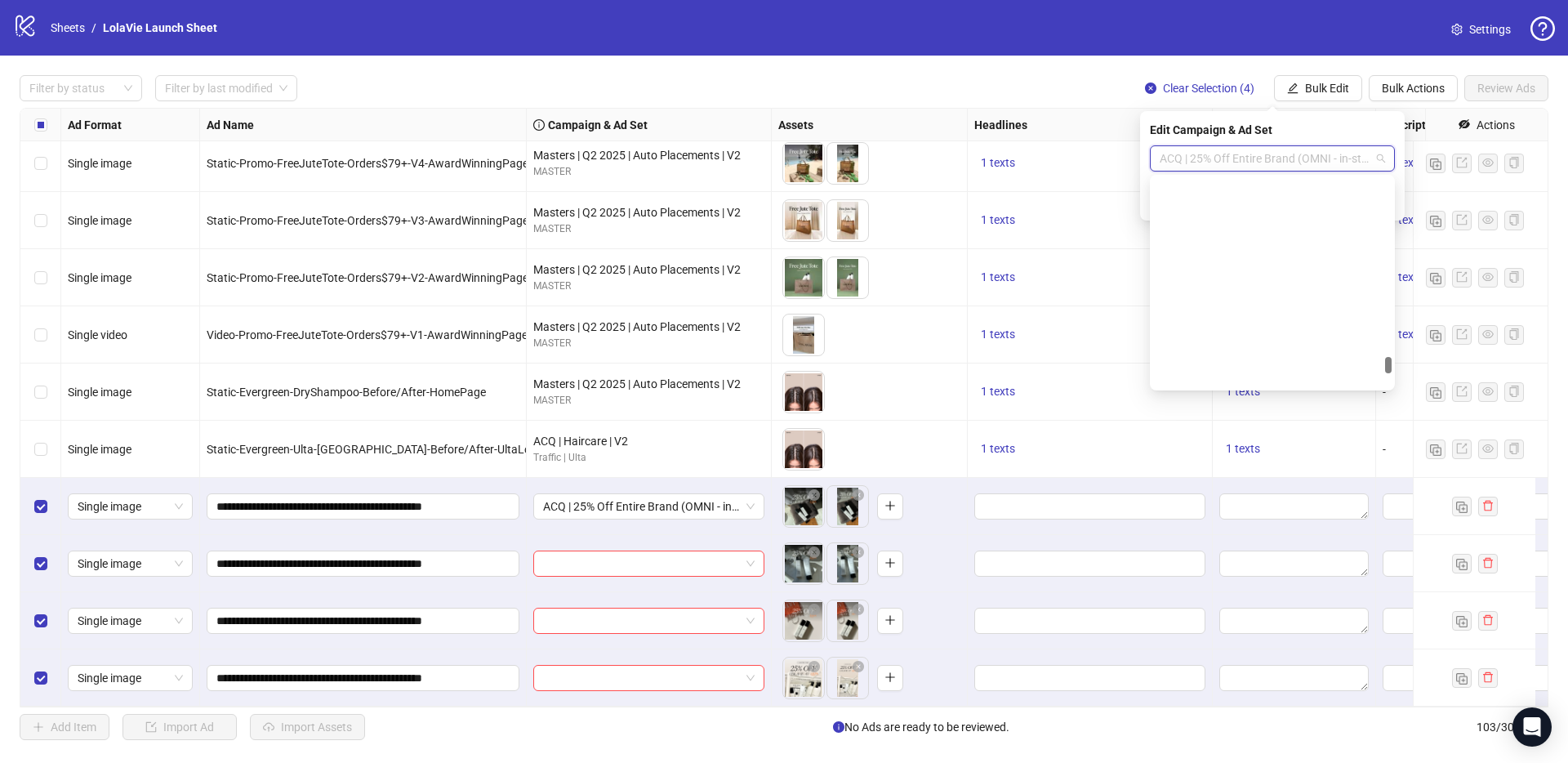 scroll, scrollTop: 2360, scrollLeft: 0, axis: vertical 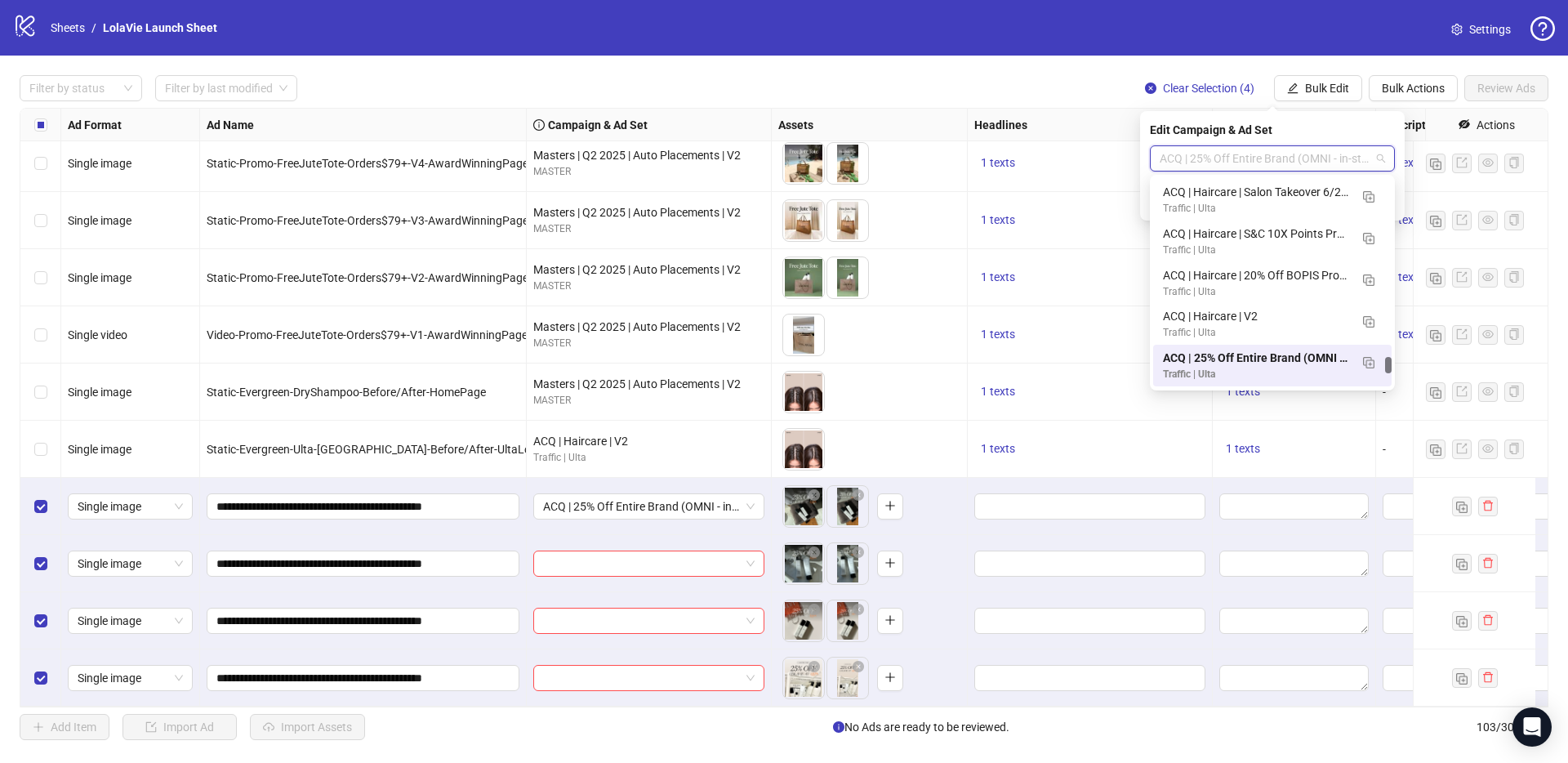 click on "Traffic | Ulta" at bounding box center [1256, 374] 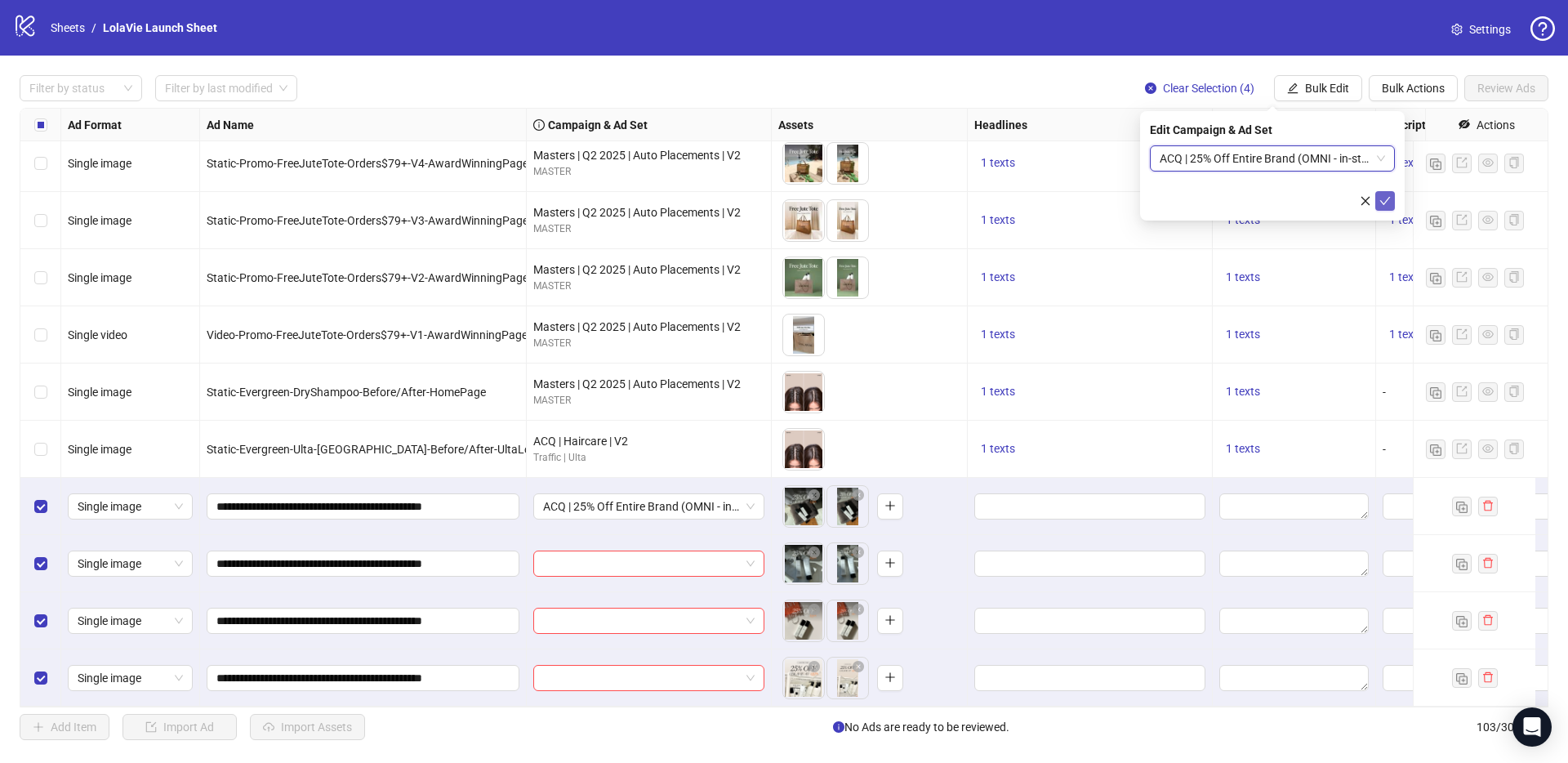 click 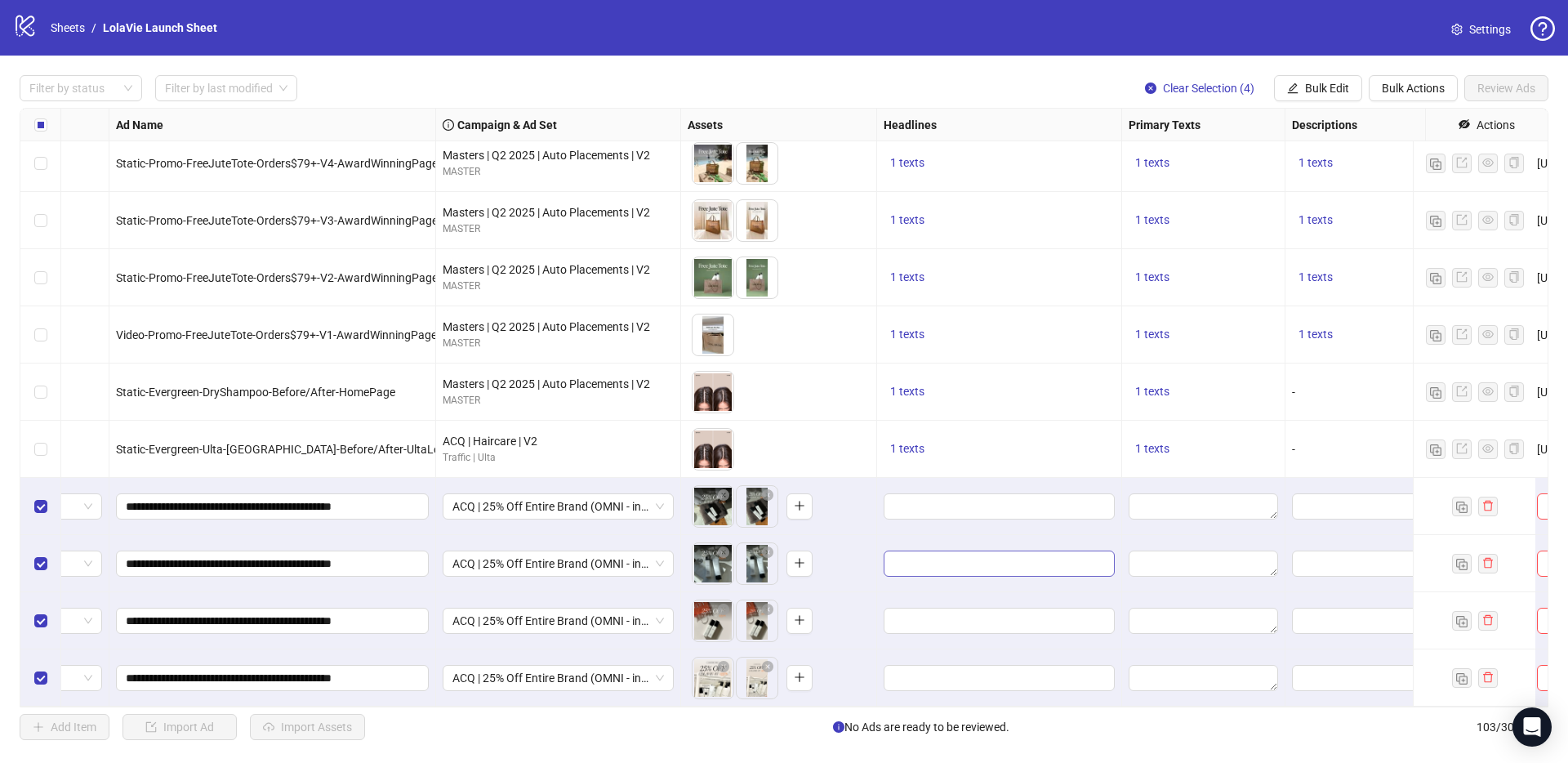 scroll, scrollTop: 5337, scrollLeft: 132, axis: both 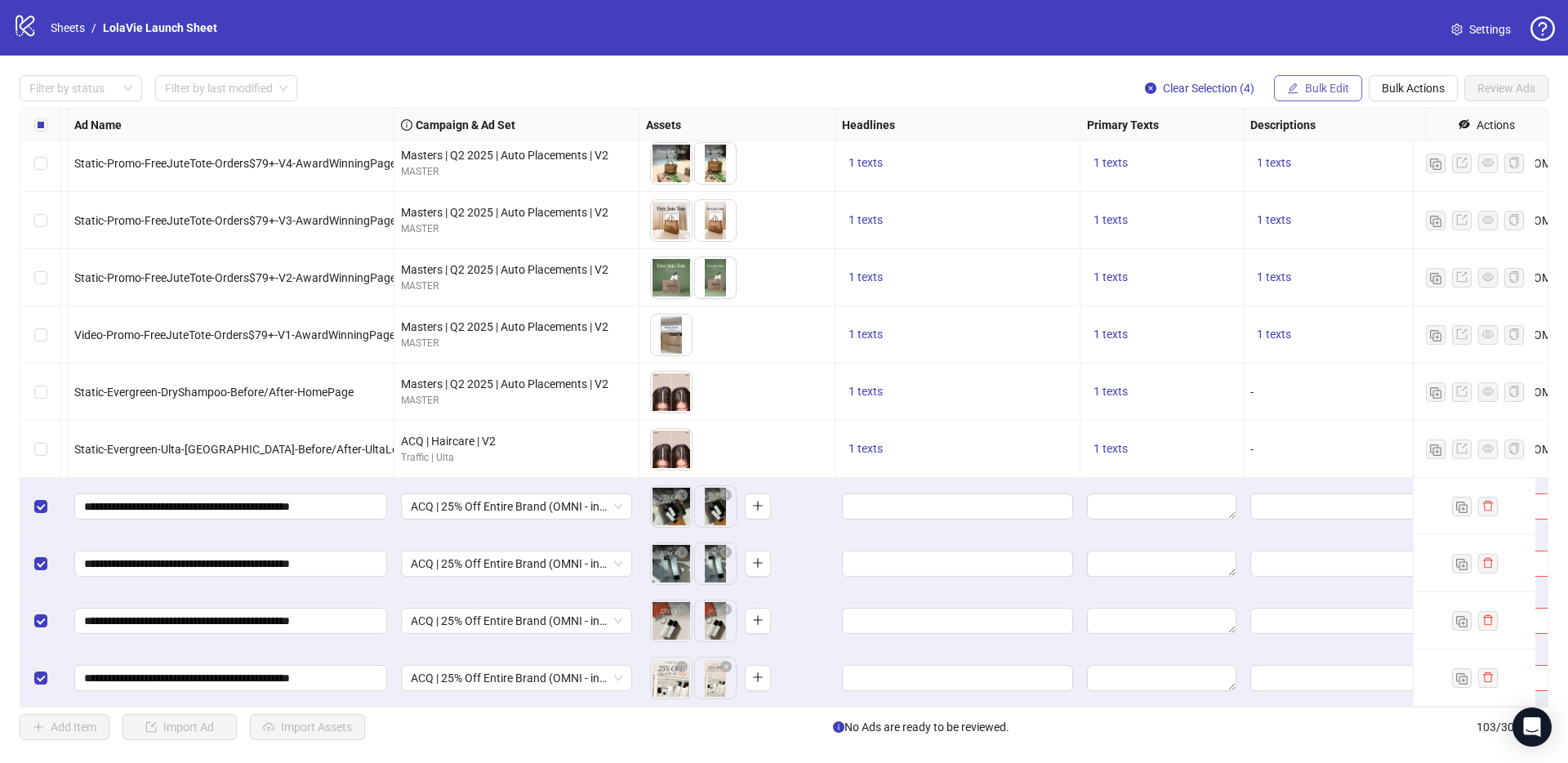 click on "Bulk Edit" at bounding box center (1327, 88) 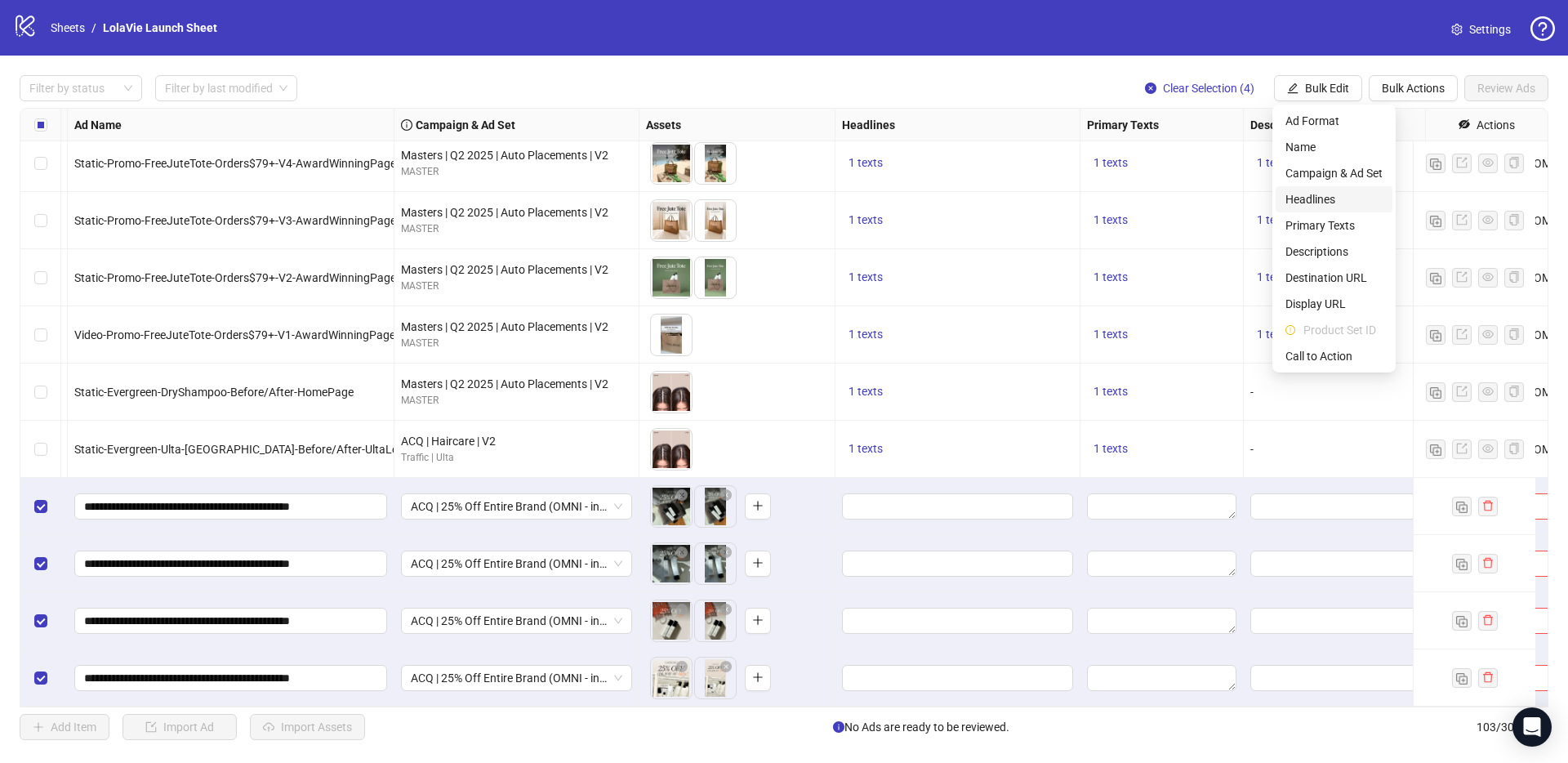 click on "Headlines" at bounding box center (1334, 199) 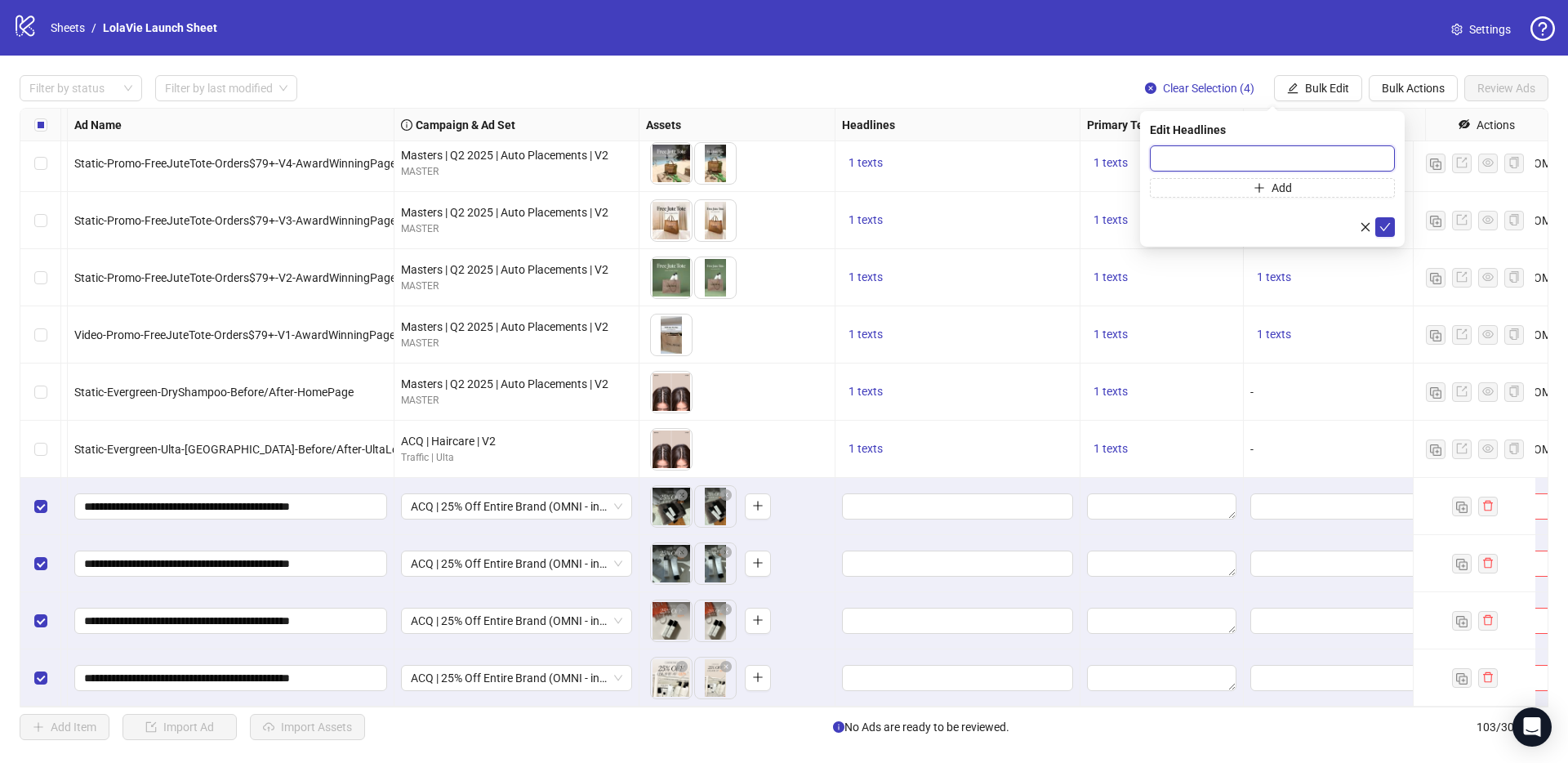 click at bounding box center [1272, 158] 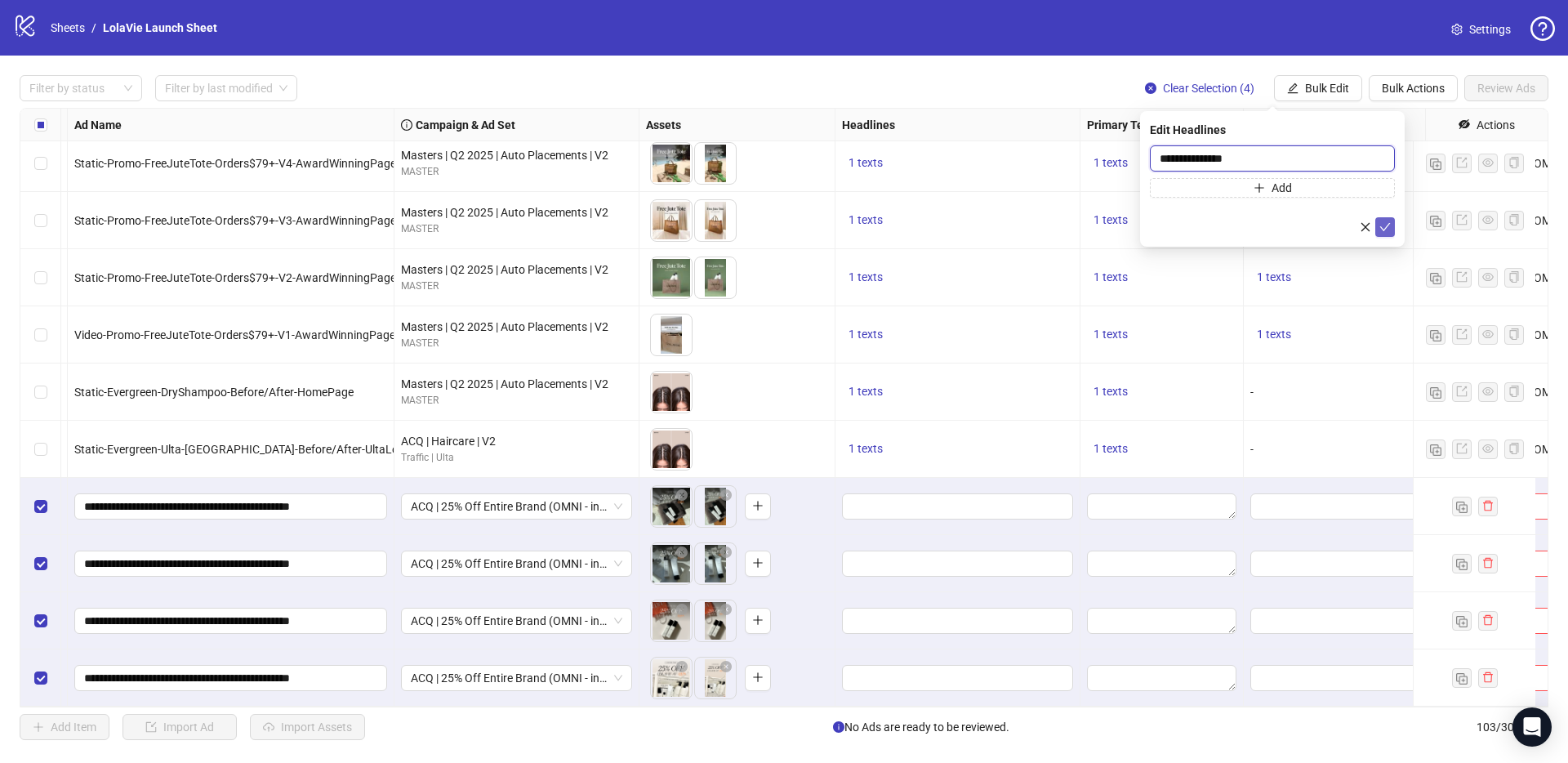 type on "**********" 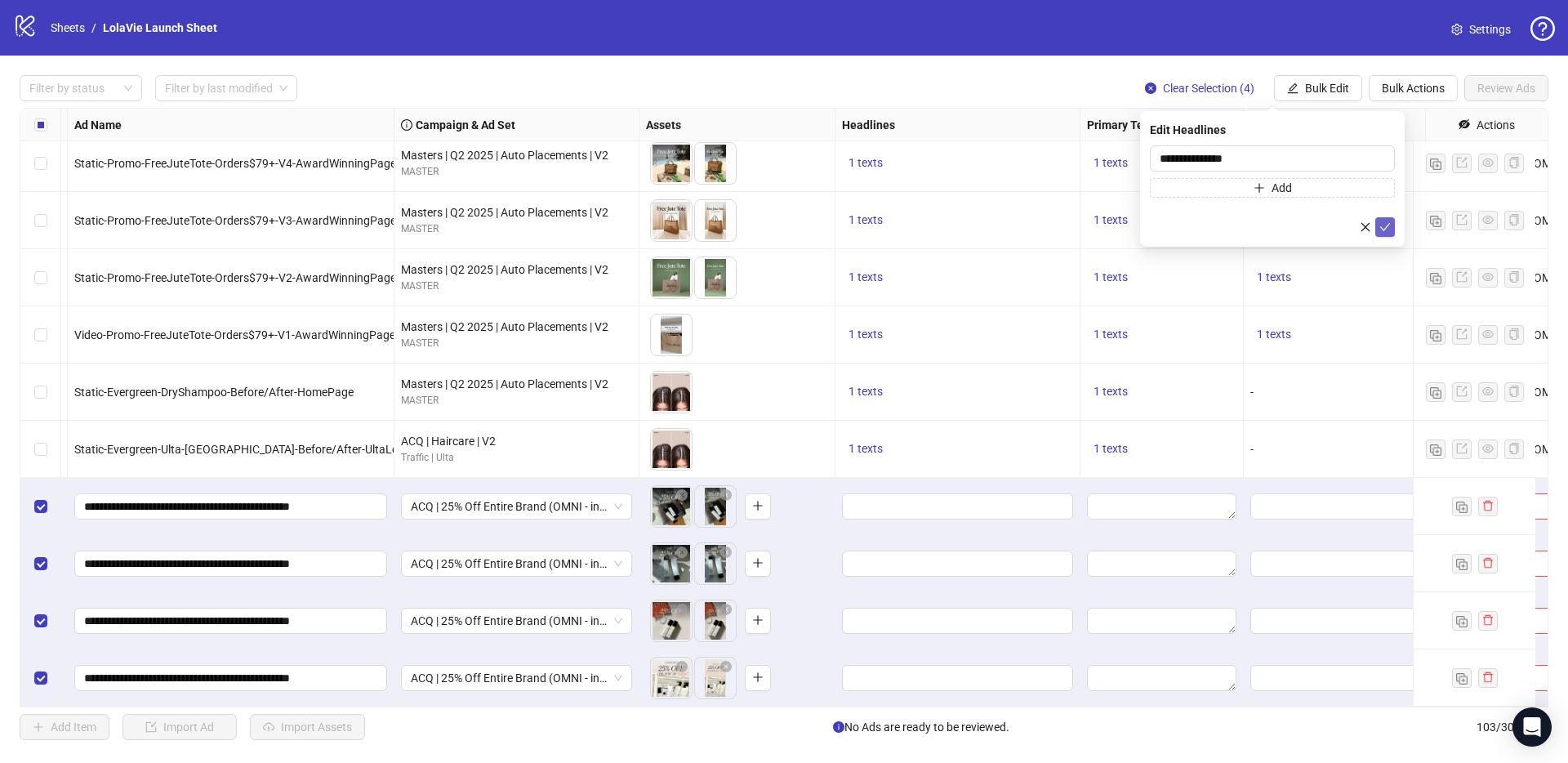 click 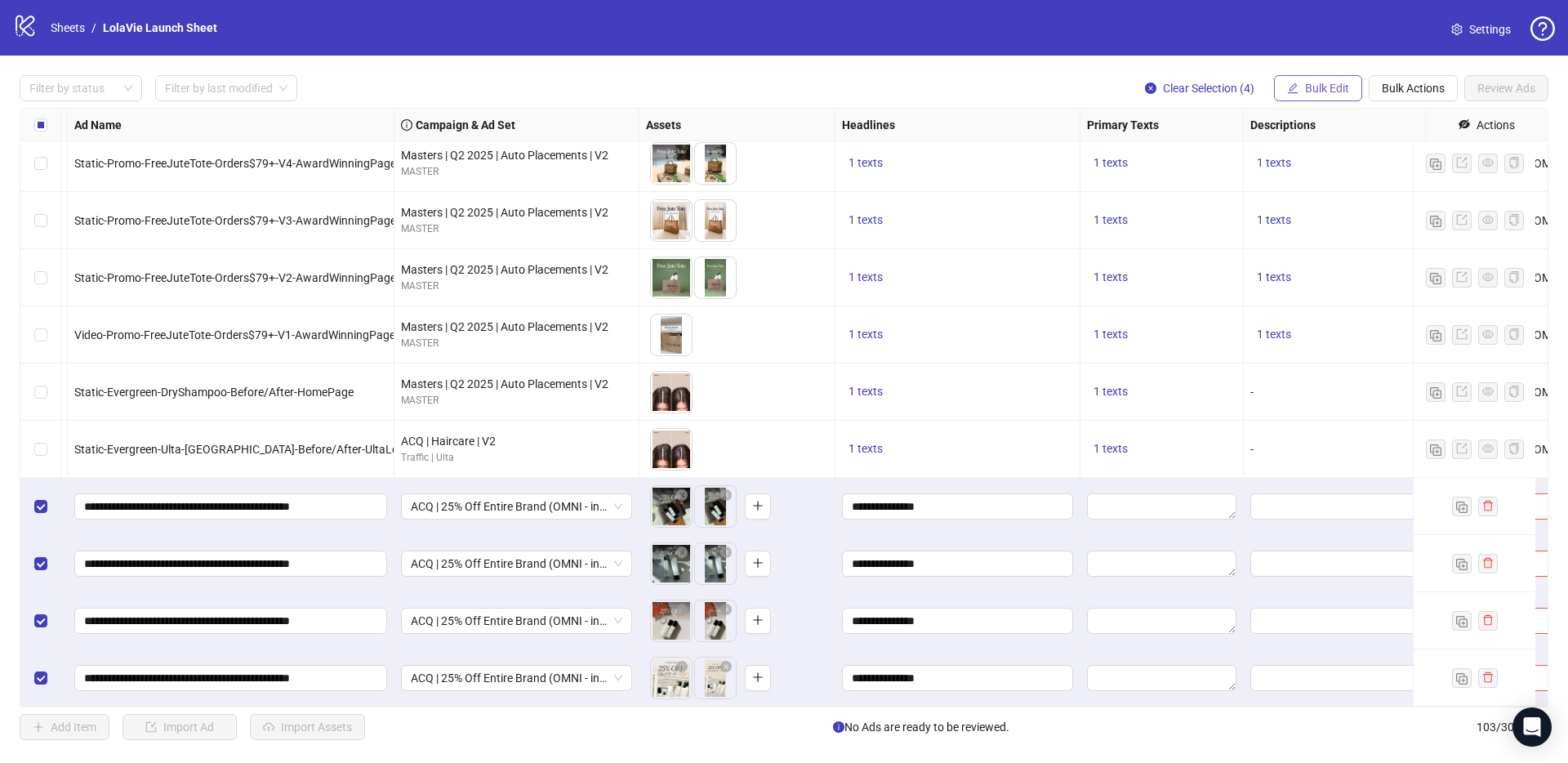 click on "Bulk Edit" at bounding box center (1318, 88) 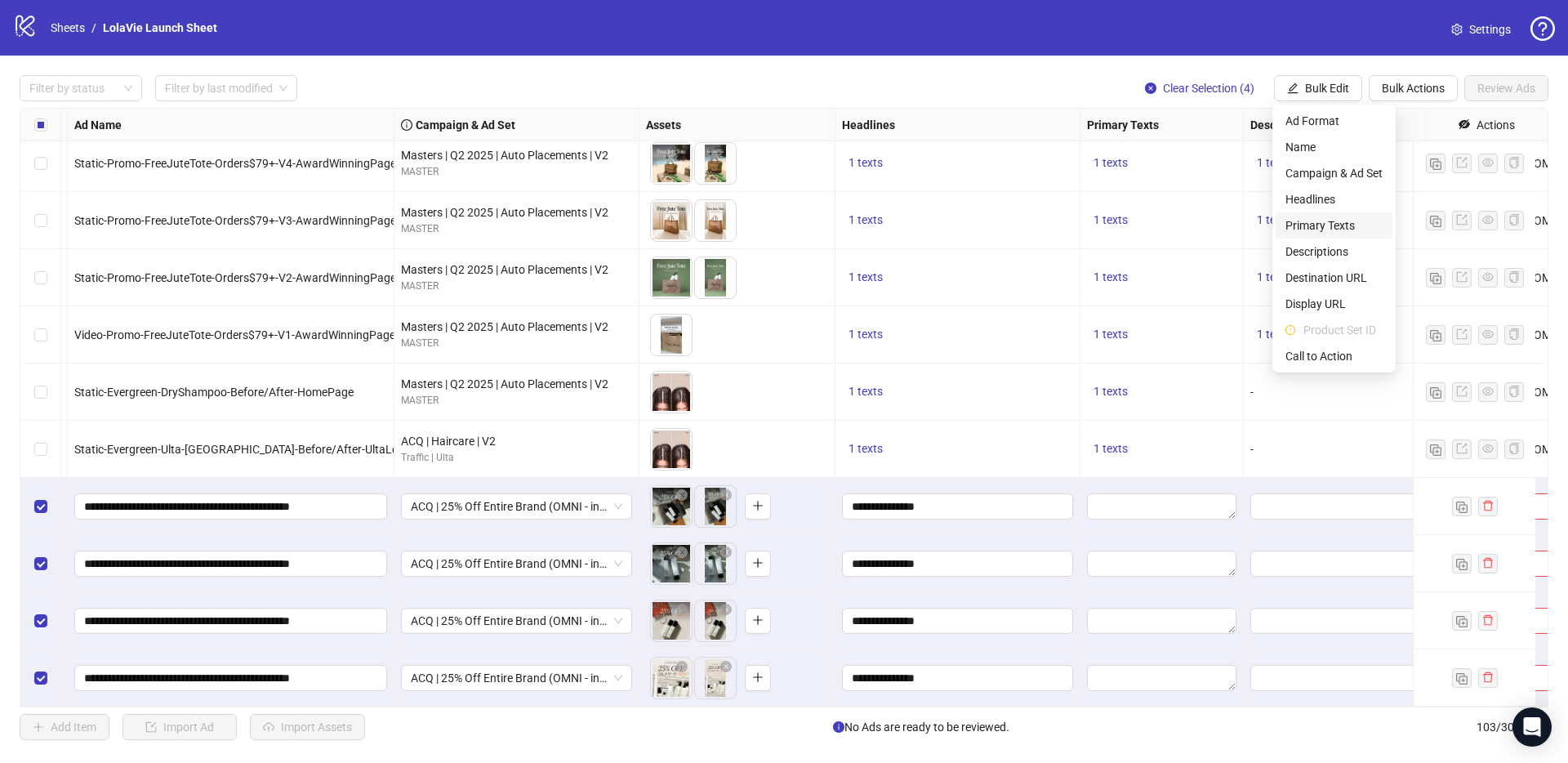 click on "Primary Texts" at bounding box center (1334, 225) 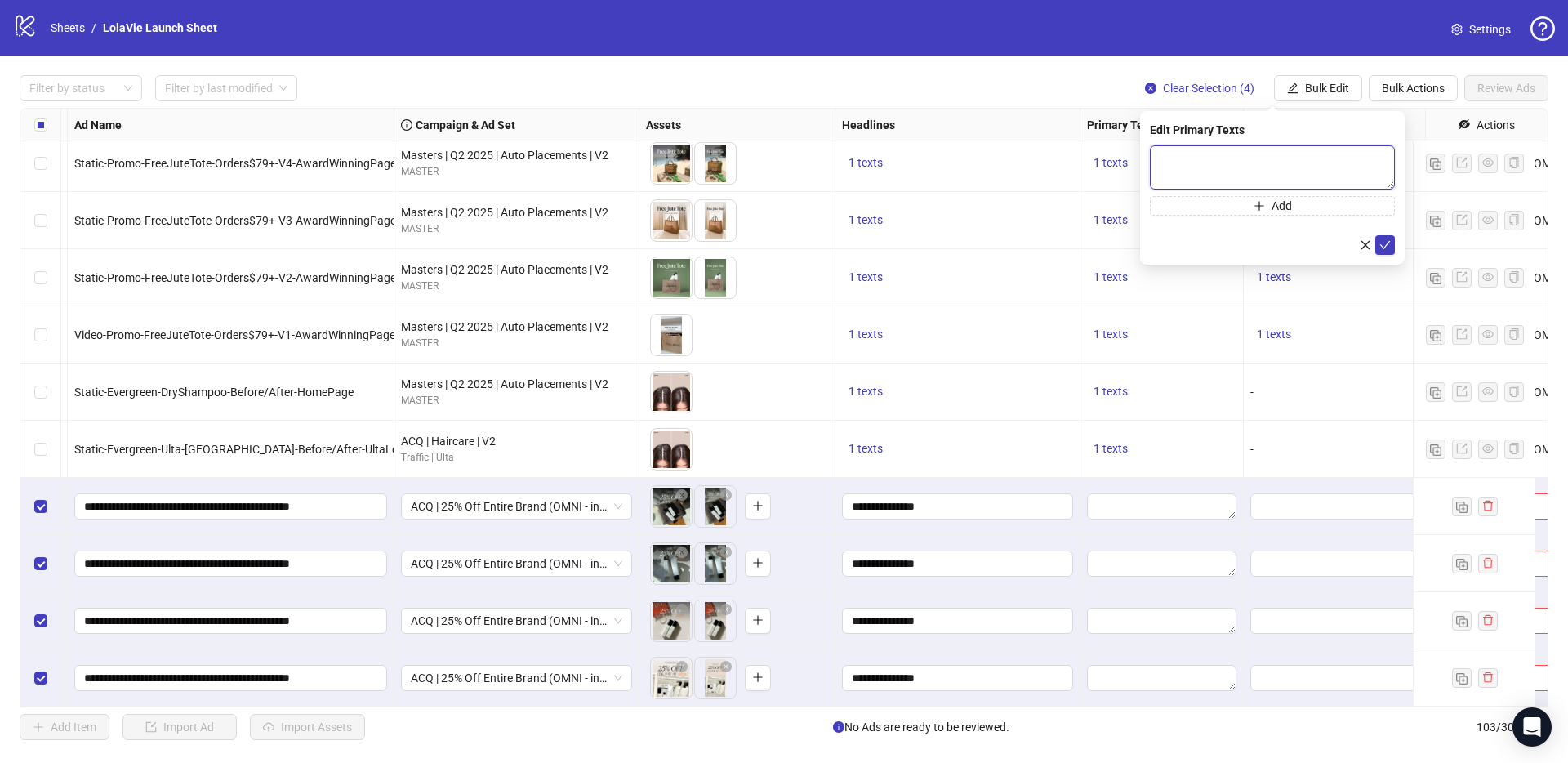 click at bounding box center (1272, 167) 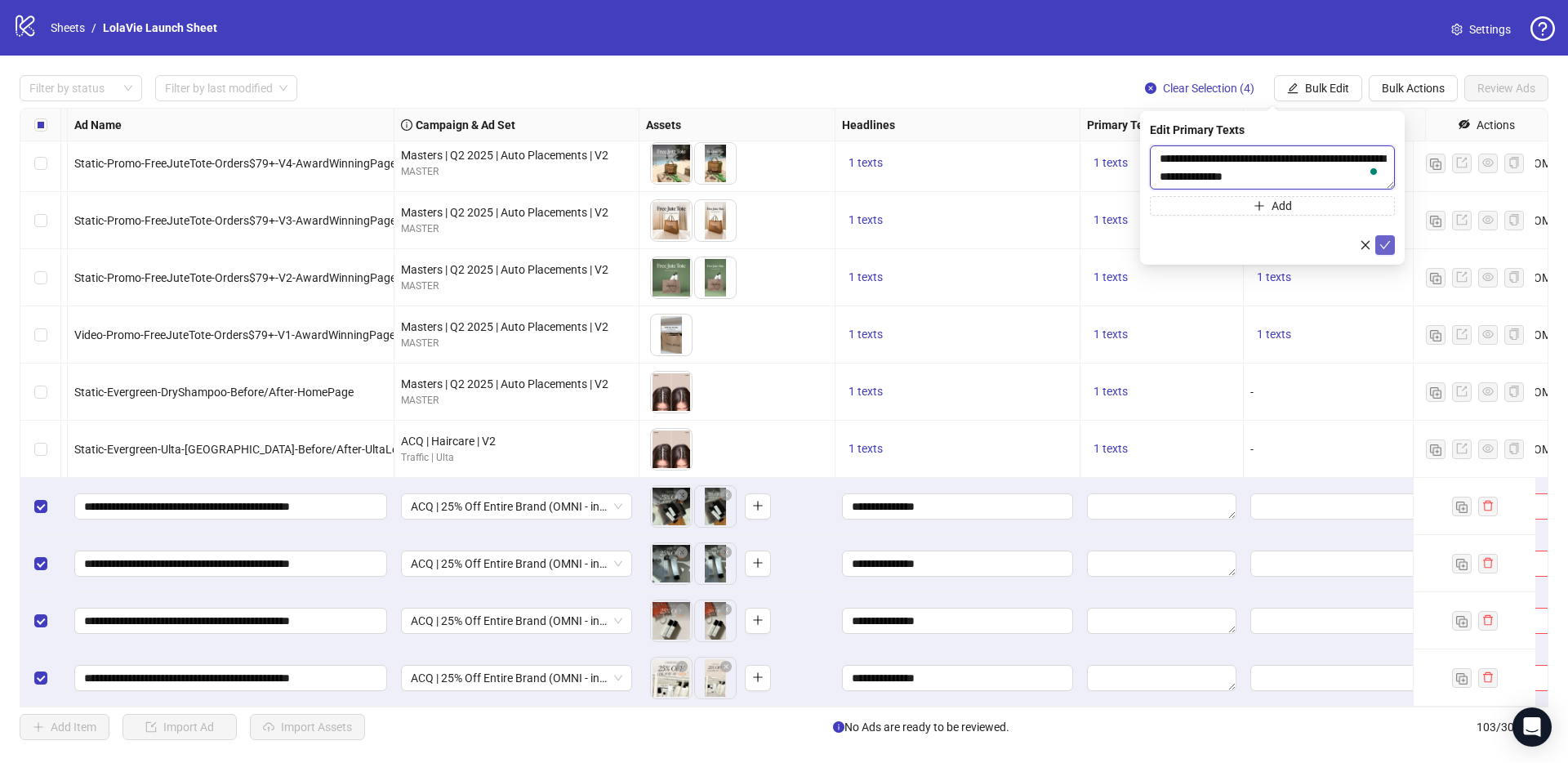 type on "**********" 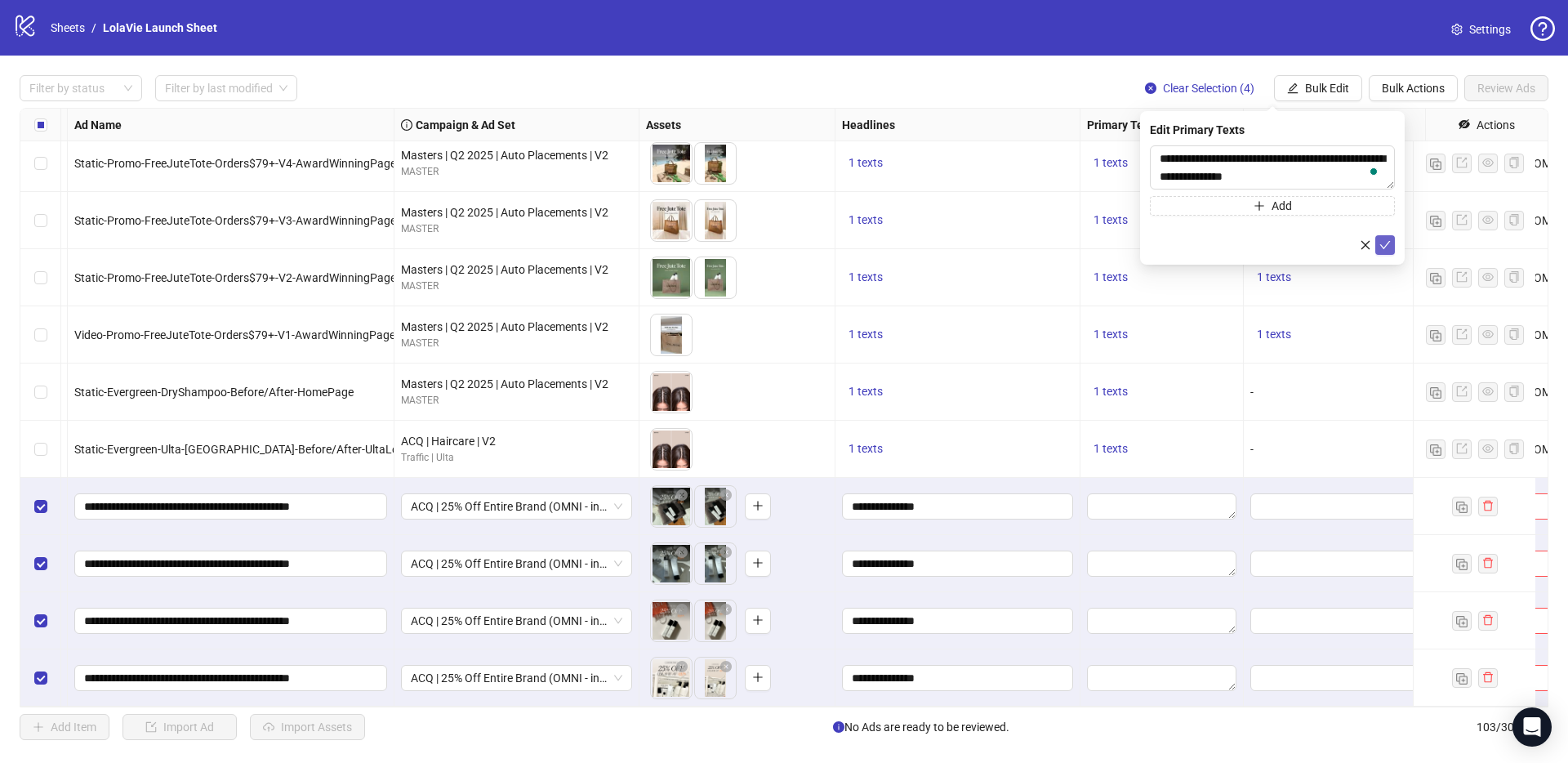 click 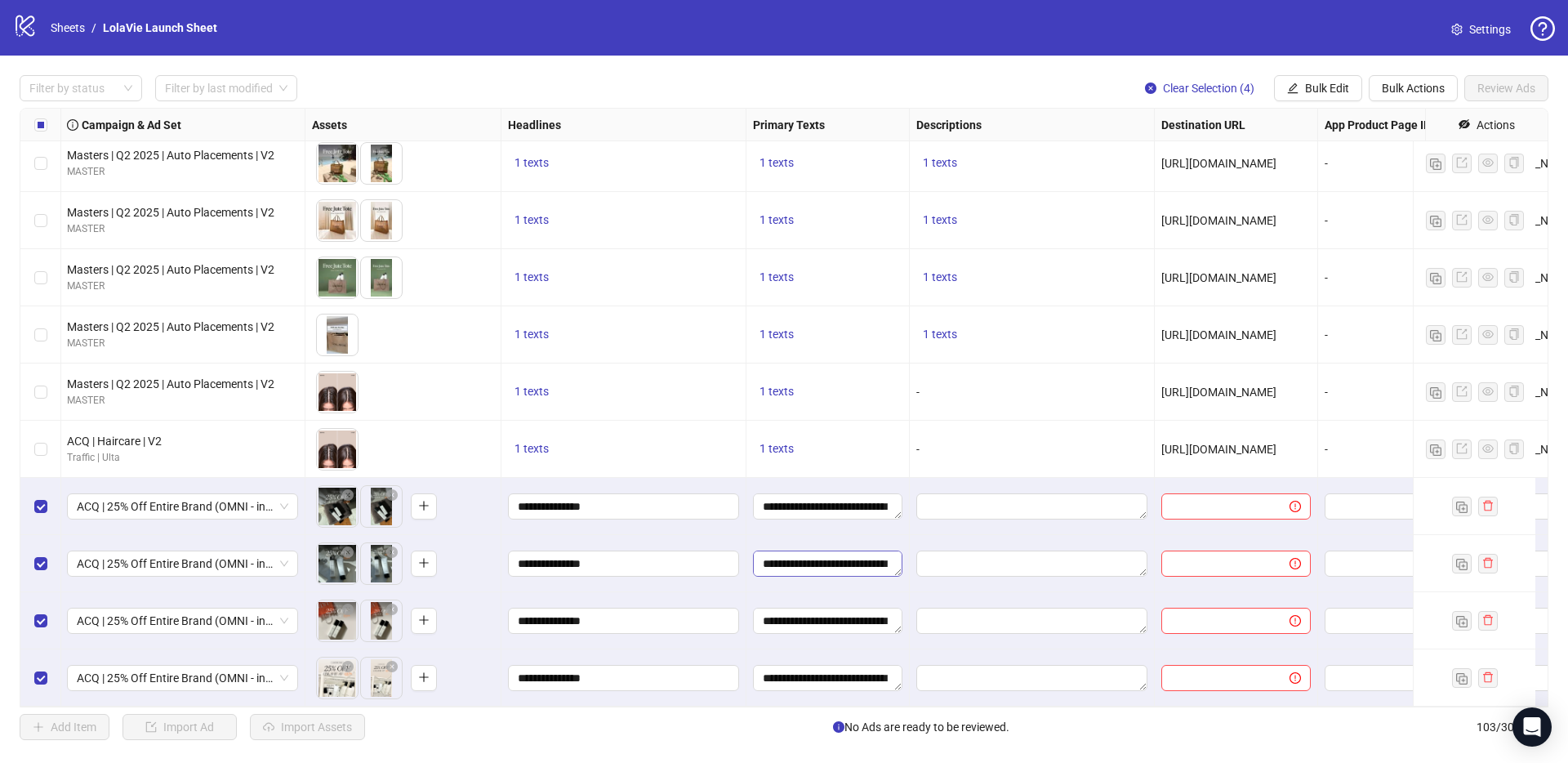 scroll, scrollTop: 5337, scrollLeft: 619, axis: both 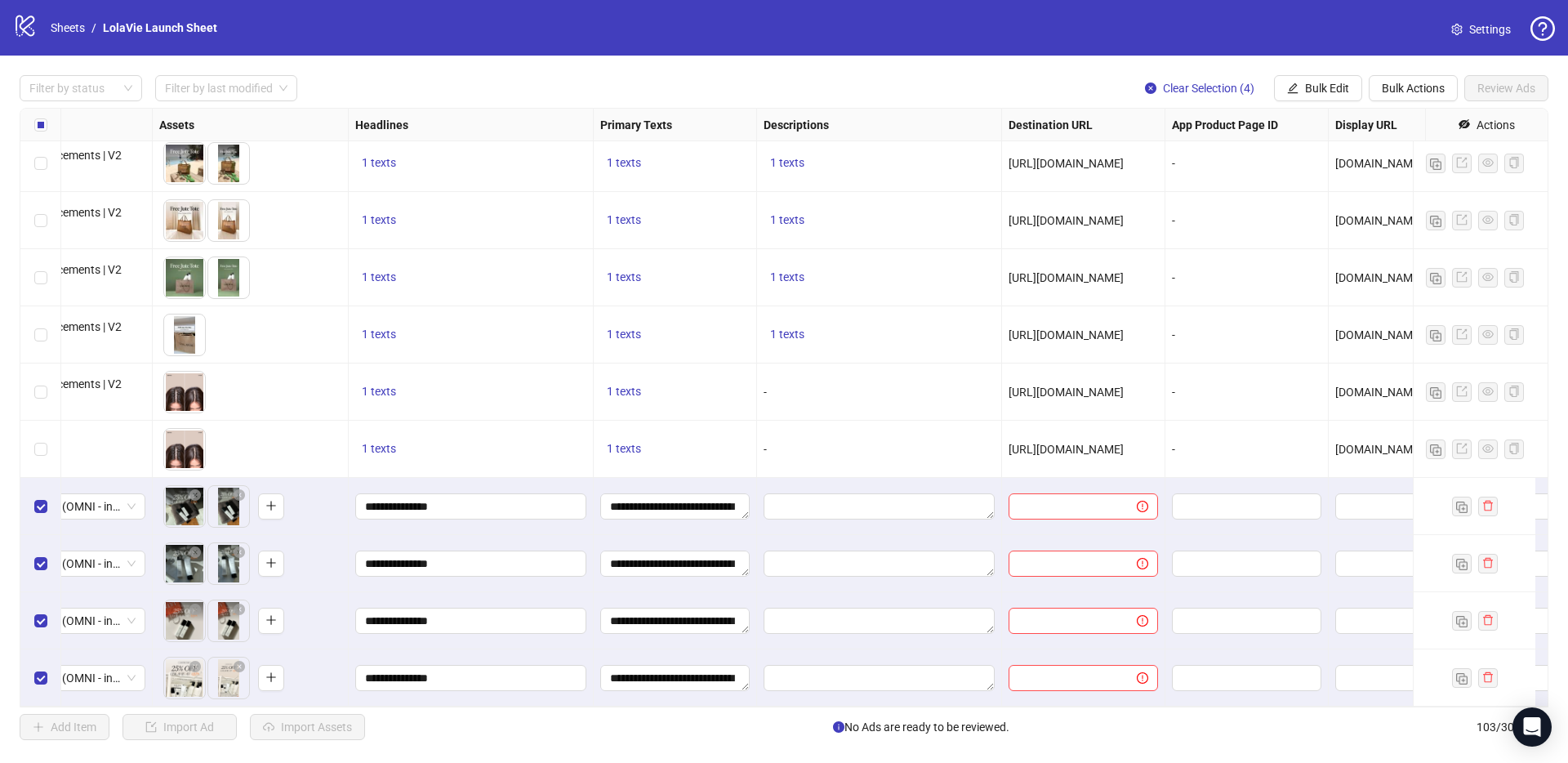 click on "[URL][DOMAIN_NAME]" at bounding box center (1066, 449) 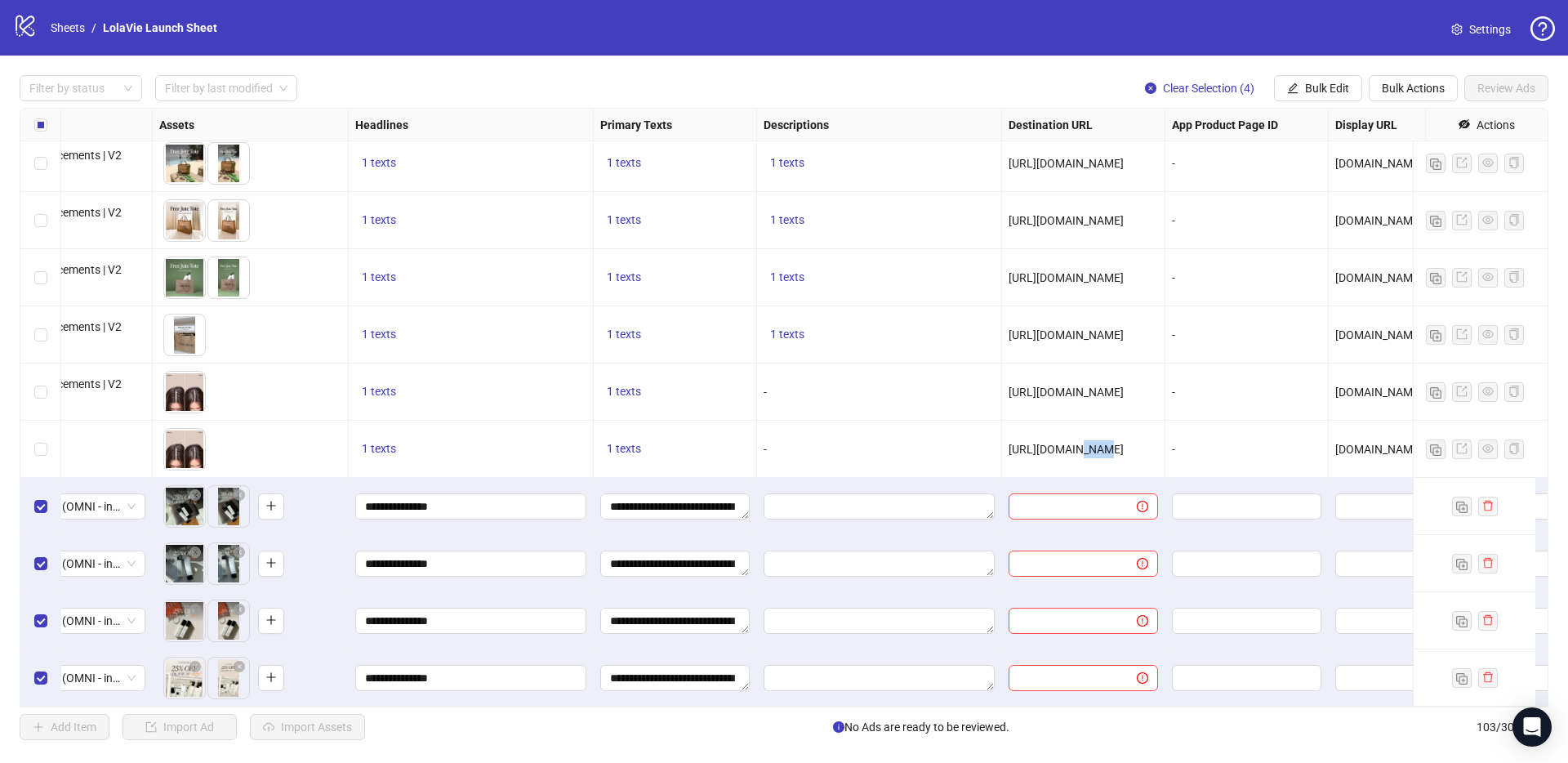 click on "[URL][DOMAIN_NAME]" at bounding box center (1066, 449) 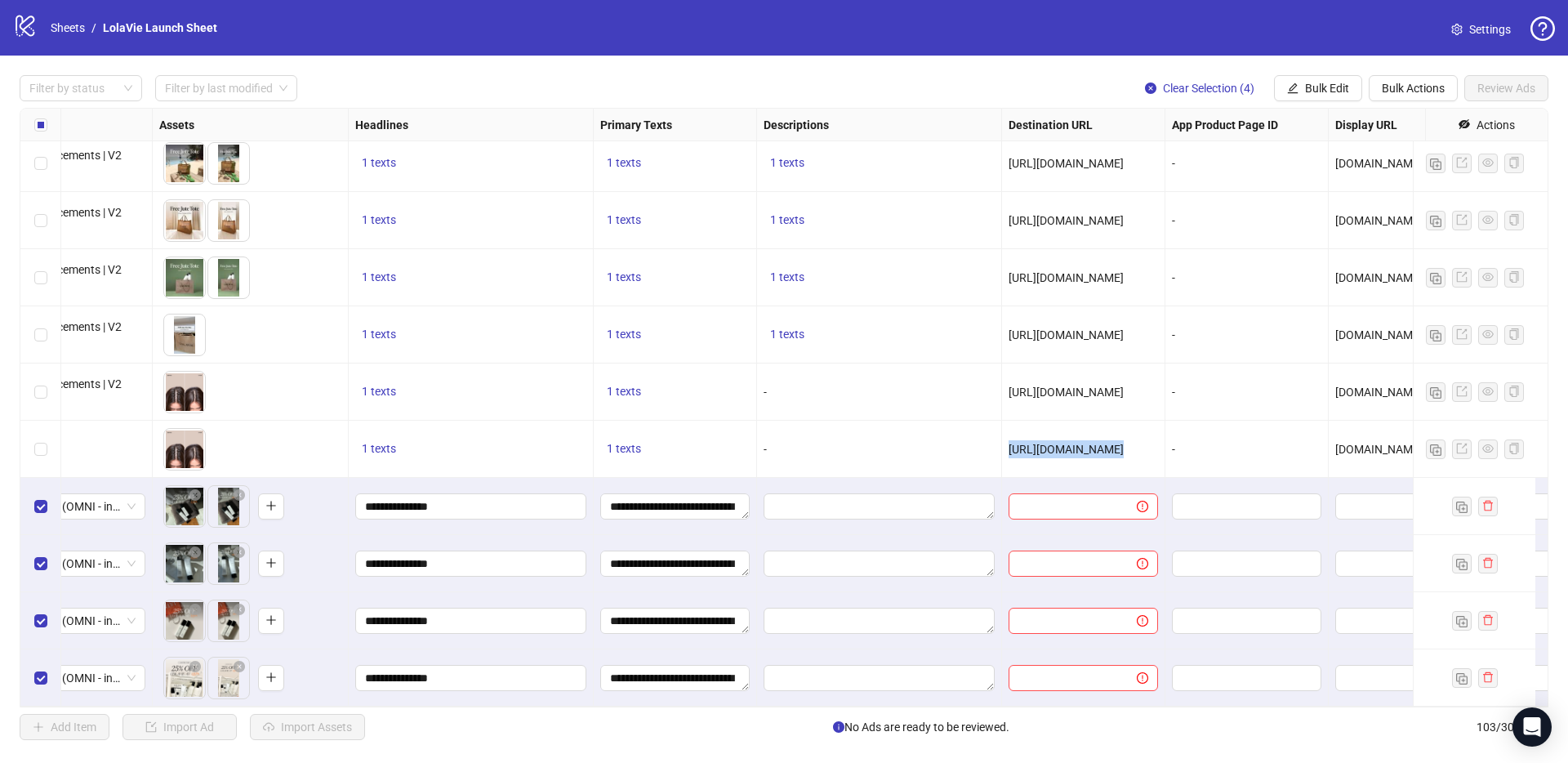 copy on "[URL][DOMAIN_NAME]" 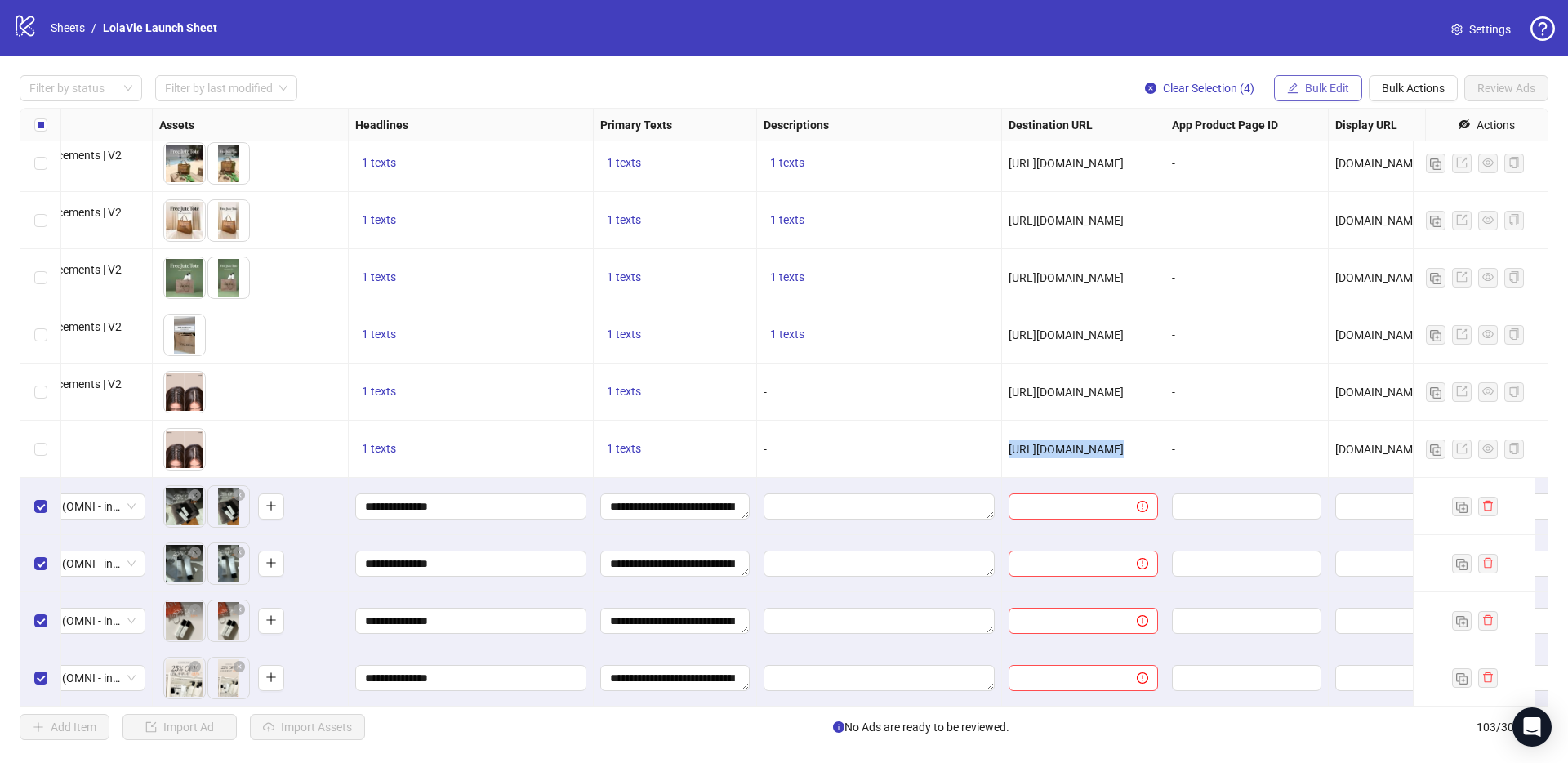 click on "Bulk Edit" at bounding box center [1327, 88] 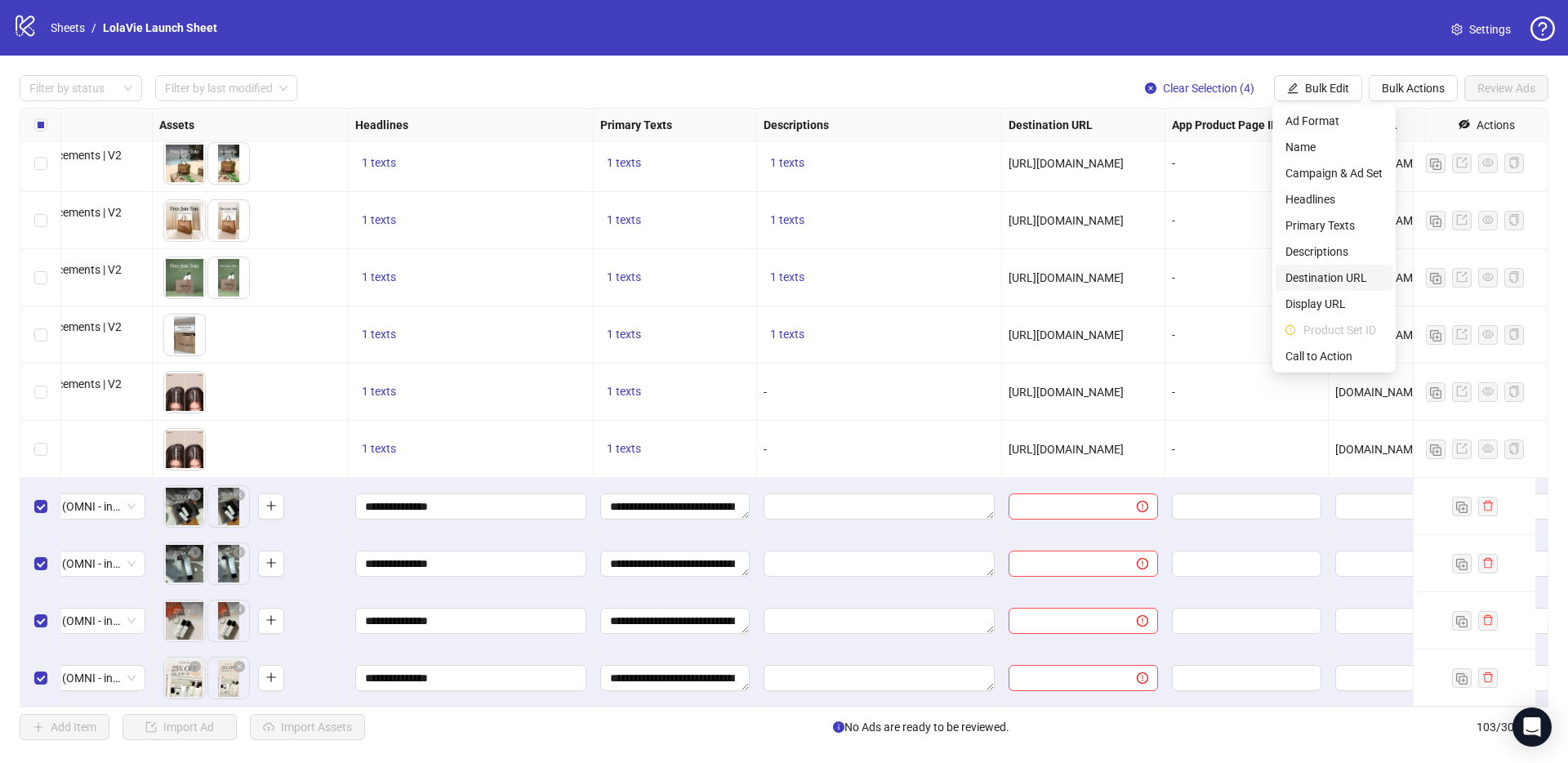 click on "Destination URL" at bounding box center (1334, 278) 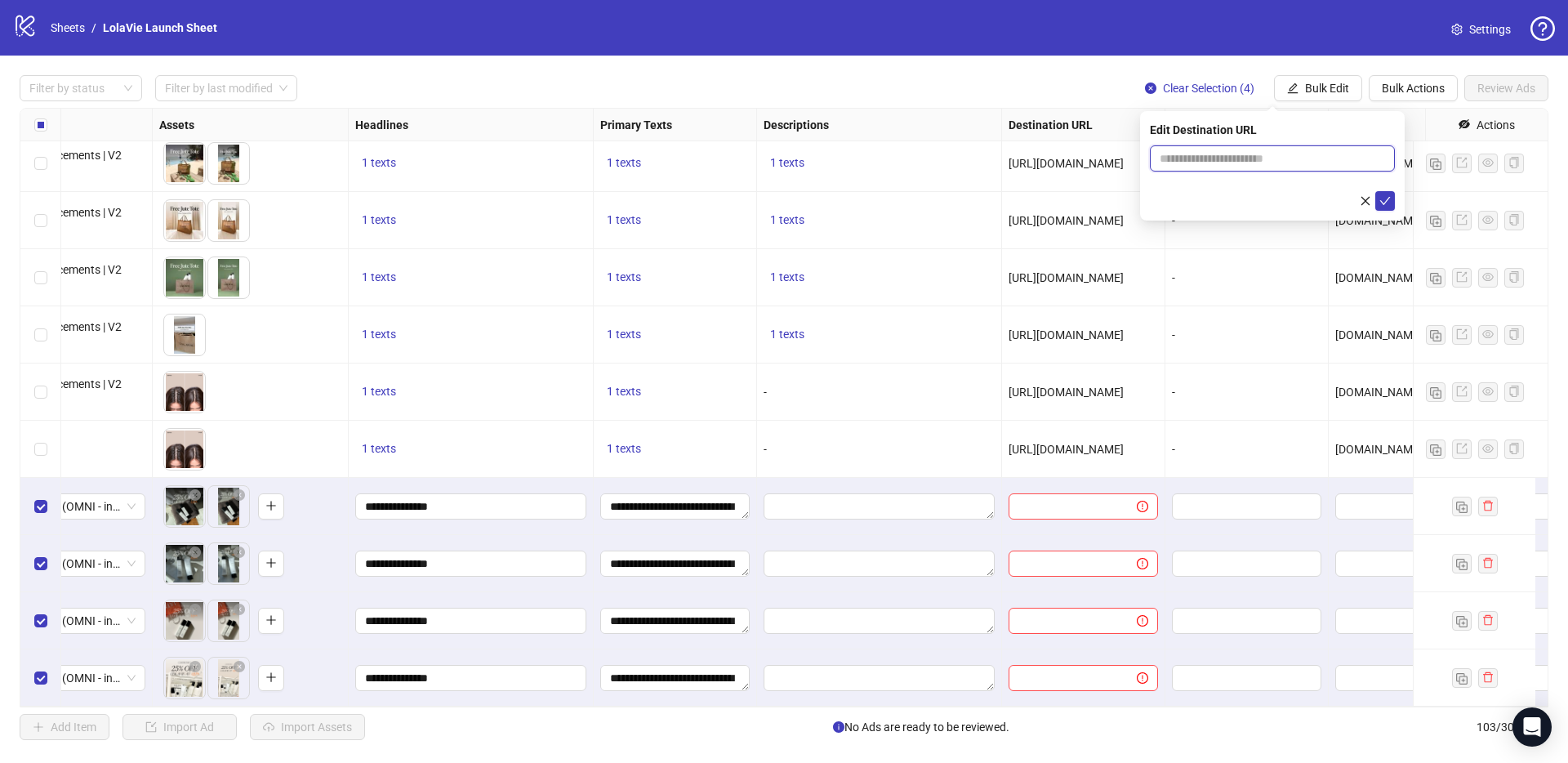 click at bounding box center [1266, 158] 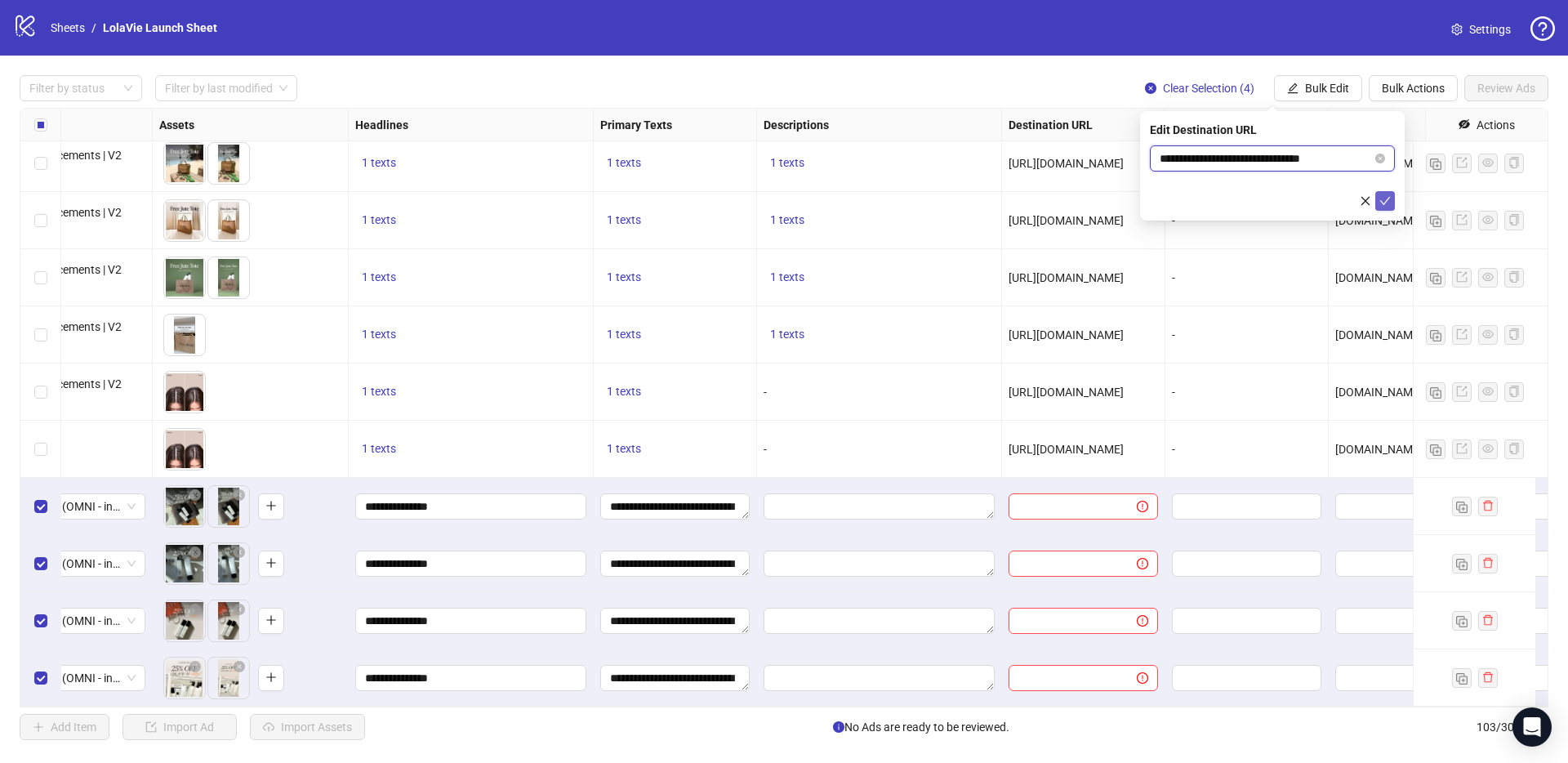type on "**********" 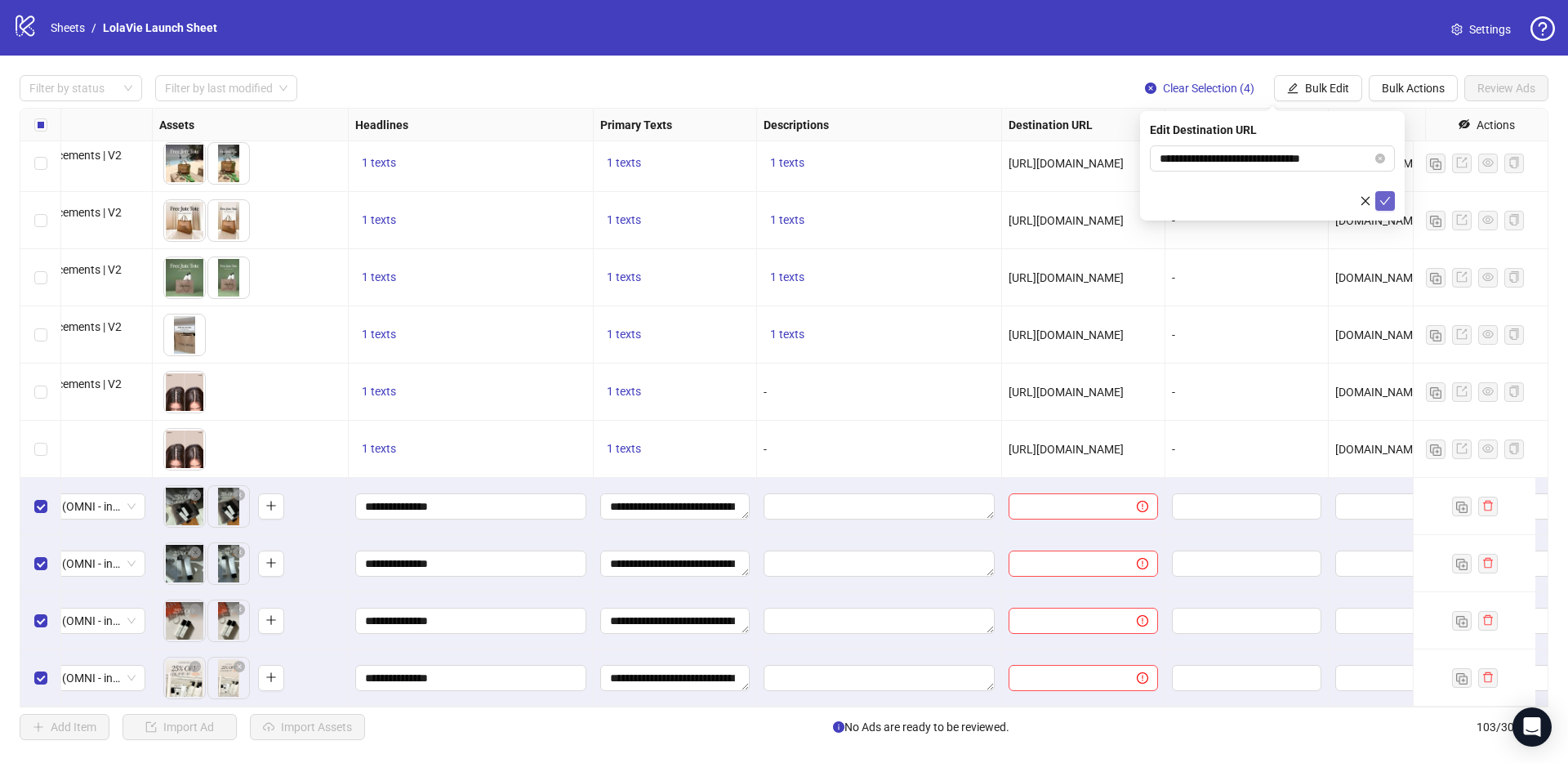 click 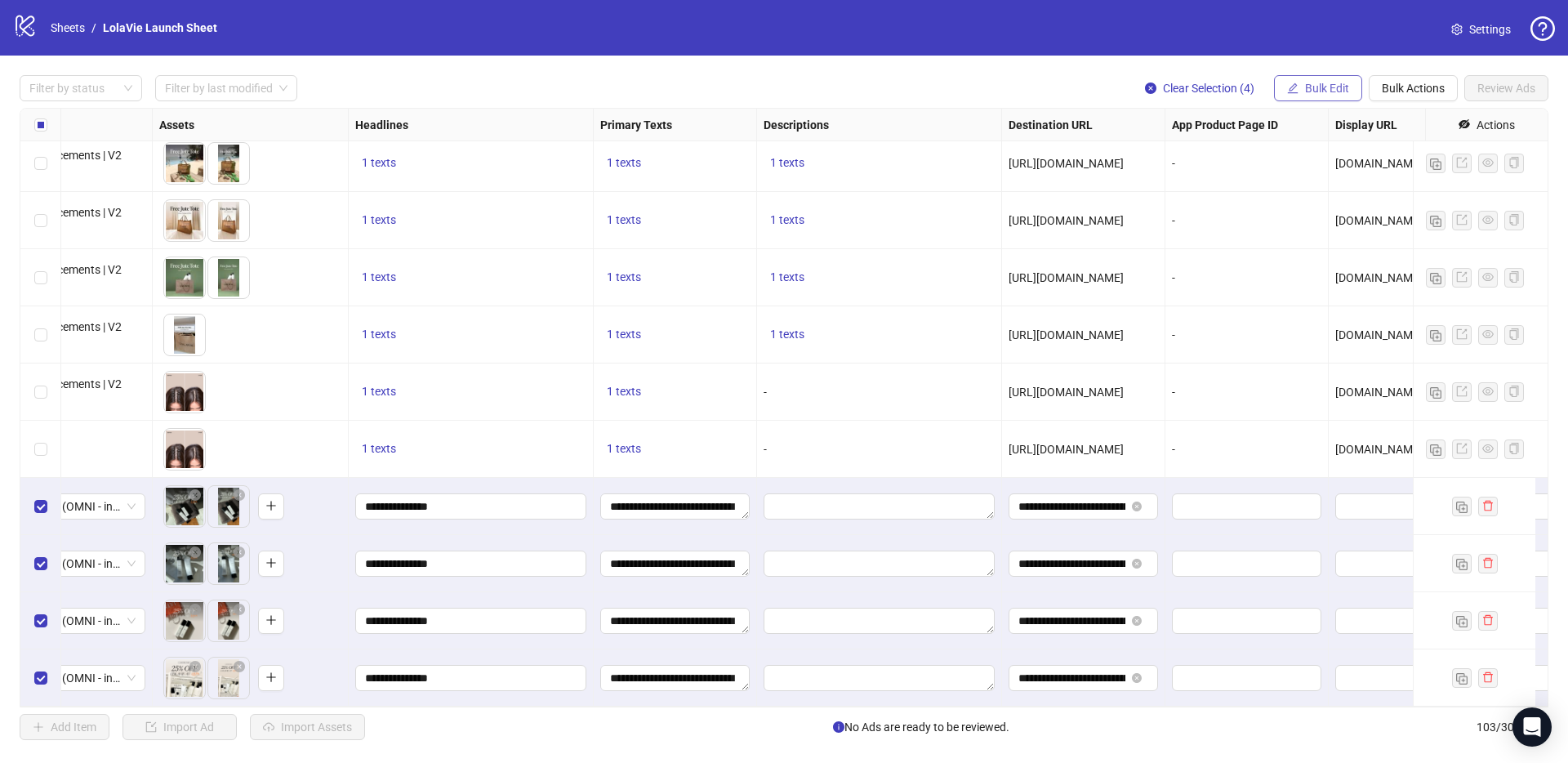click on "Bulk Edit" at bounding box center (1318, 88) 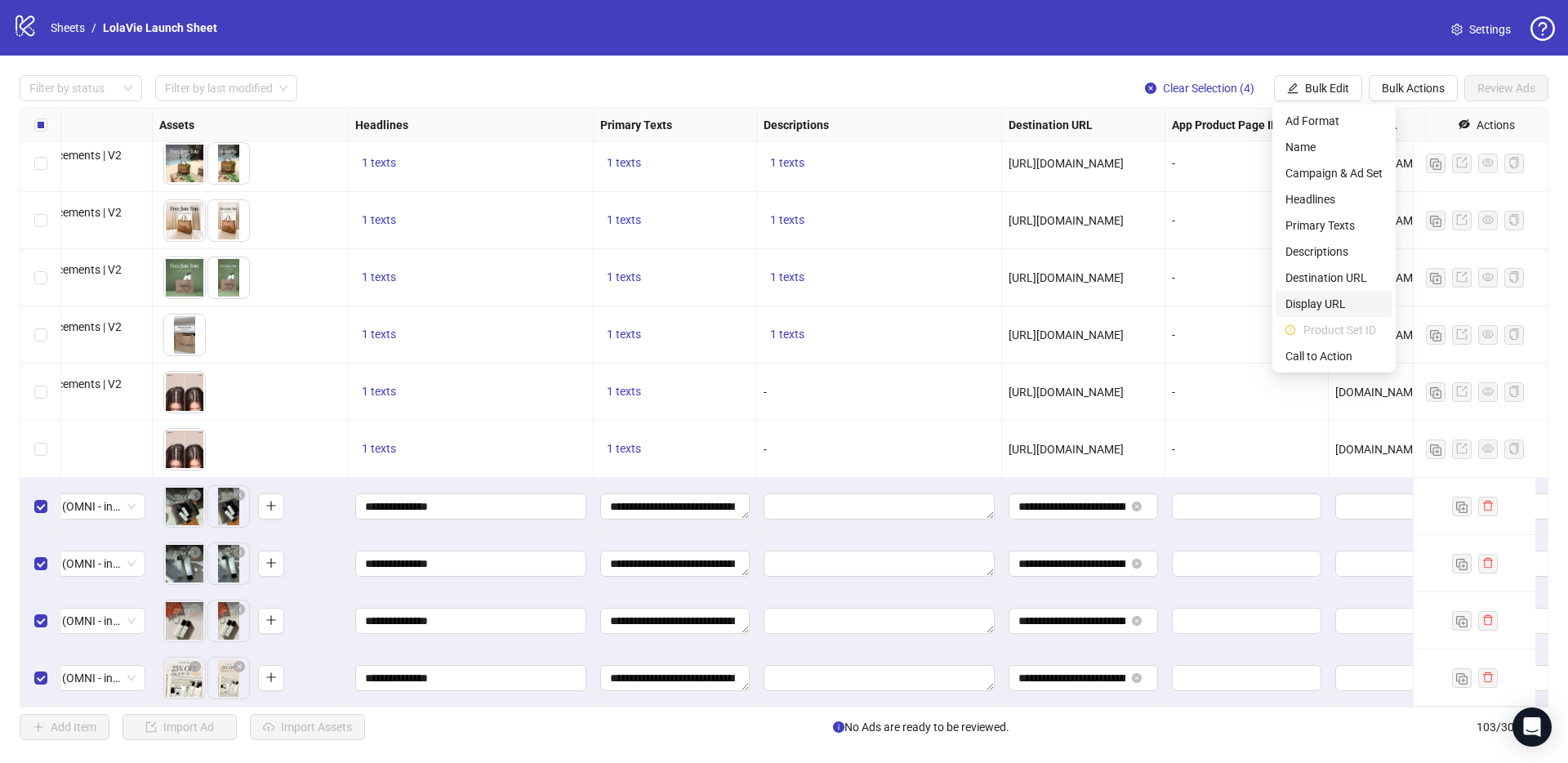 click on "Display URL" at bounding box center [1334, 304] 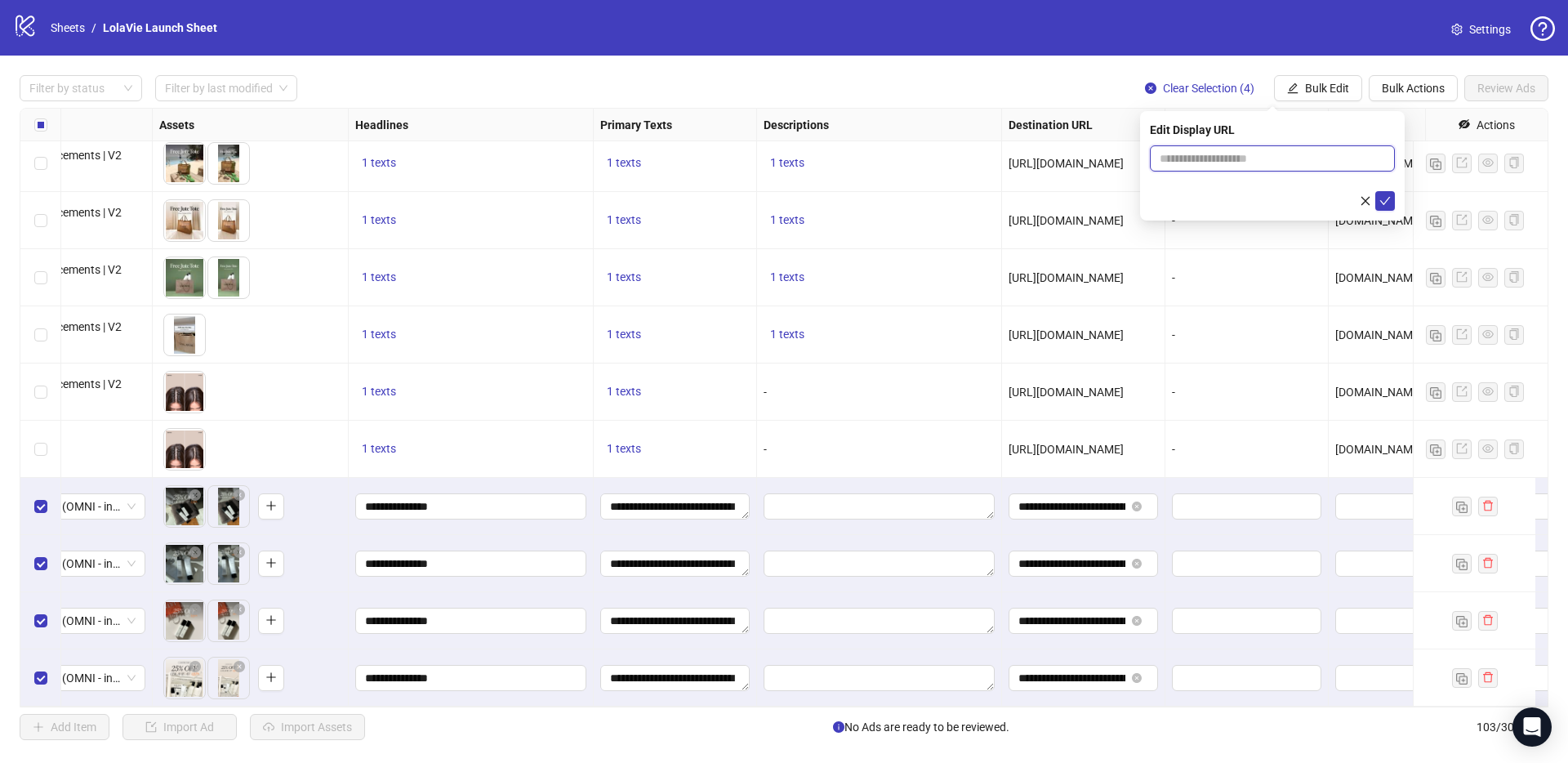 click at bounding box center [1272, 158] 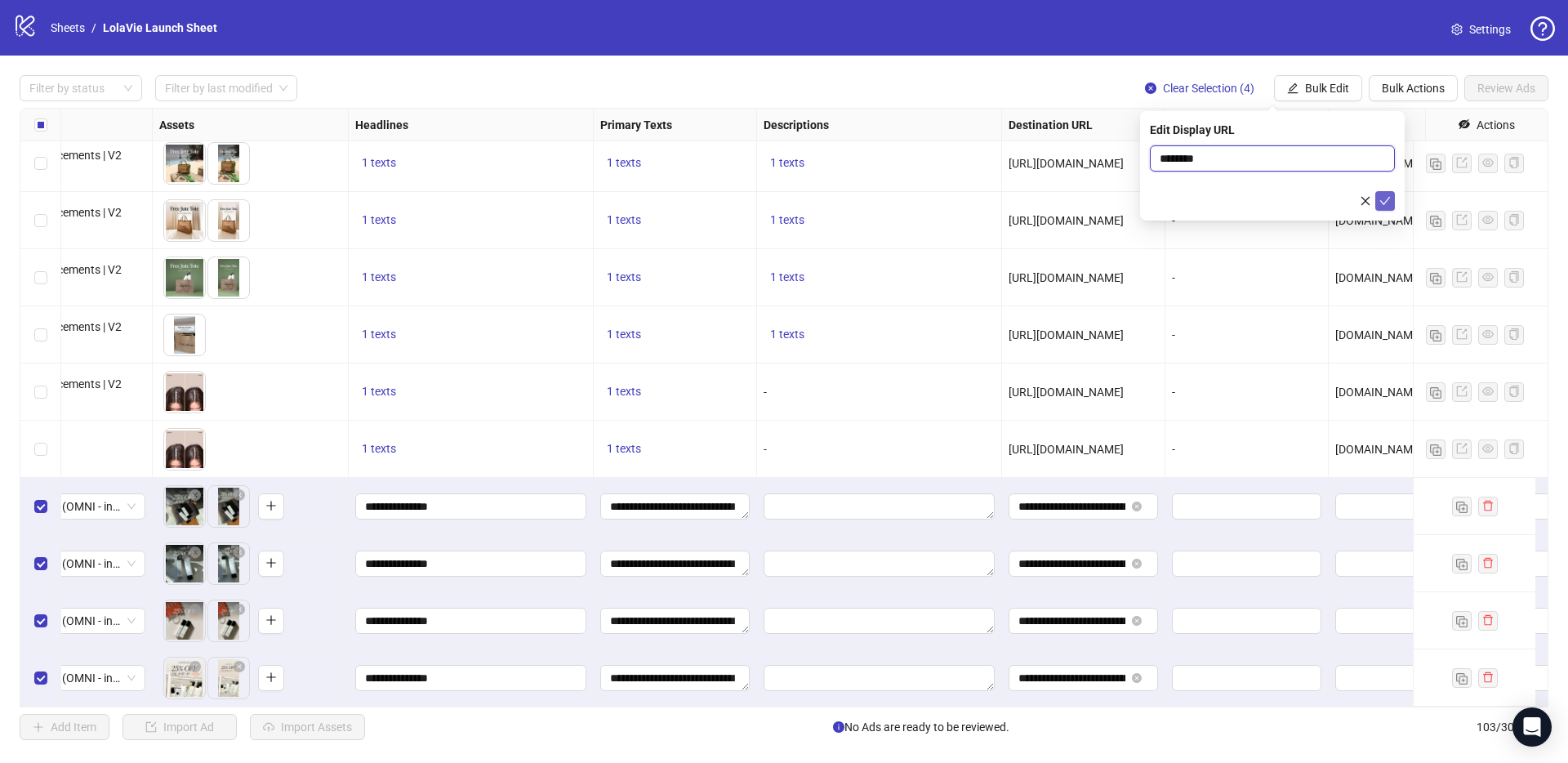 type on "********" 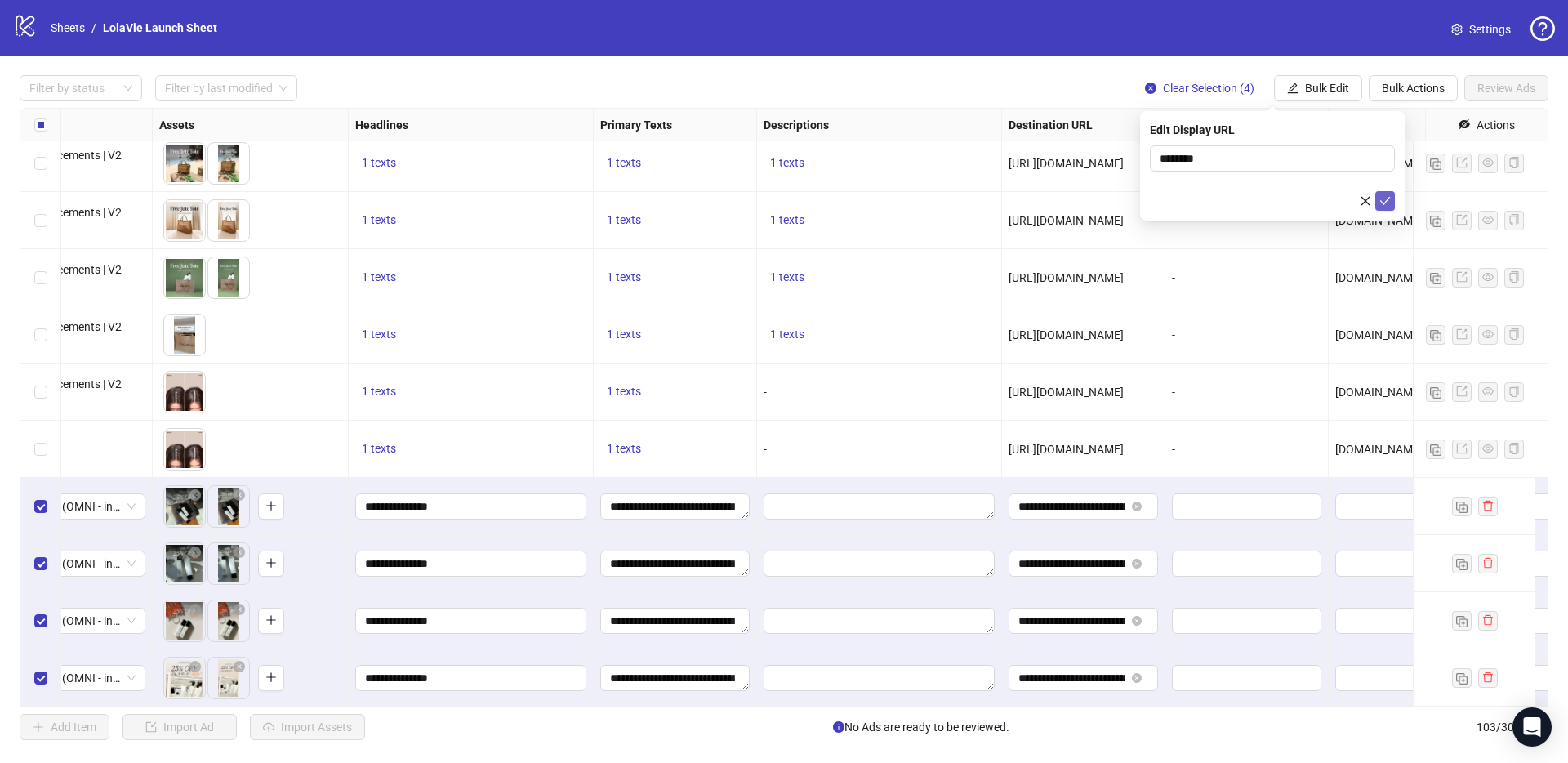 click 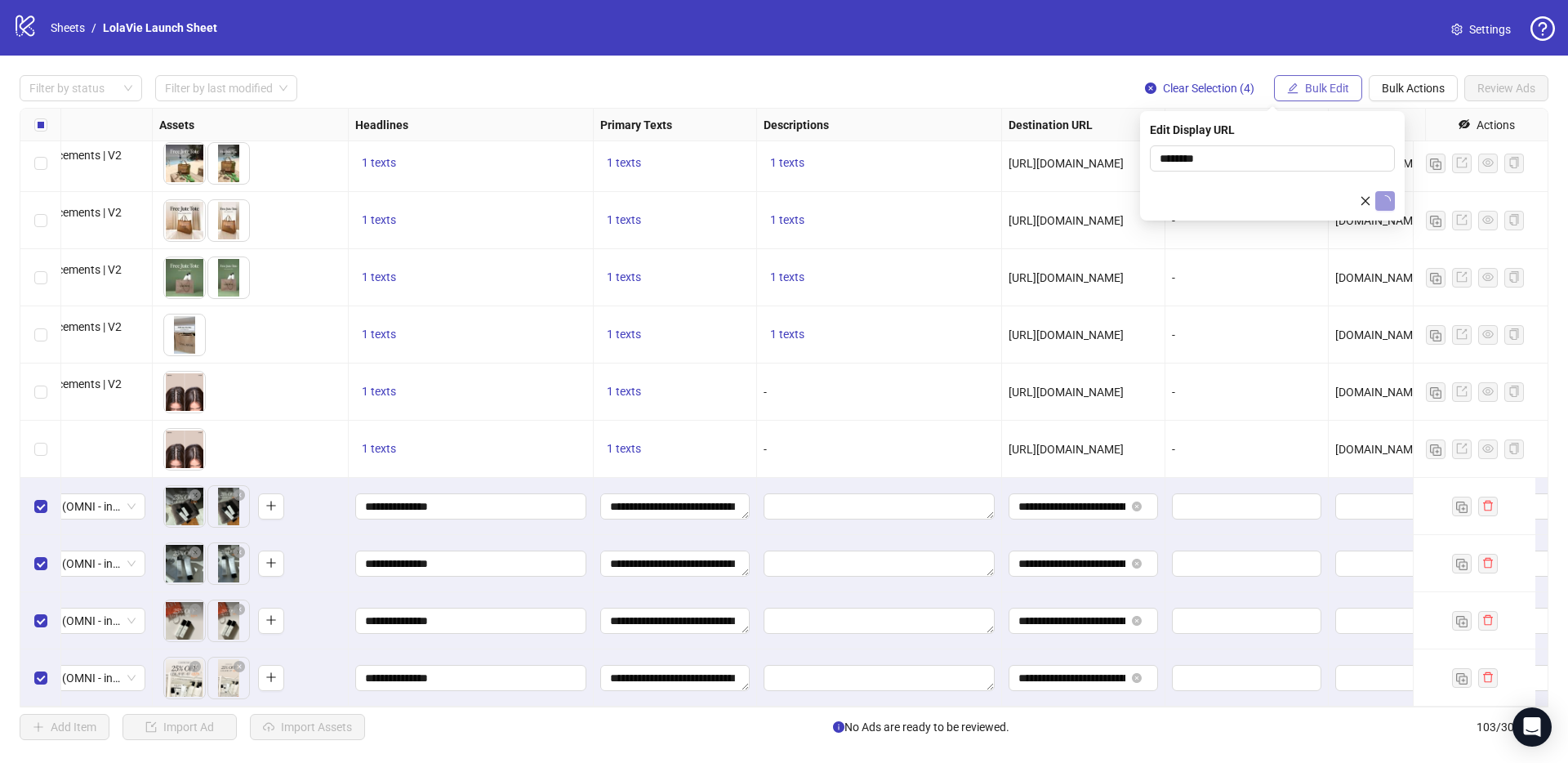 click on "Bulk Edit" at bounding box center [1327, 88] 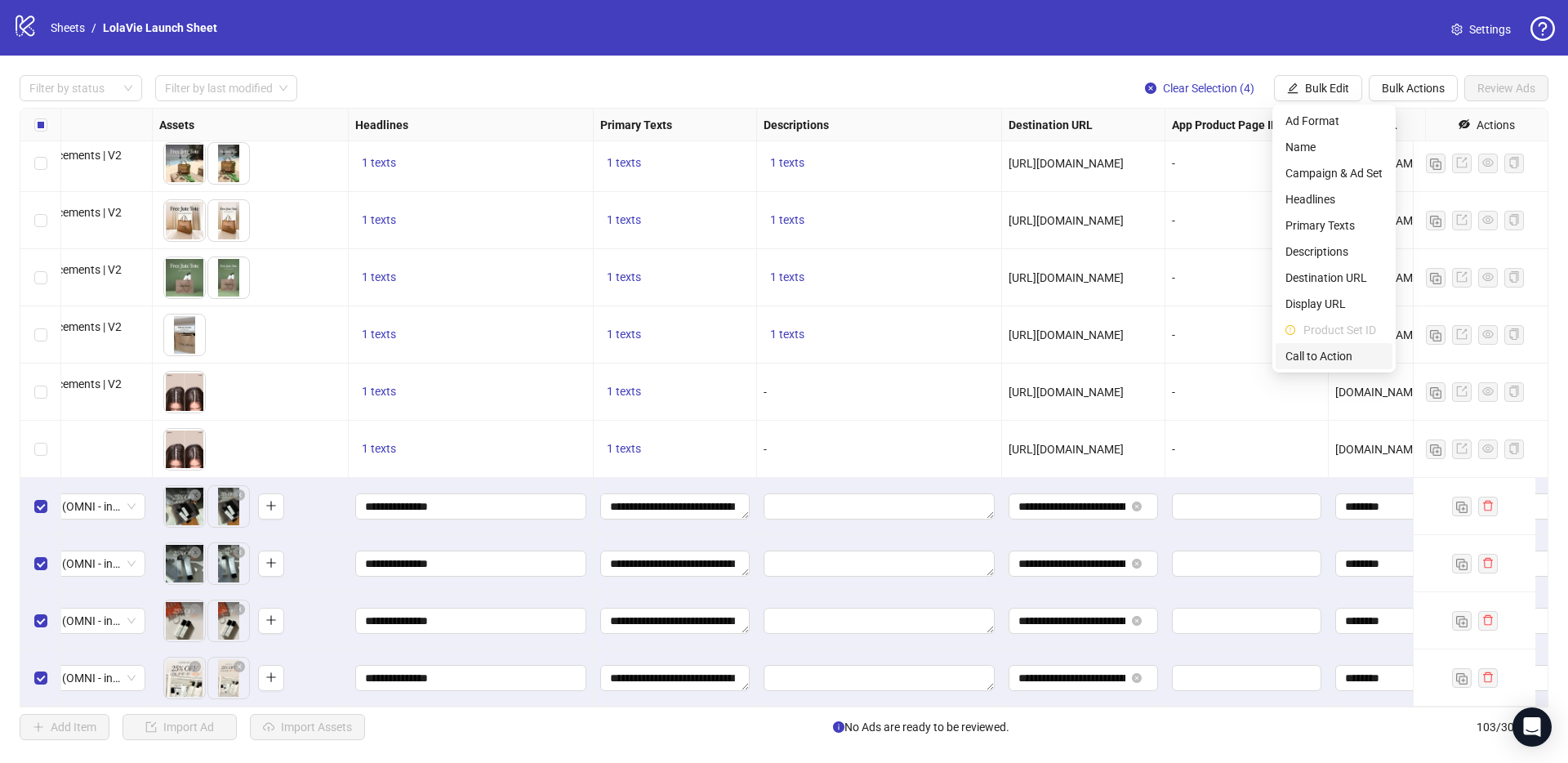 click on "Call to Action" at bounding box center (1334, 356) 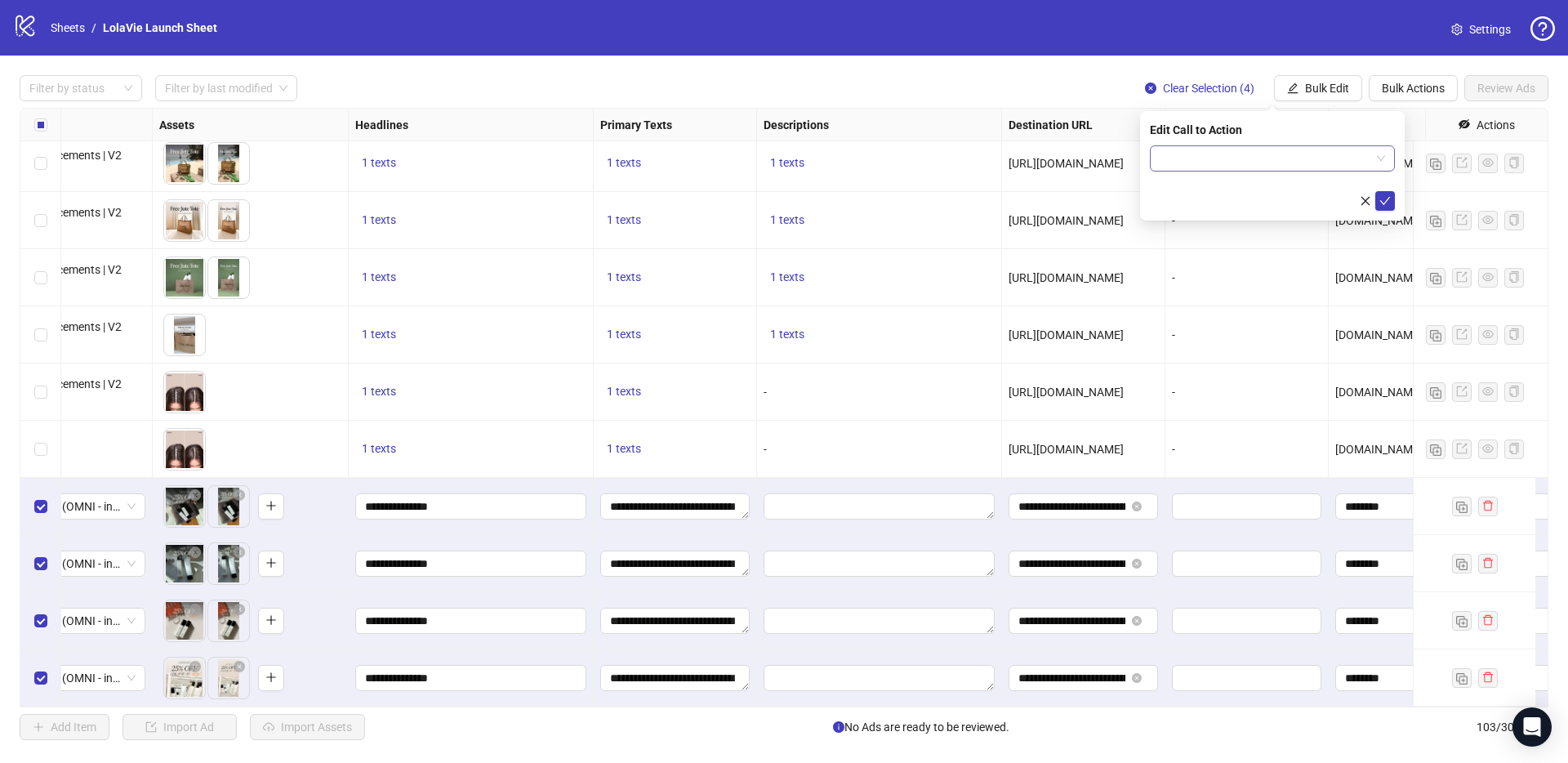 click at bounding box center (1265, 158) 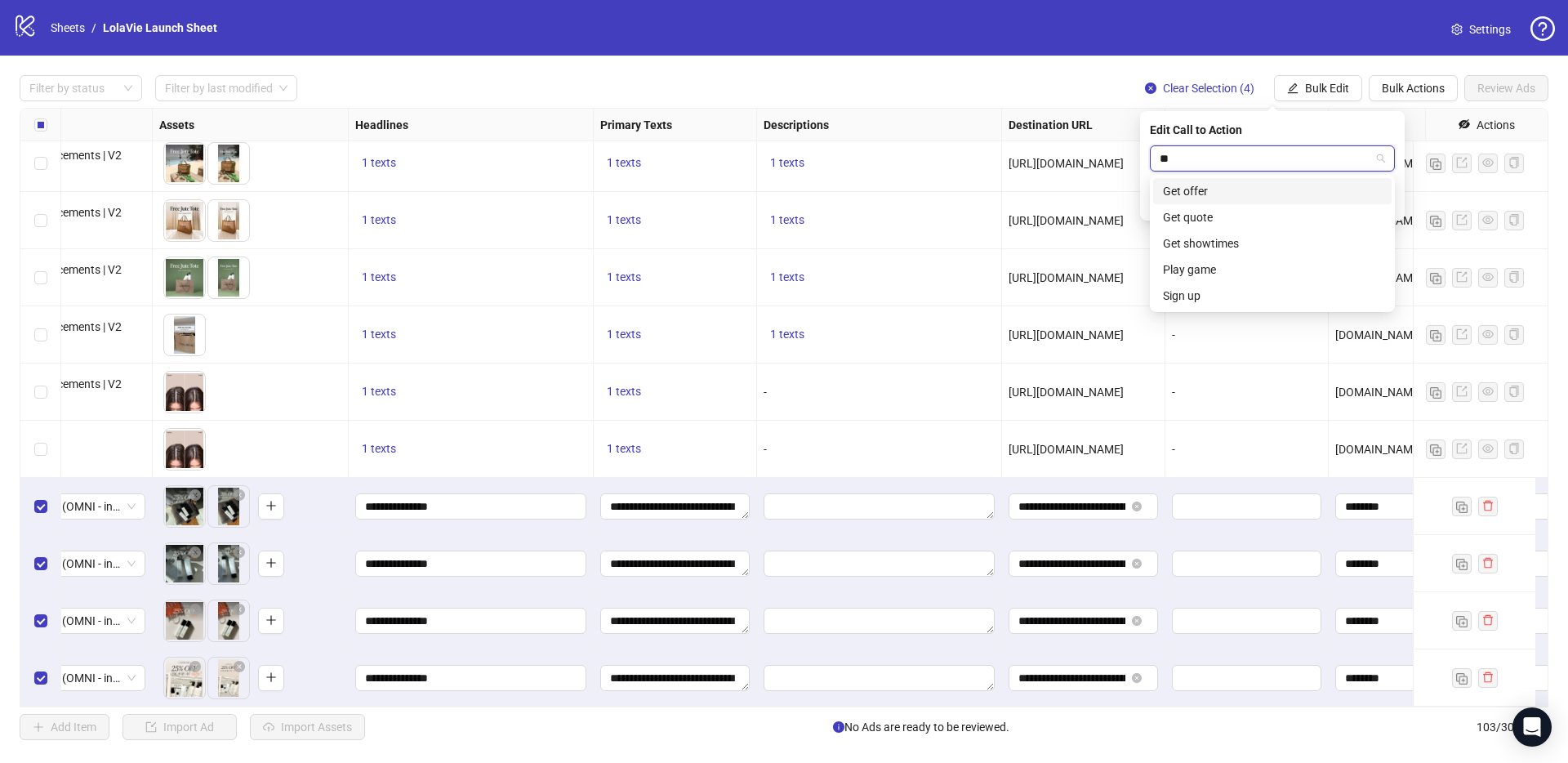 type on "***" 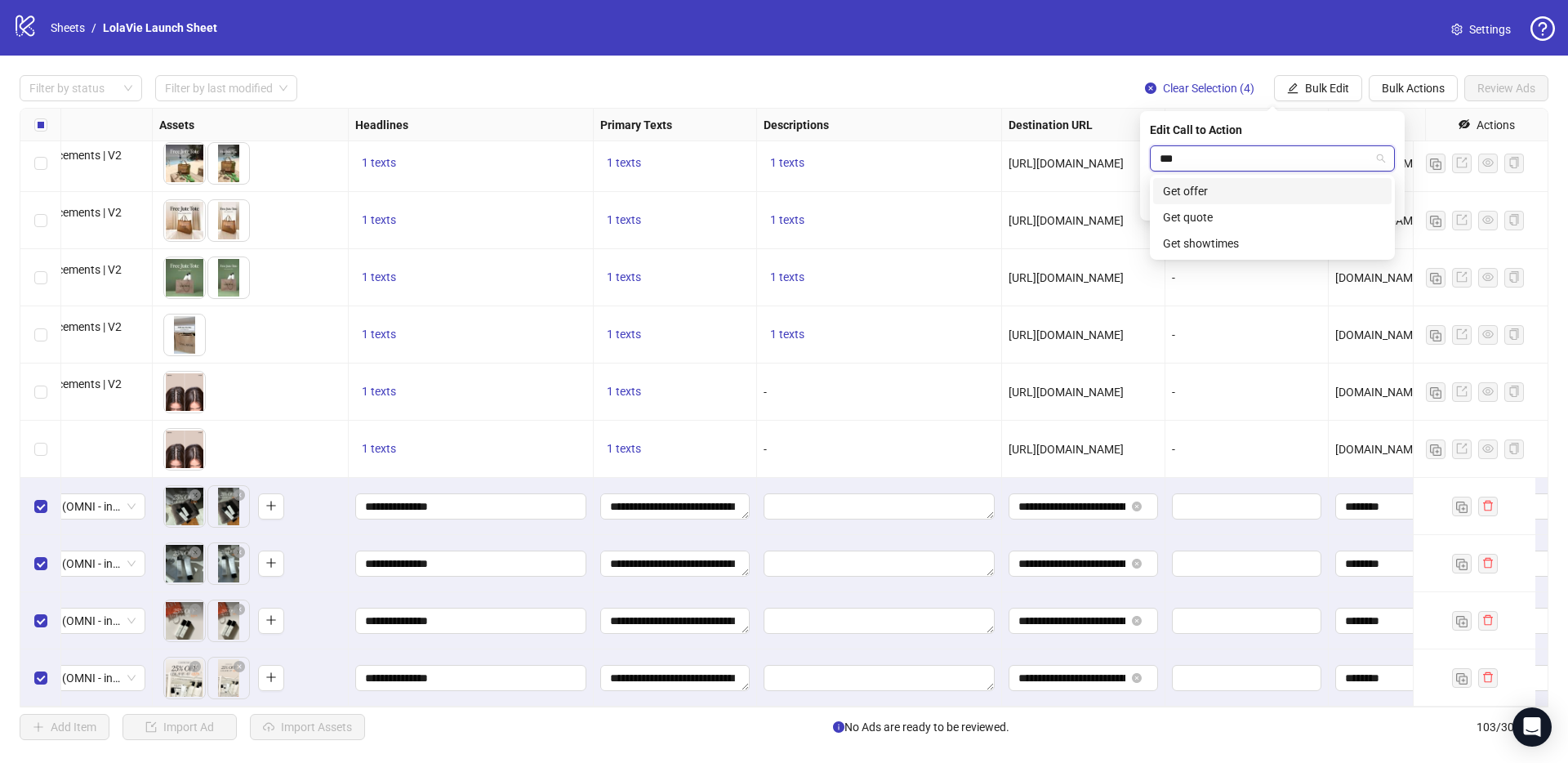 type 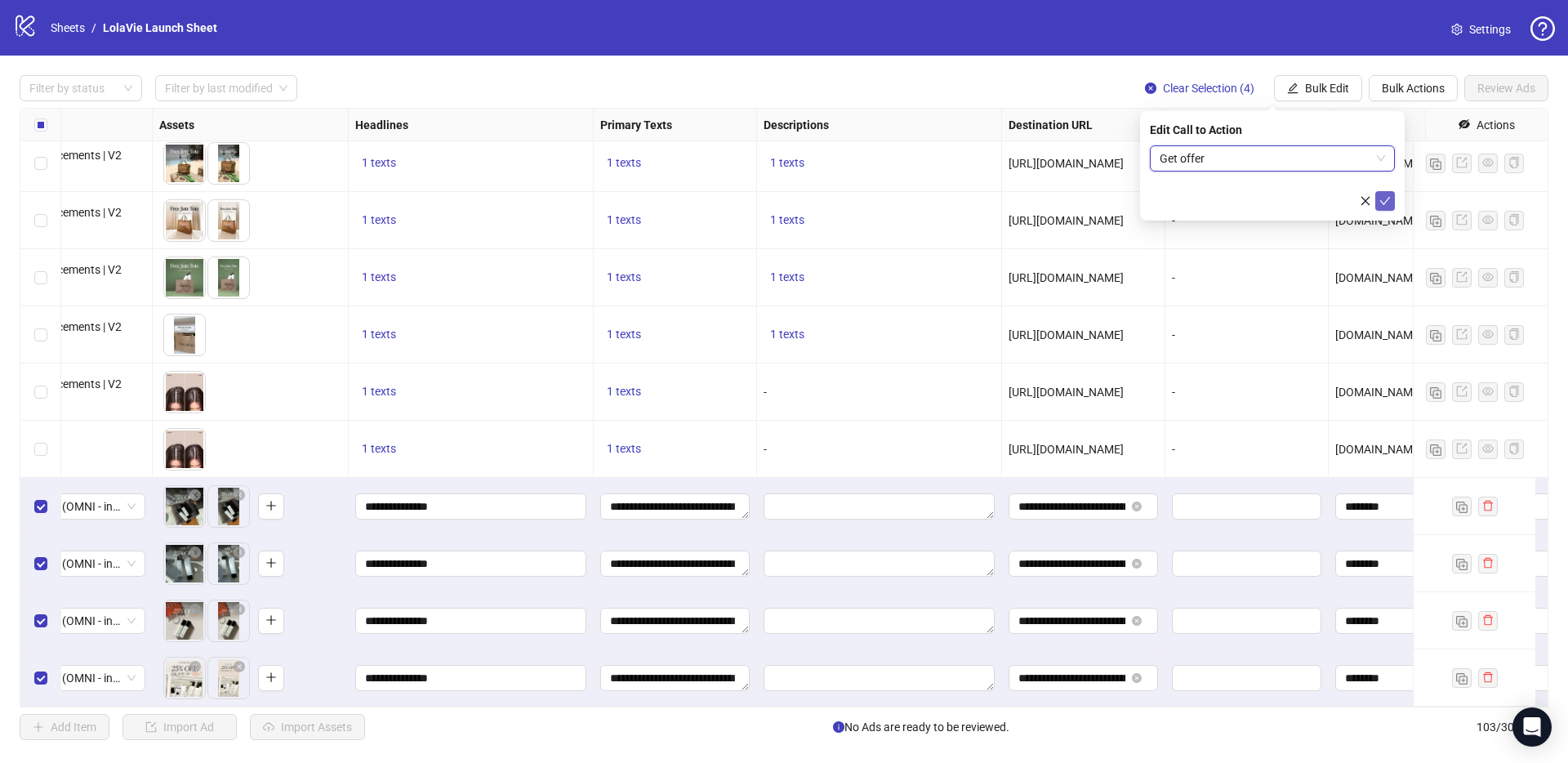 click 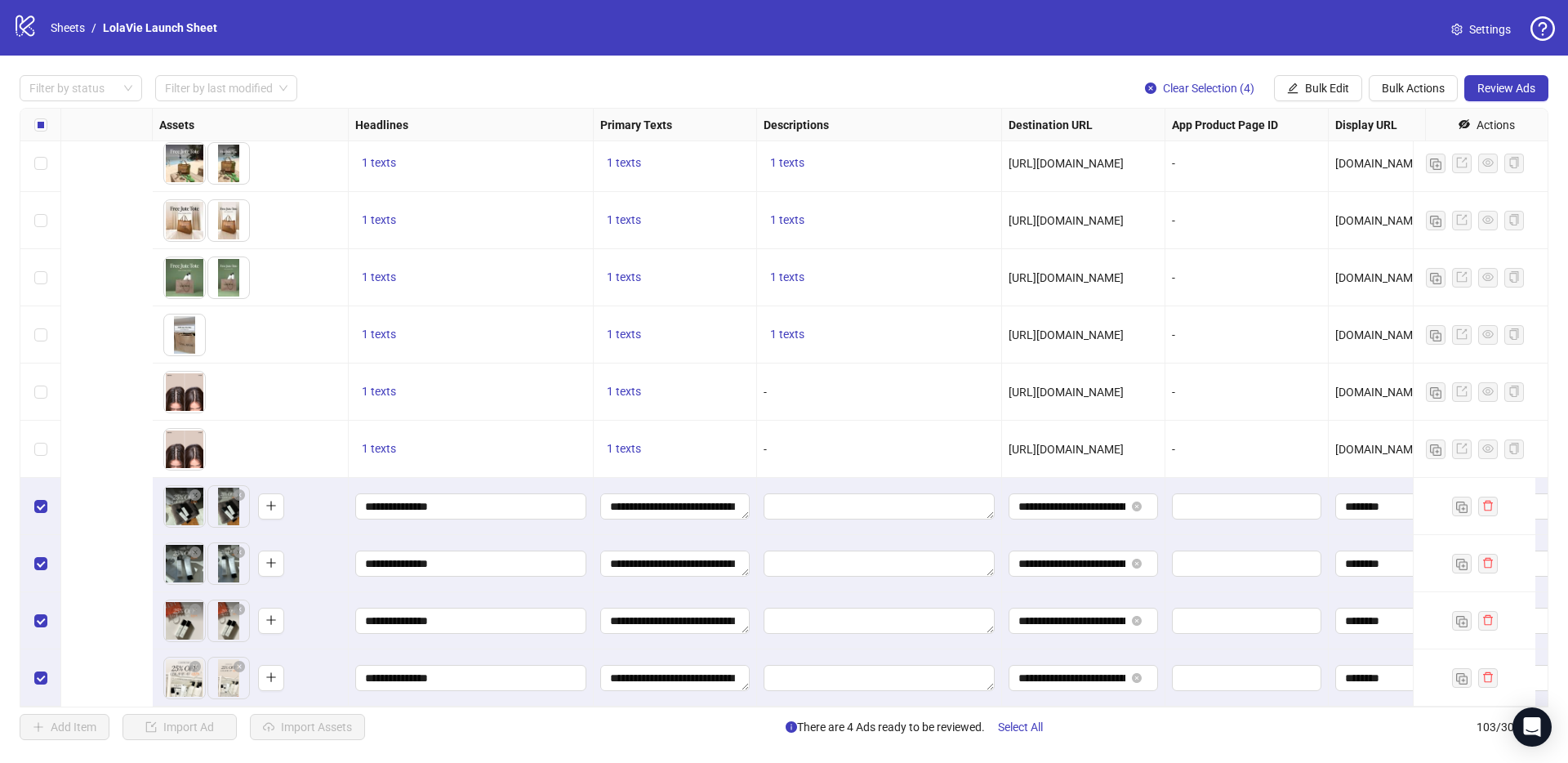 scroll, scrollTop: 5337, scrollLeft: 1156, axis: both 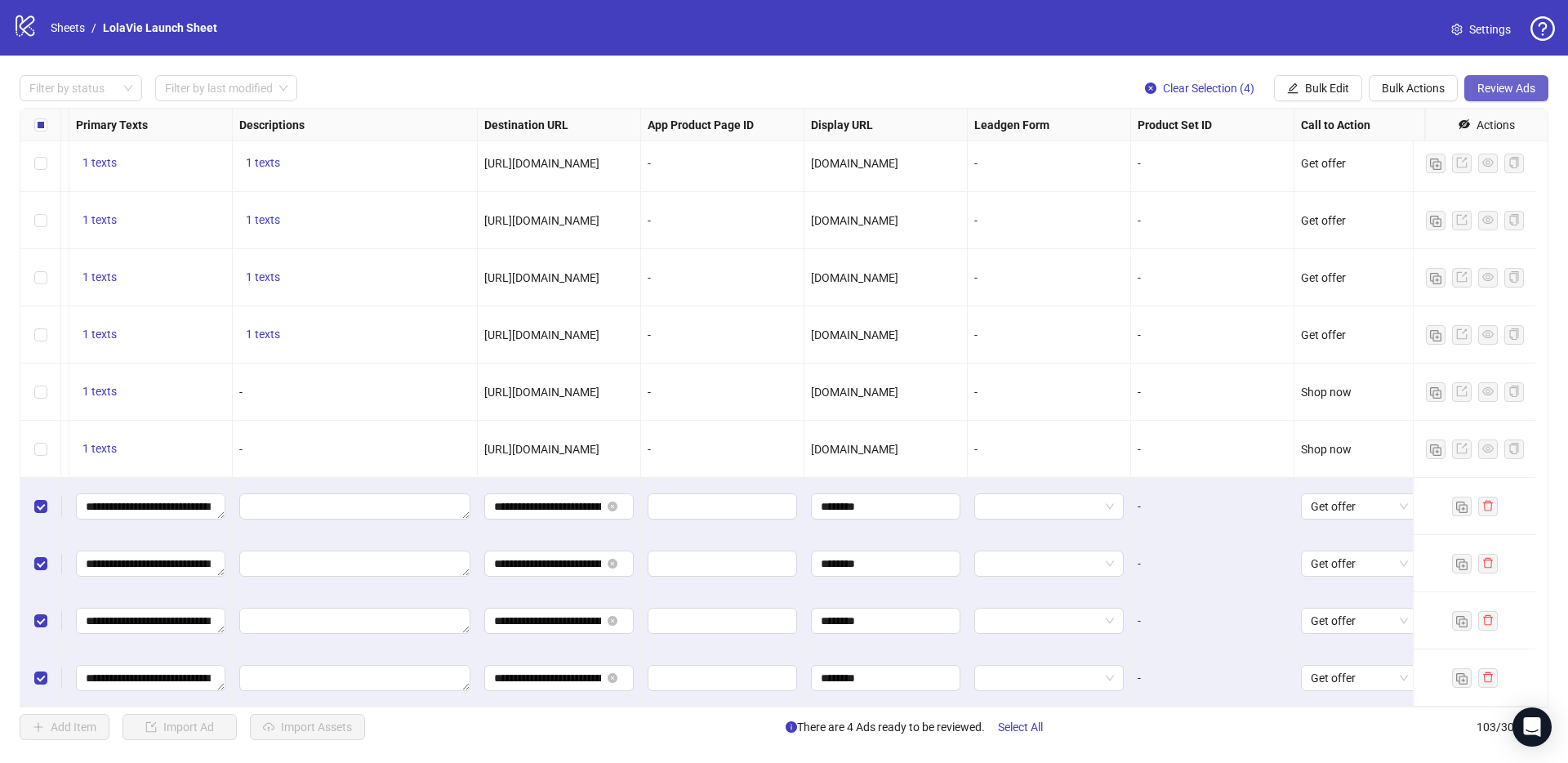click on "Review Ads" at bounding box center (1506, 88) 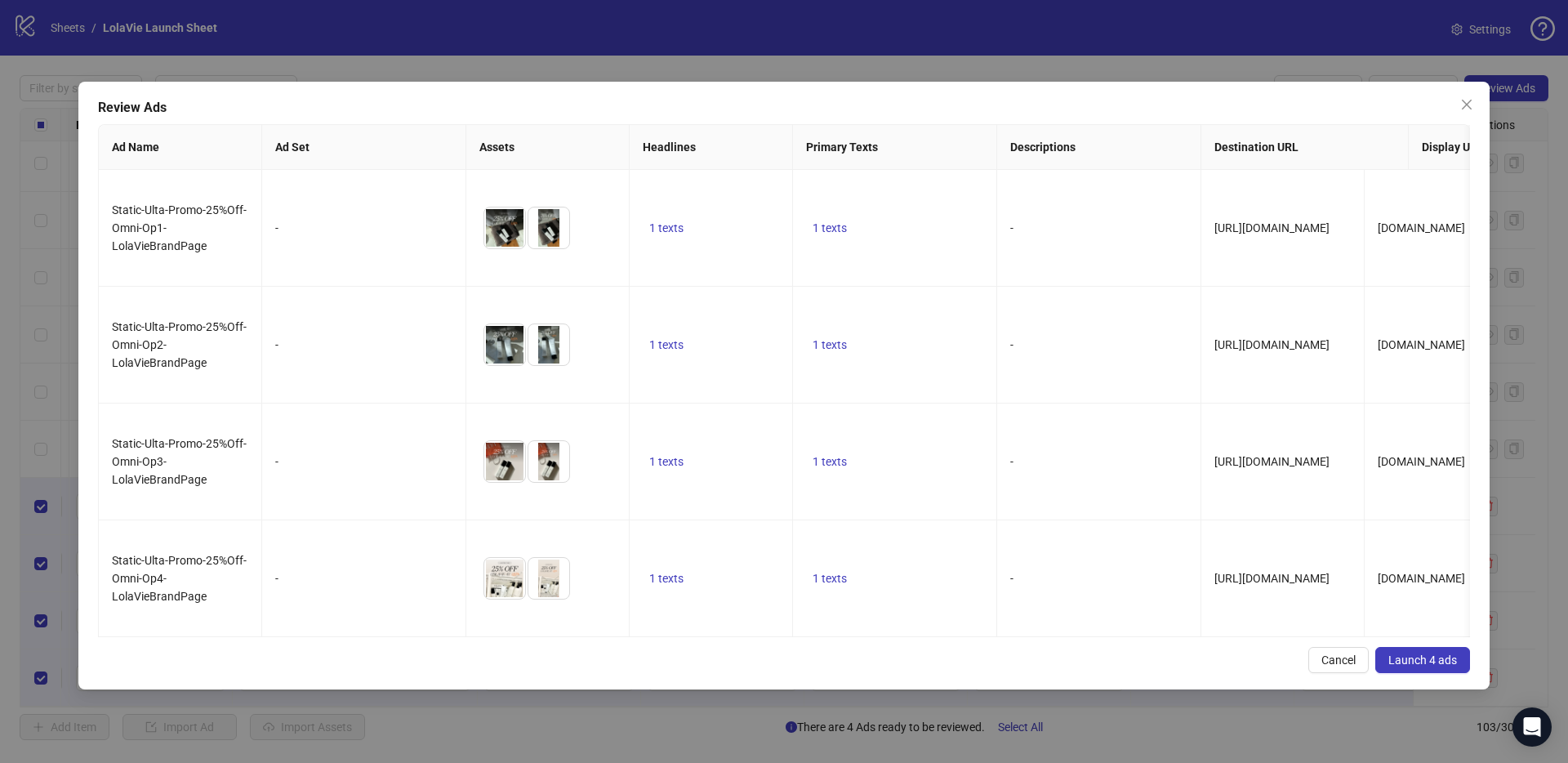 click on "Launch 4 ads" at bounding box center [1423, 660] 